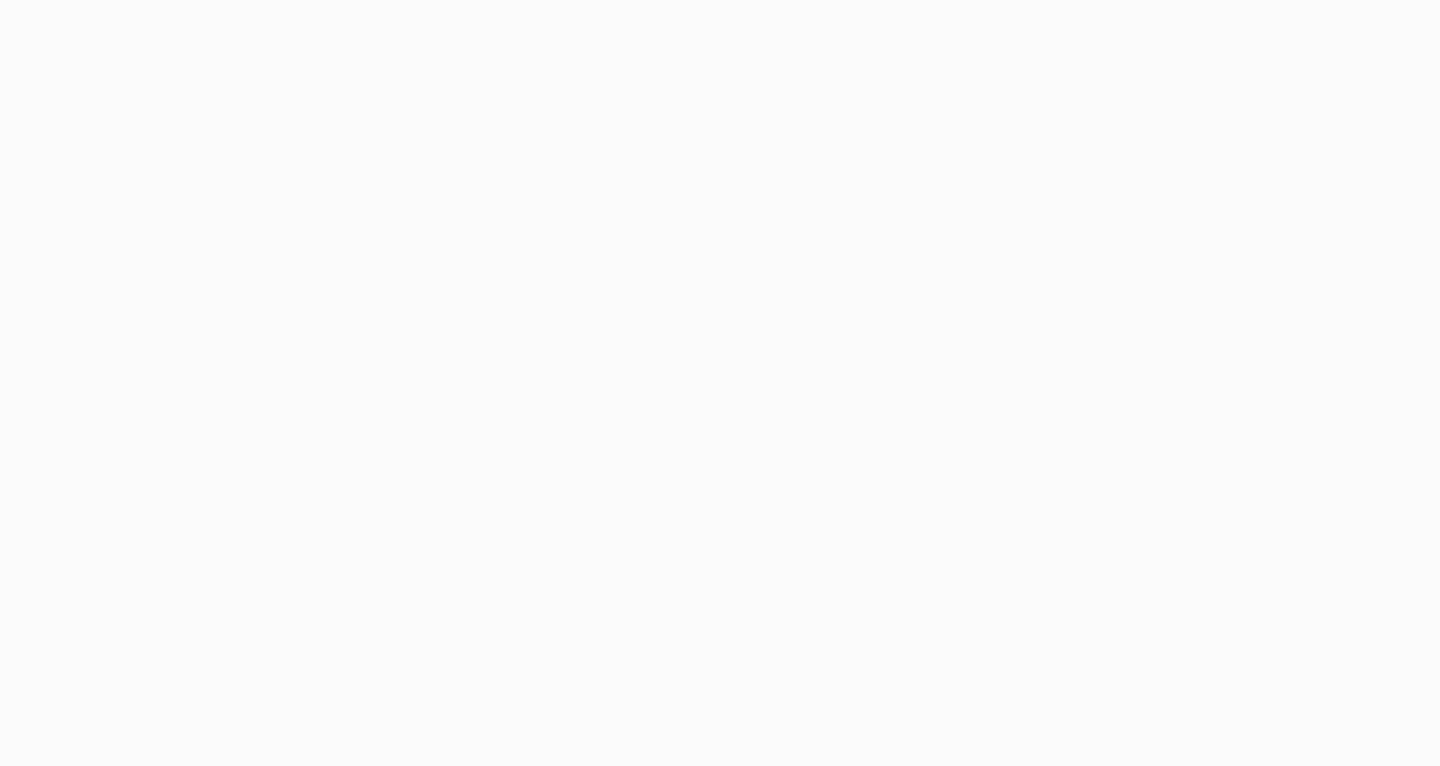 scroll, scrollTop: 0, scrollLeft: 0, axis: both 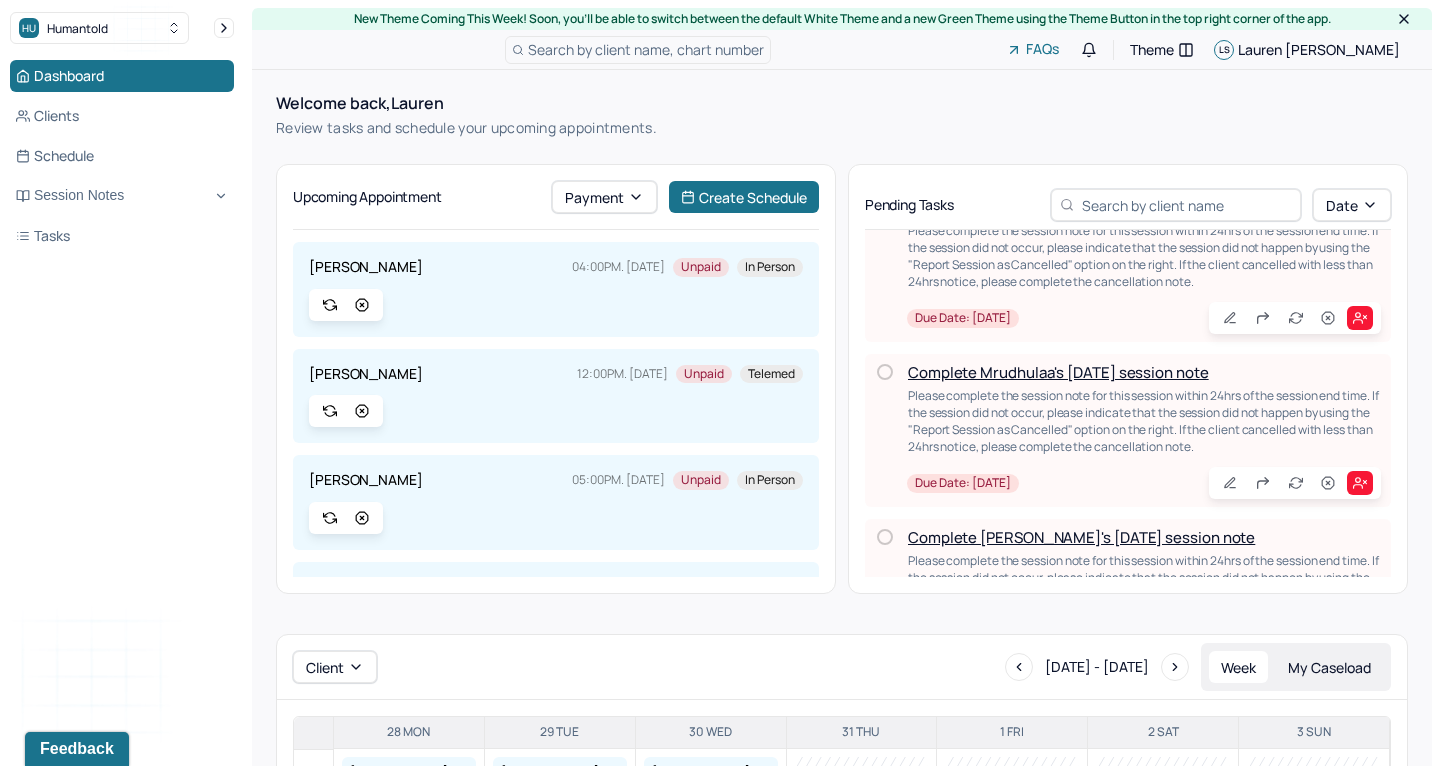 click on "Complete [PERSON_NAME]'s [DATE] session note" at bounding box center [1081, 537] 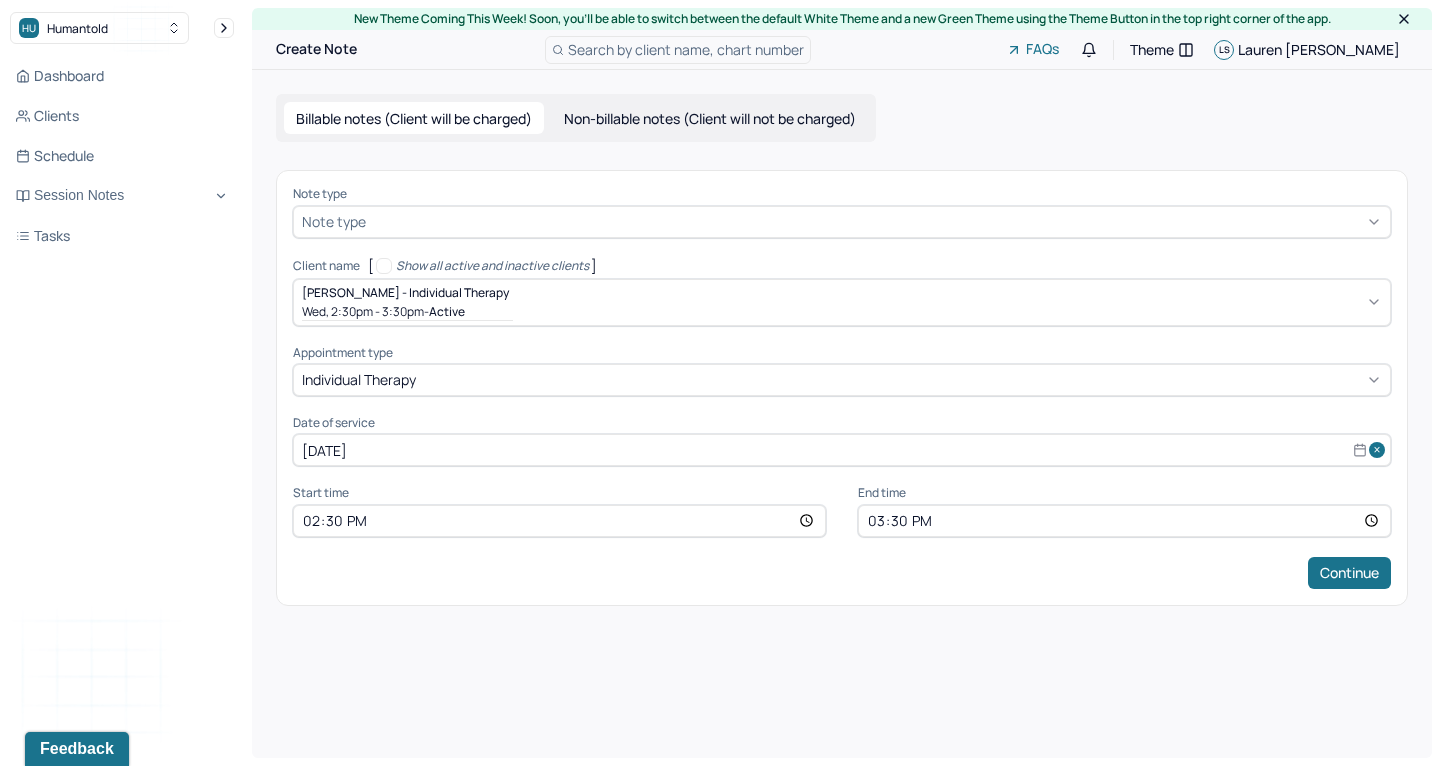 click at bounding box center [876, 221] 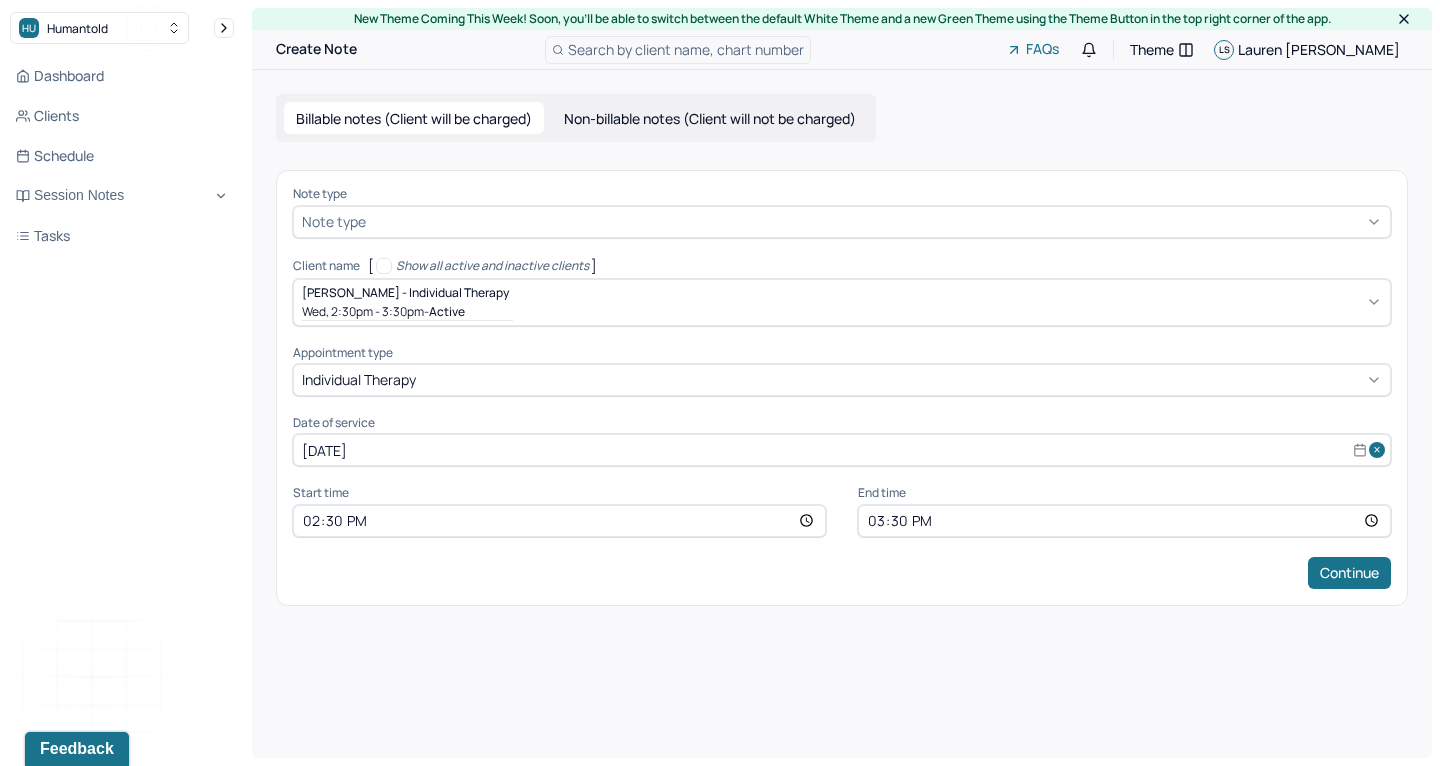click on "Billable notes (Client will be charged) Non-billable notes (Client will not be charged) Note type Note type Client name [ Show all active and inactive clients ] [PERSON_NAME] - Individual therapy Wed, 2:30pm - 3:30pm  -  active Appointment type individual therapy Date of service [DATE] Start time 14:30 End time 15:30 Continue" at bounding box center [842, 349] 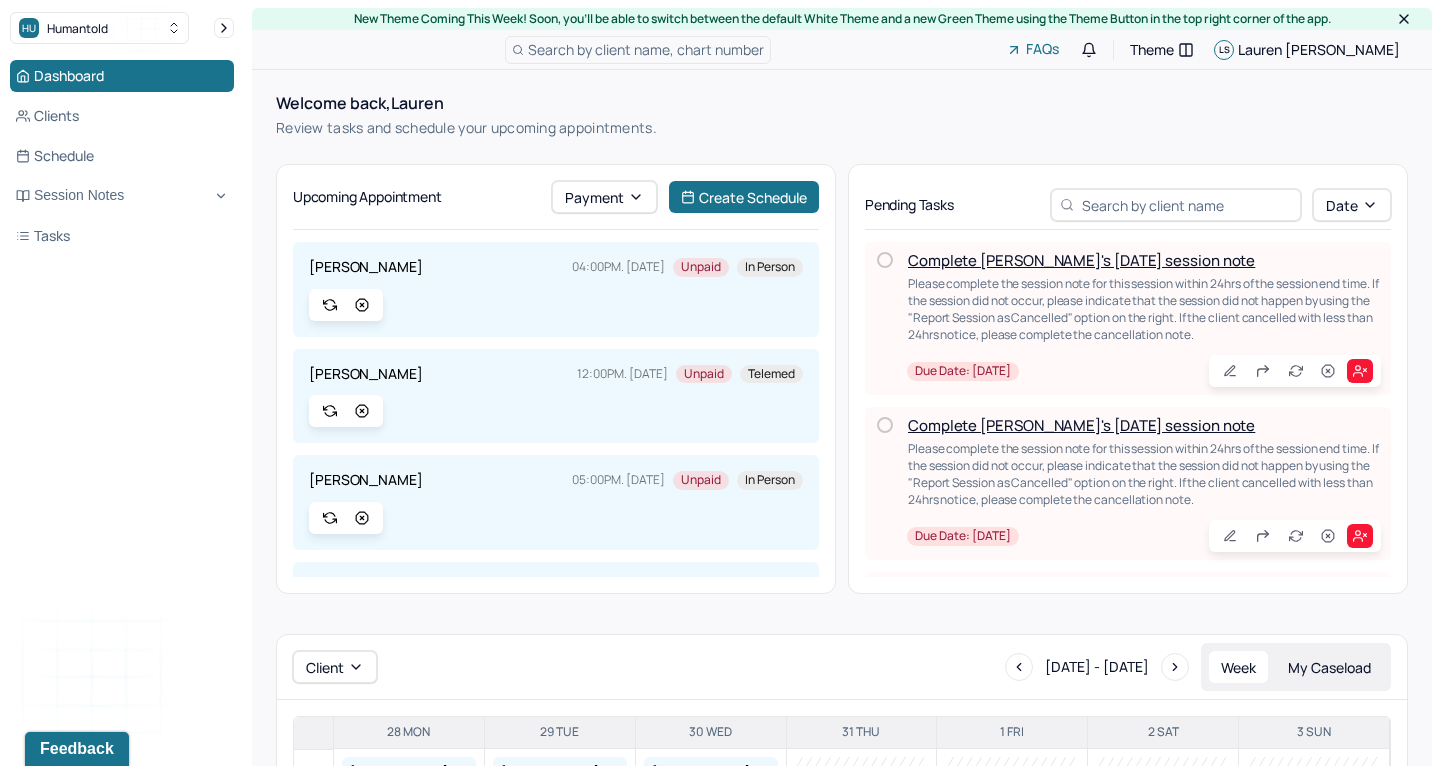 scroll, scrollTop: 0, scrollLeft: 0, axis: both 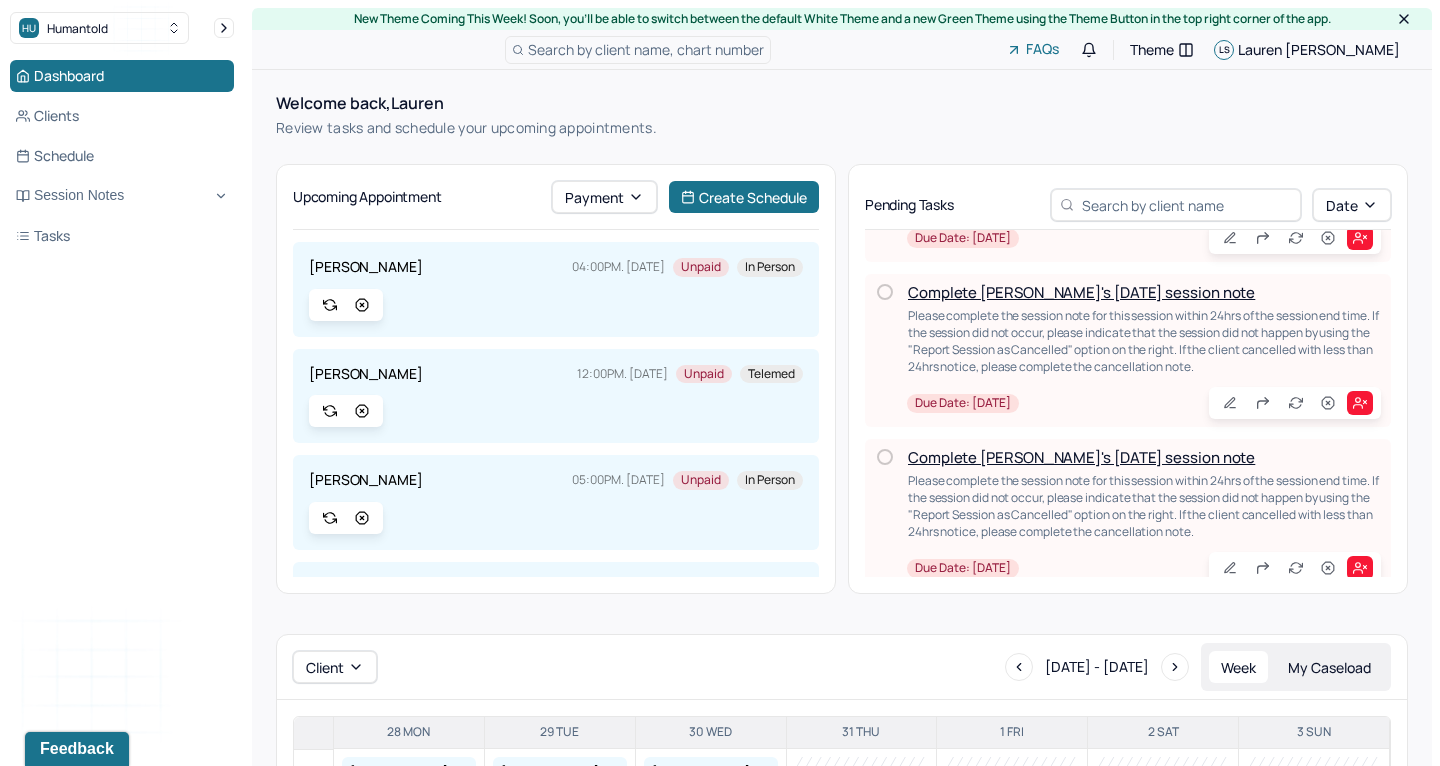 click on "Complete [PERSON_NAME]'s [DATE] session note" at bounding box center [1081, 457] 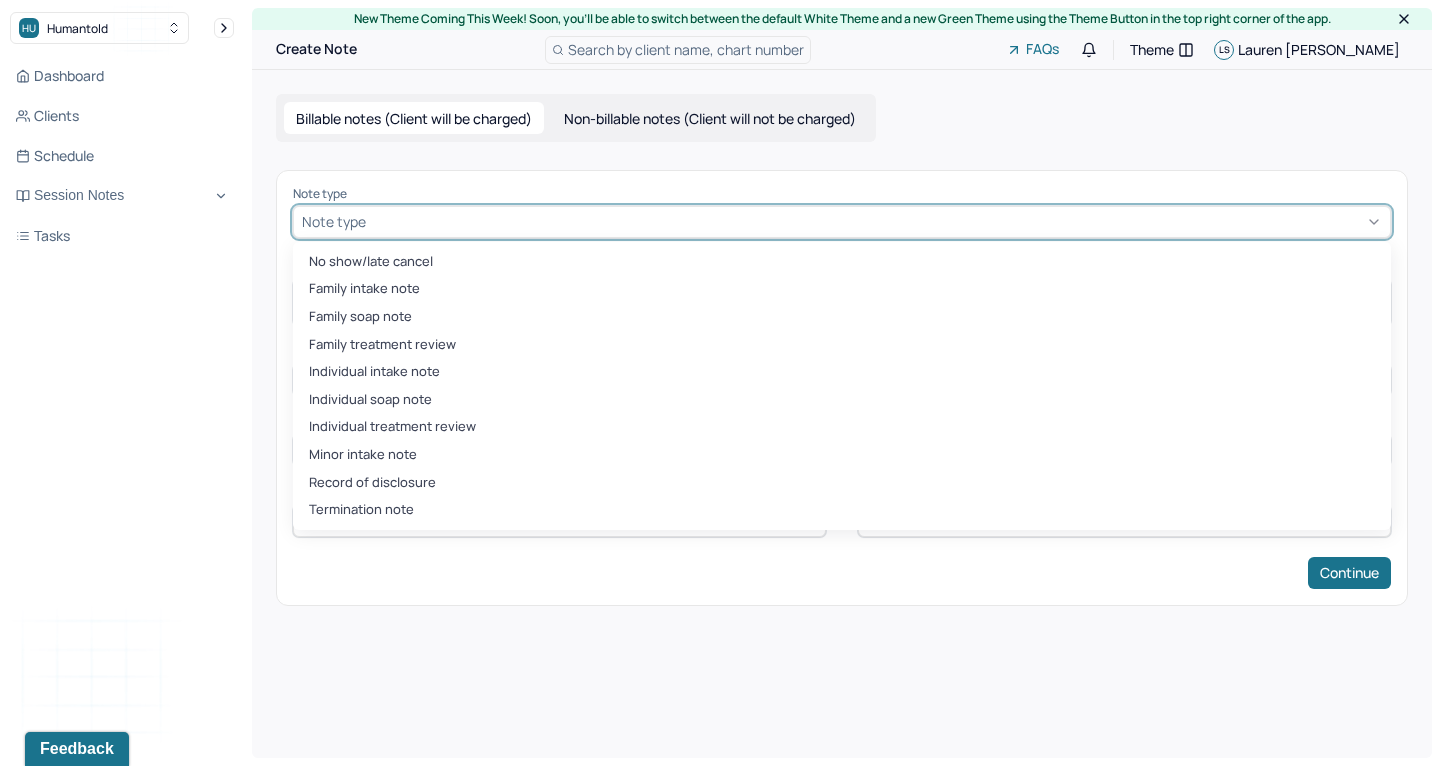 click at bounding box center [876, 221] 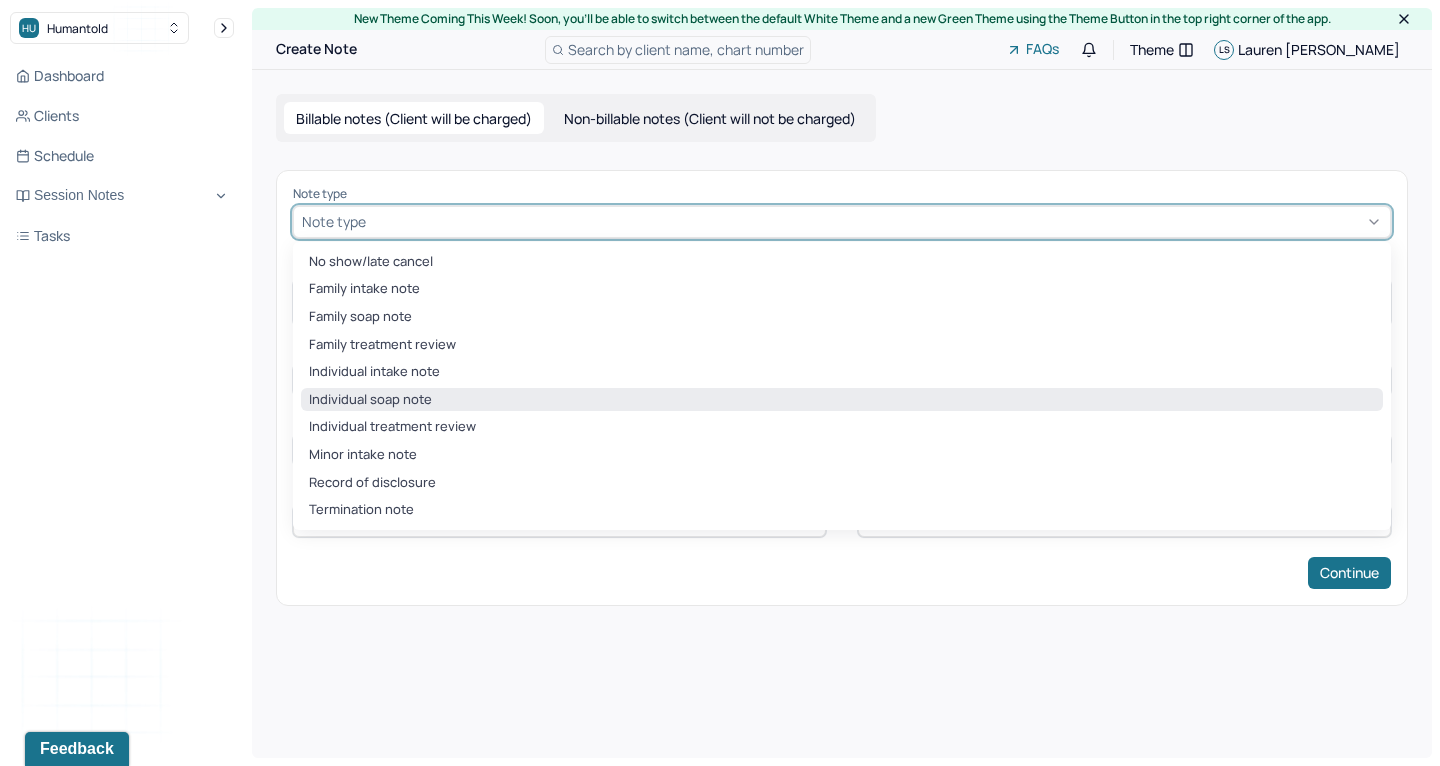 click on "Individual soap note" at bounding box center (842, 400) 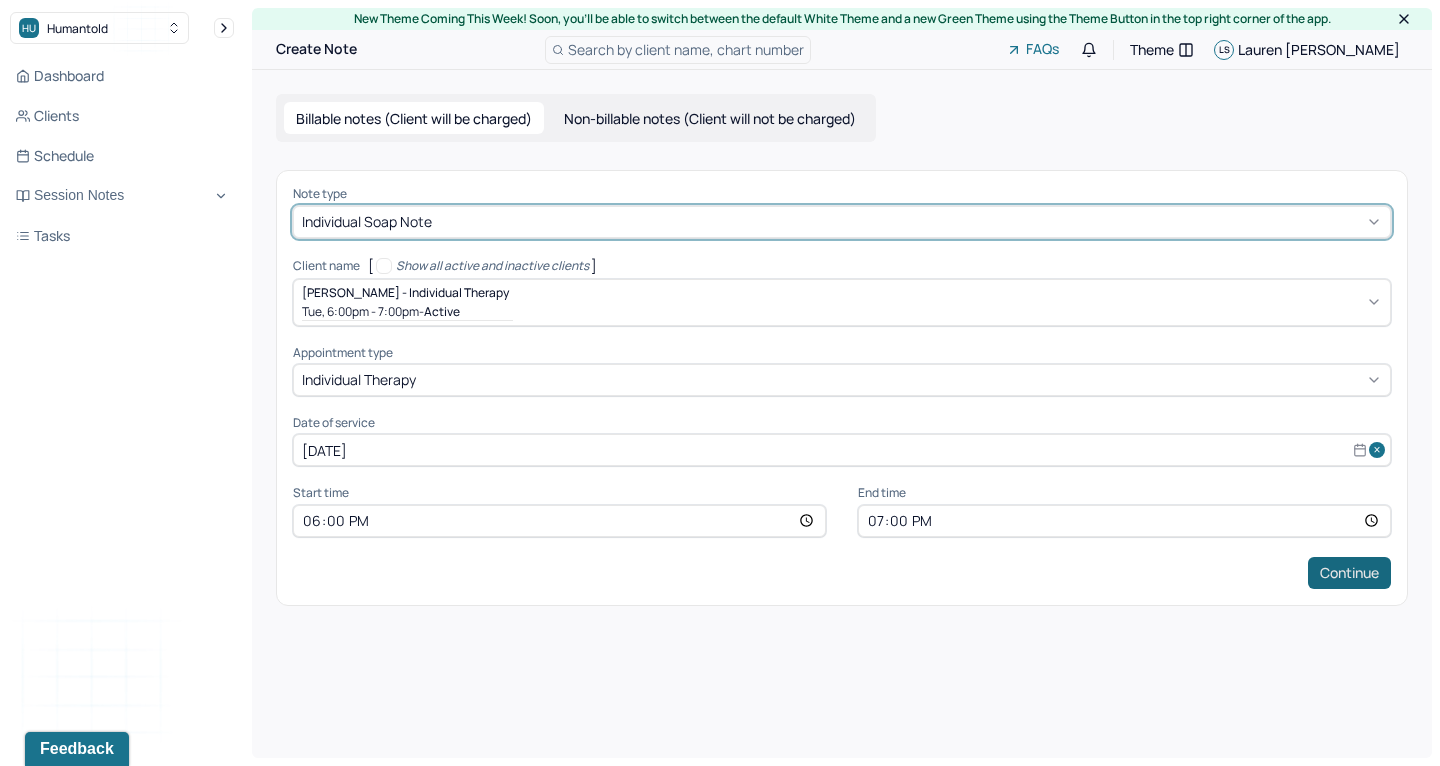 click on "Continue" at bounding box center (1349, 573) 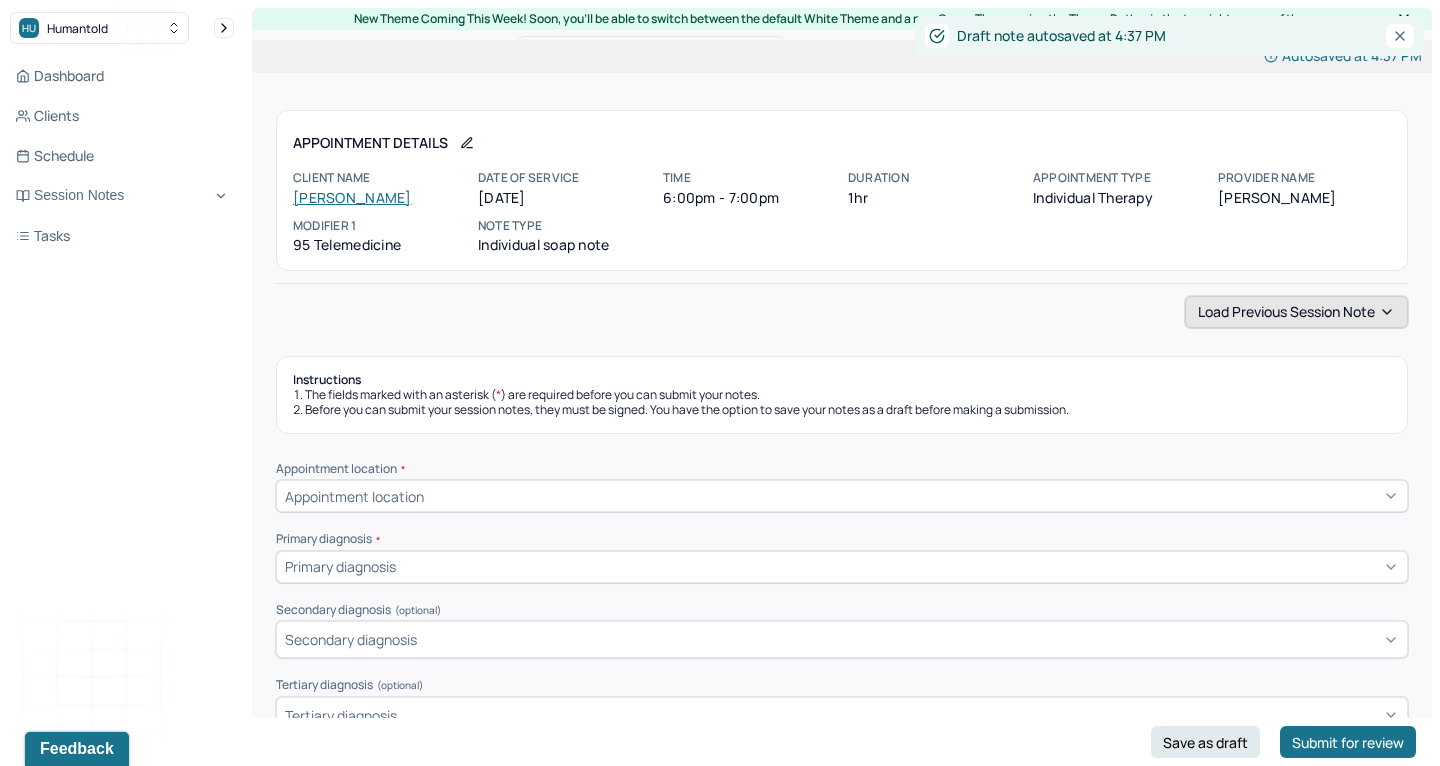 click on "Load previous session note" at bounding box center [1296, 312] 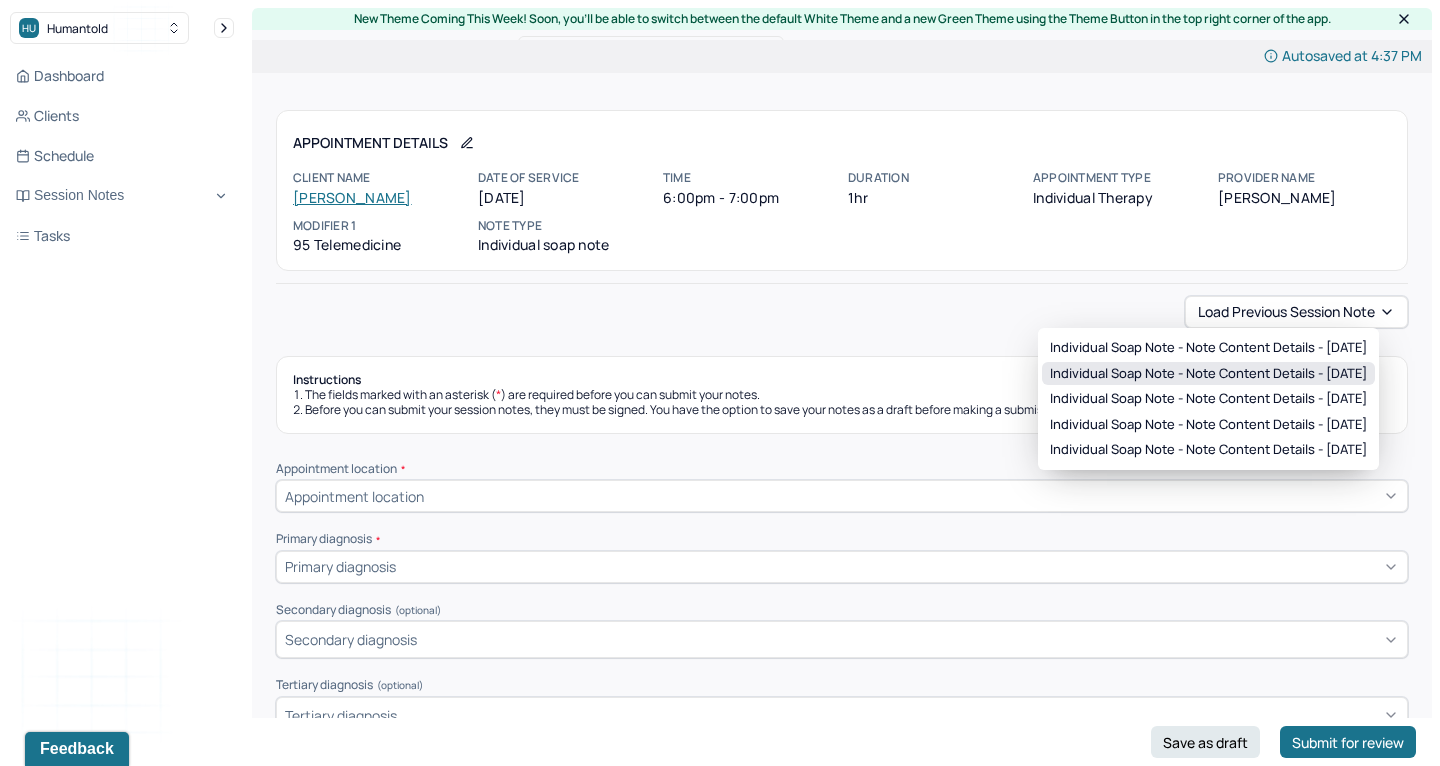 click on "Individual soap note   - Note content Details -   [DATE]" at bounding box center (1208, 374) 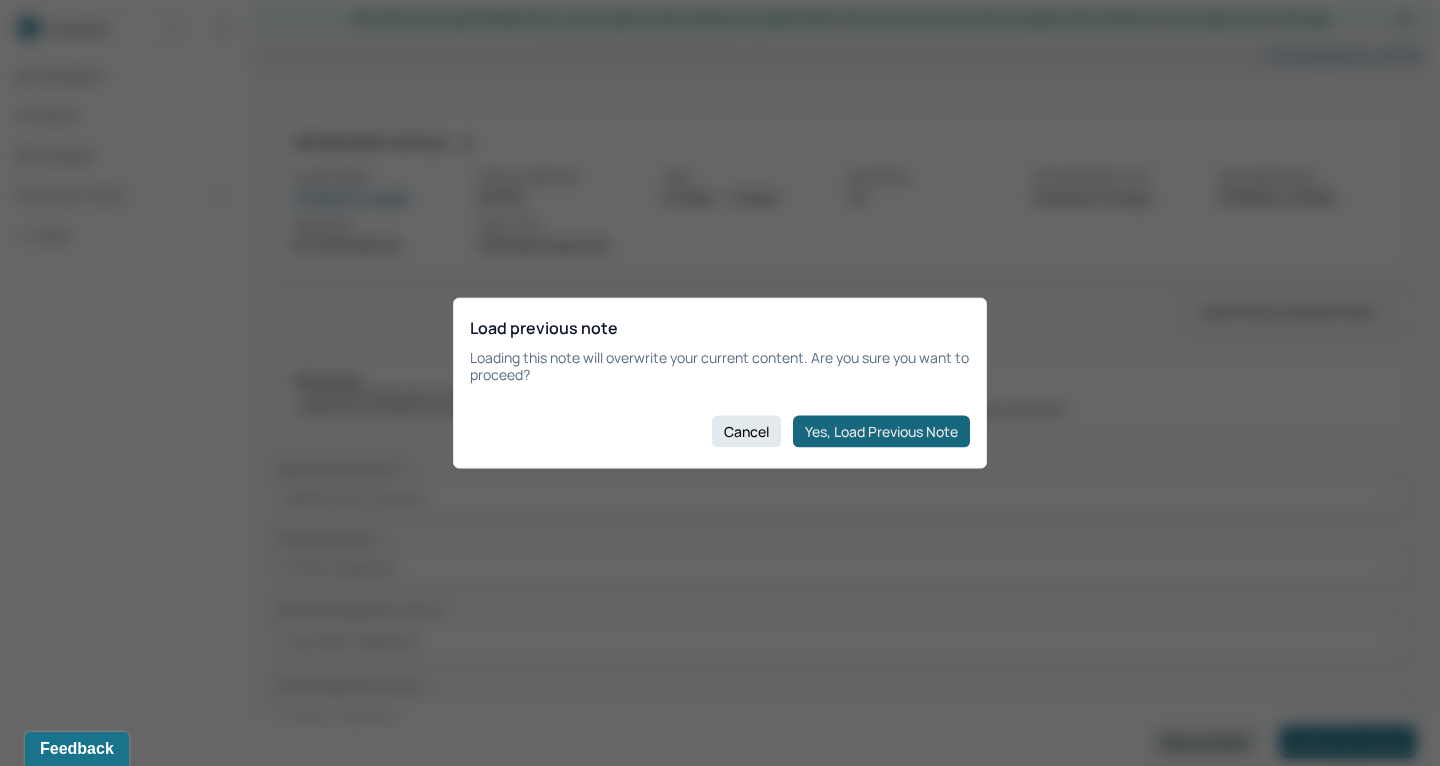 click on "Yes, Load Previous Note" at bounding box center [881, 431] 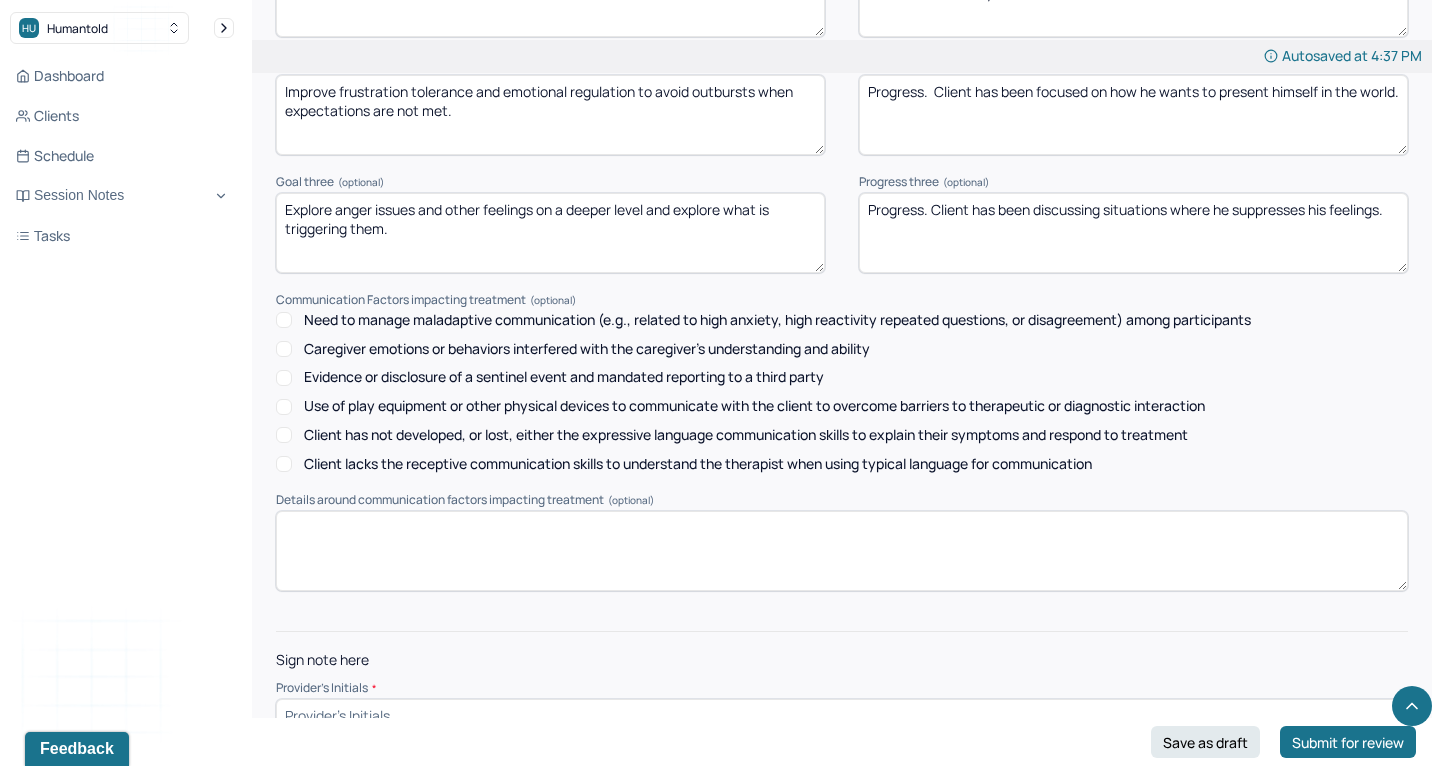 scroll, scrollTop: 2795, scrollLeft: 0, axis: vertical 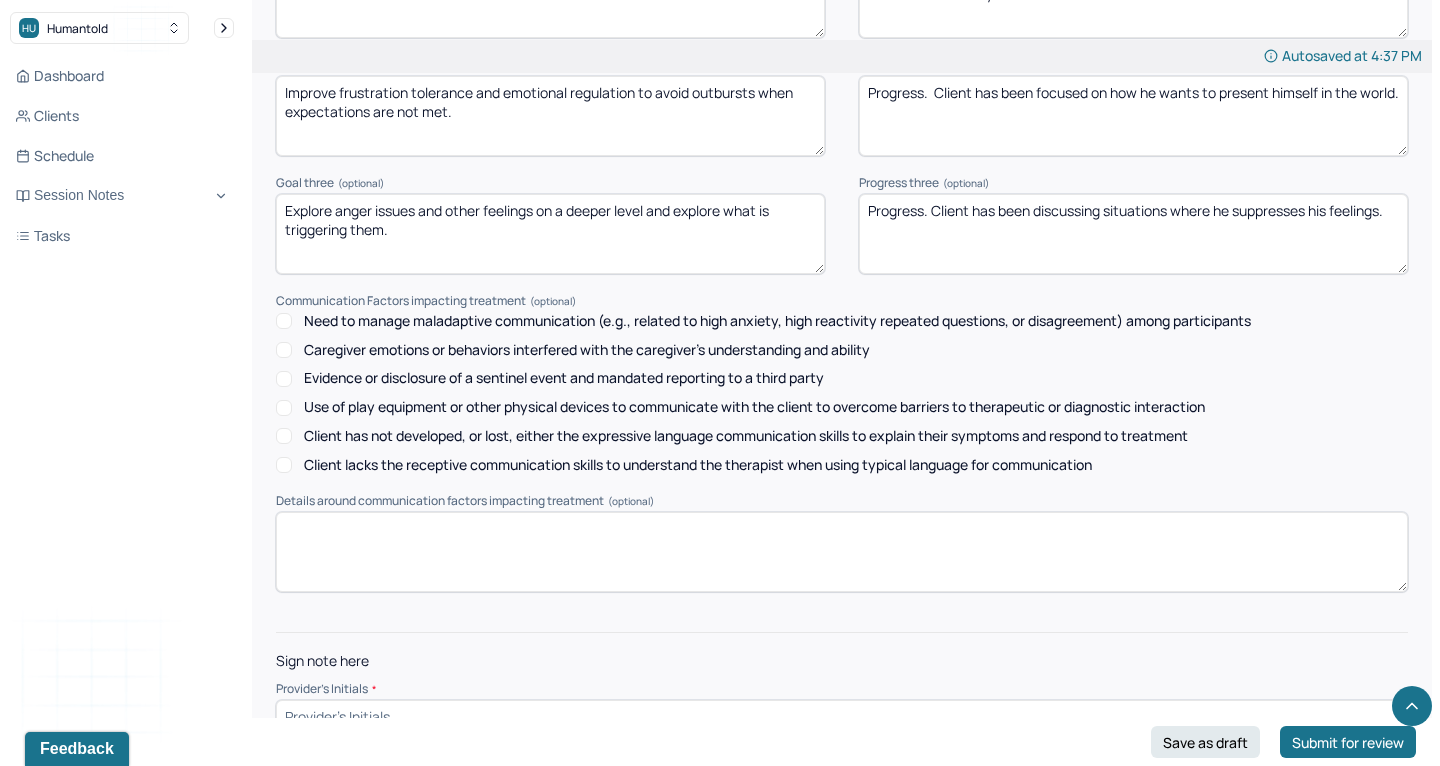 click at bounding box center [842, 716] 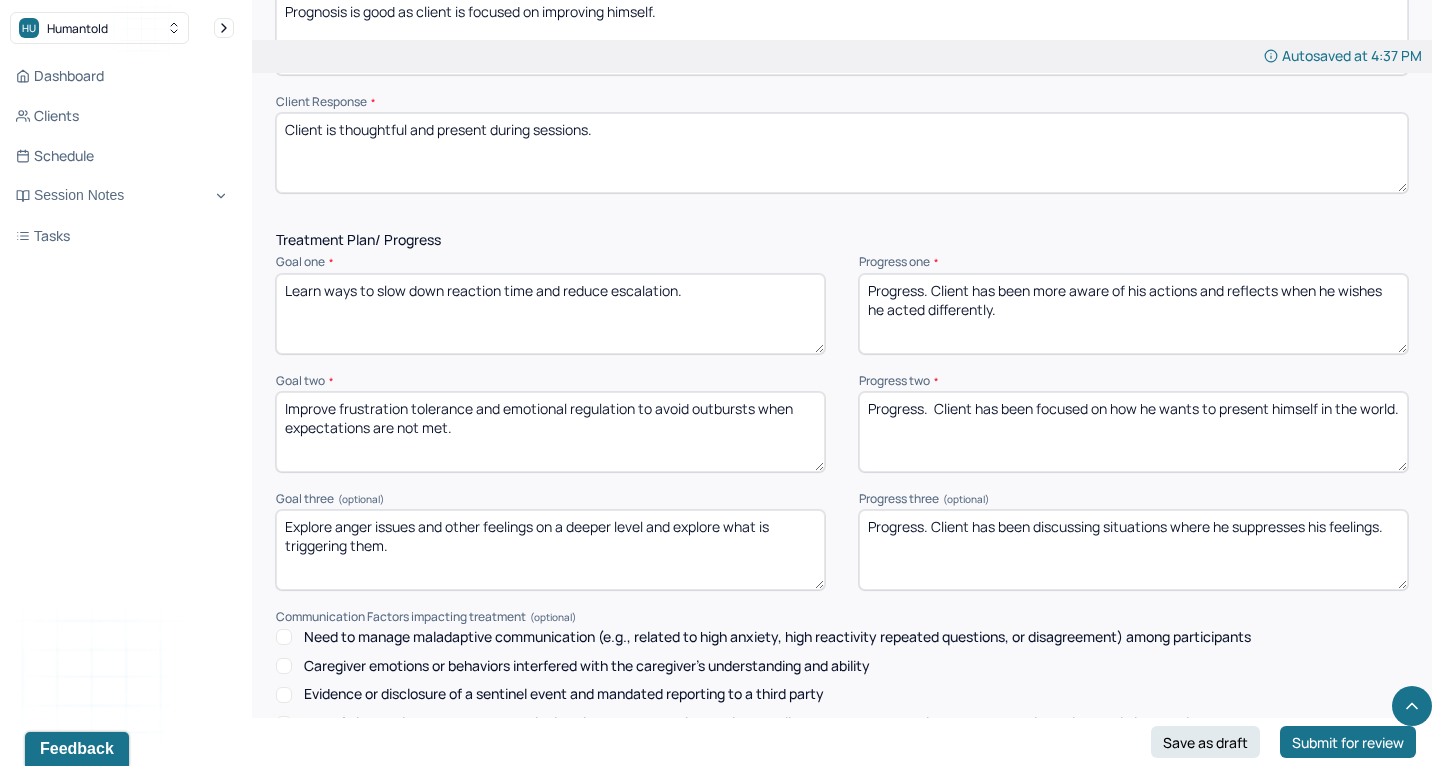 scroll, scrollTop: 2466, scrollLeft: 0, axis: vertical 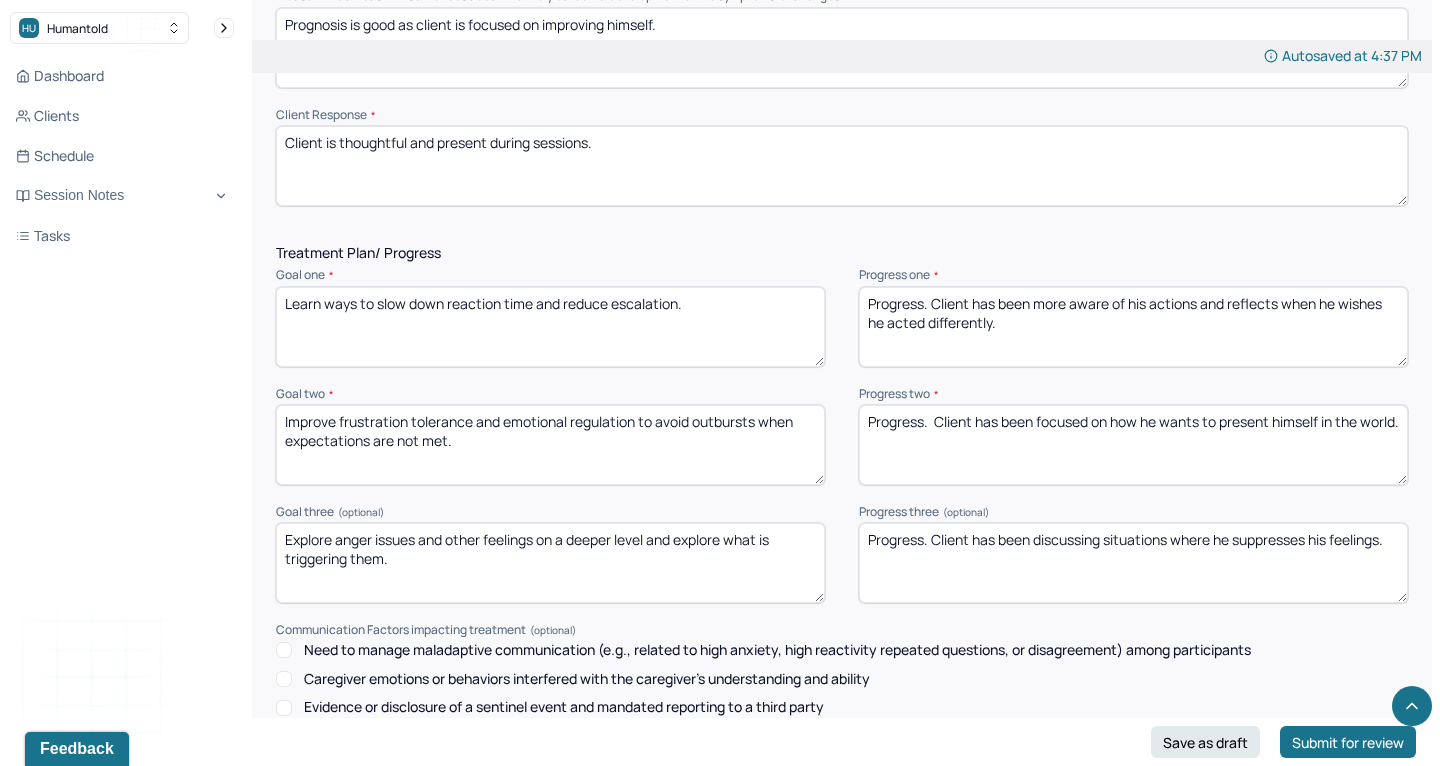 type on "LS" 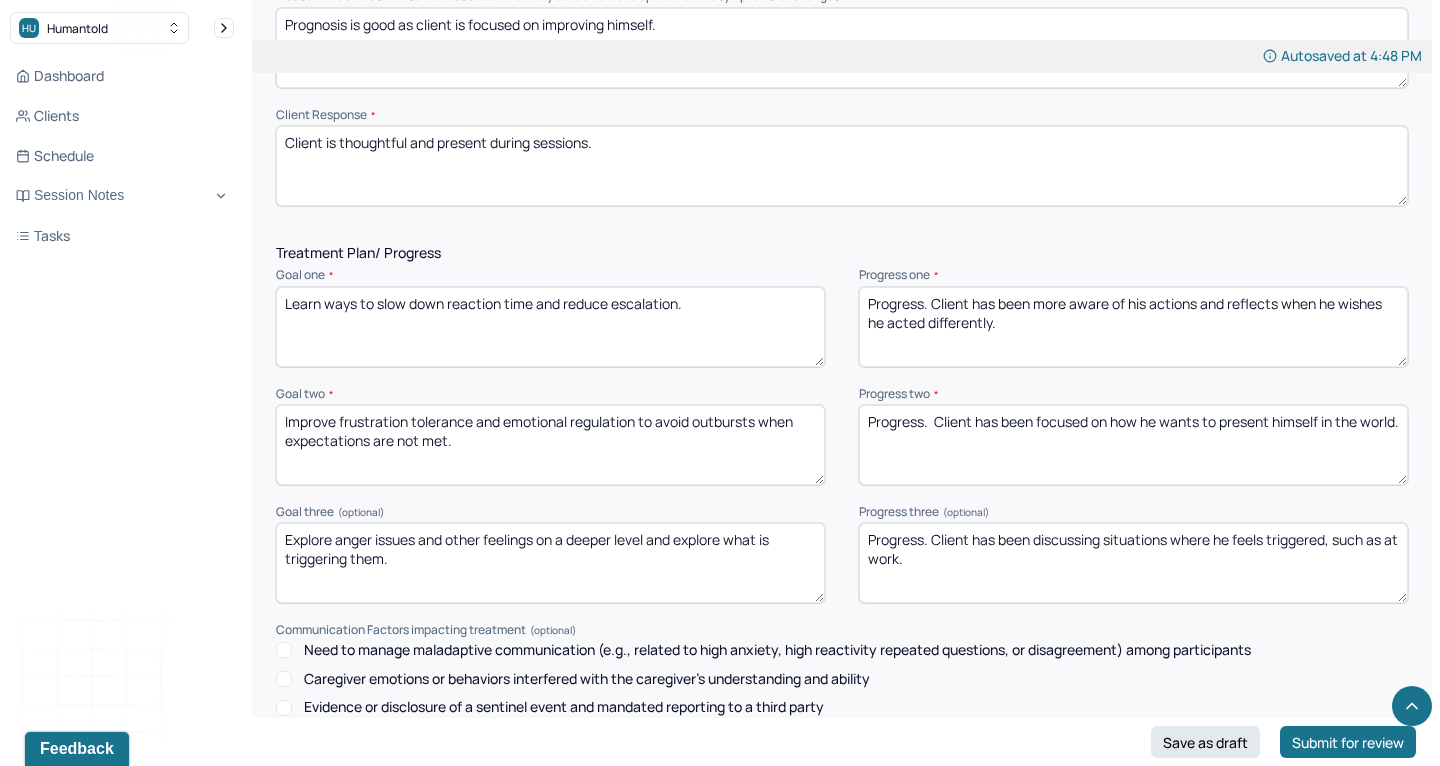 type on "Progress. Client has been discussing situations where he feels triggered, such as at work." 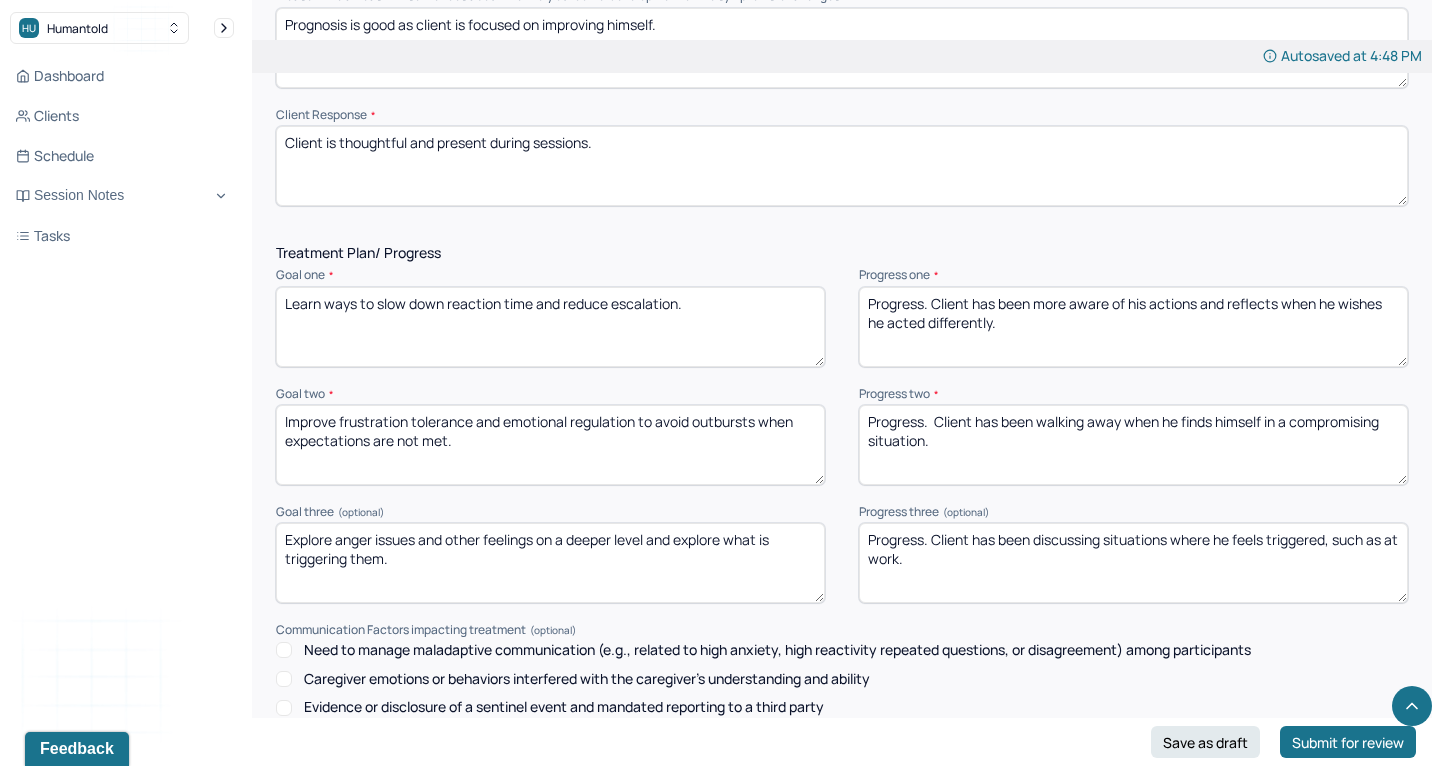 type on "Progress.  Client has been walking away when he finds himself in a compromising situation." 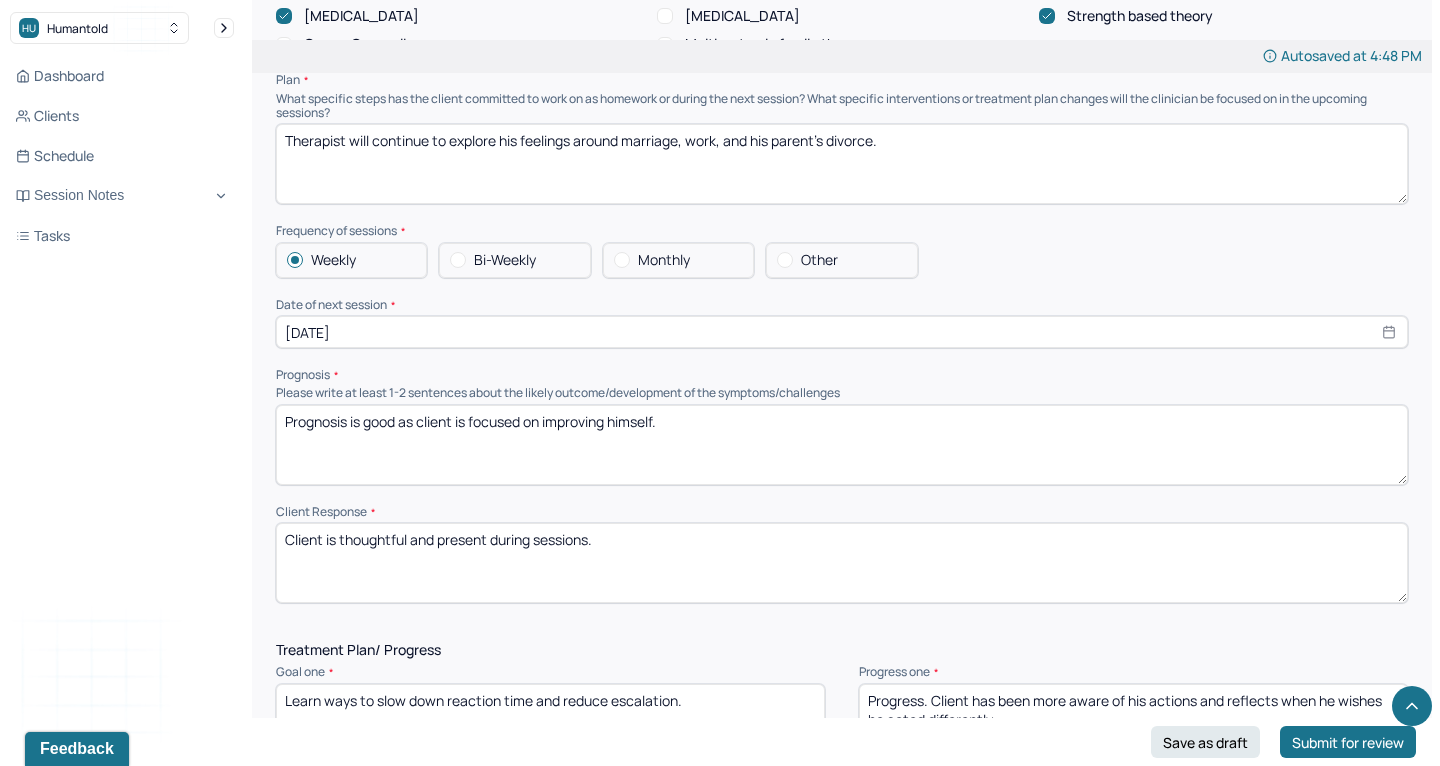 scroll, scrollTop: 2061, scrollLeft: 0, axis: vertical 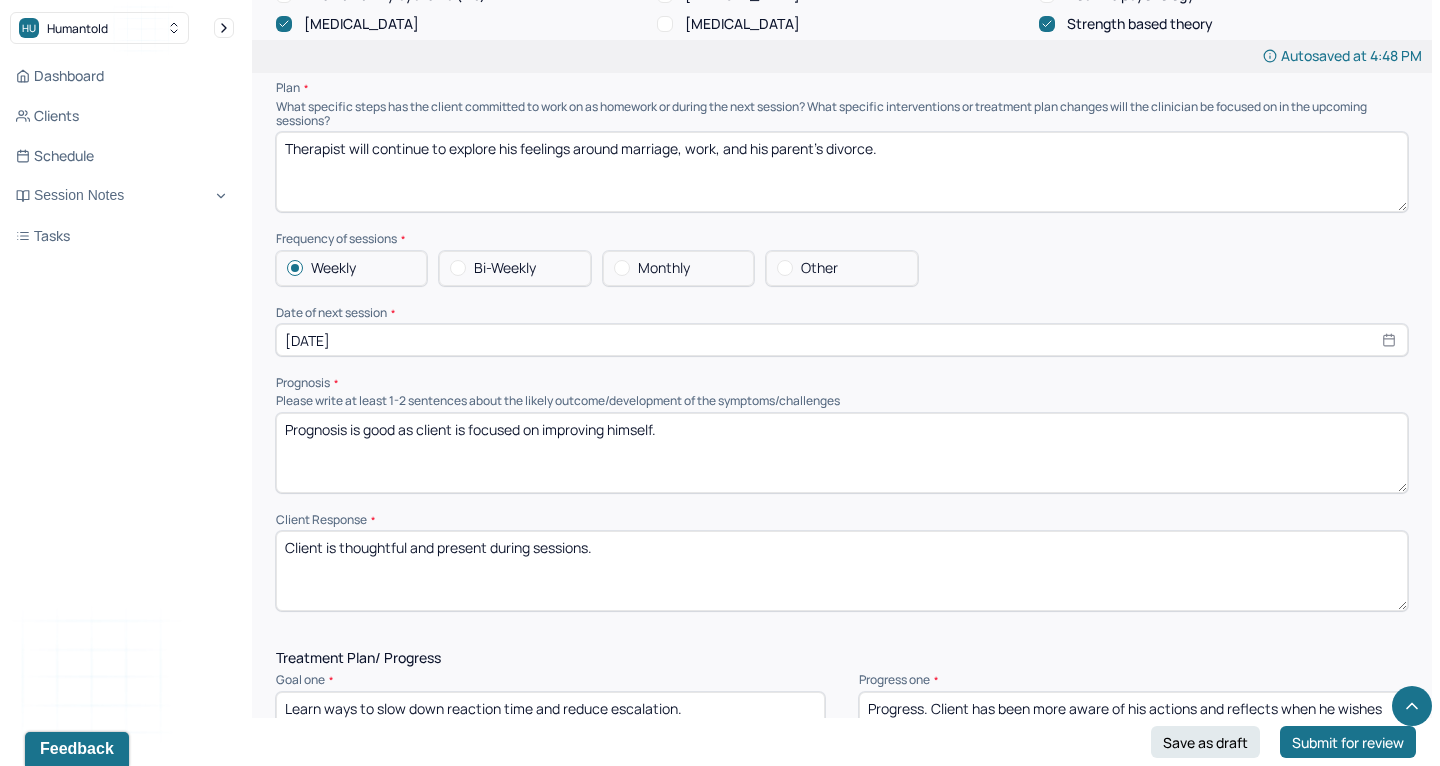 drag, startPoint x: 341, startPoint y: 516, endPoint x: 721, endPoint y: 505, distance: 380.15918 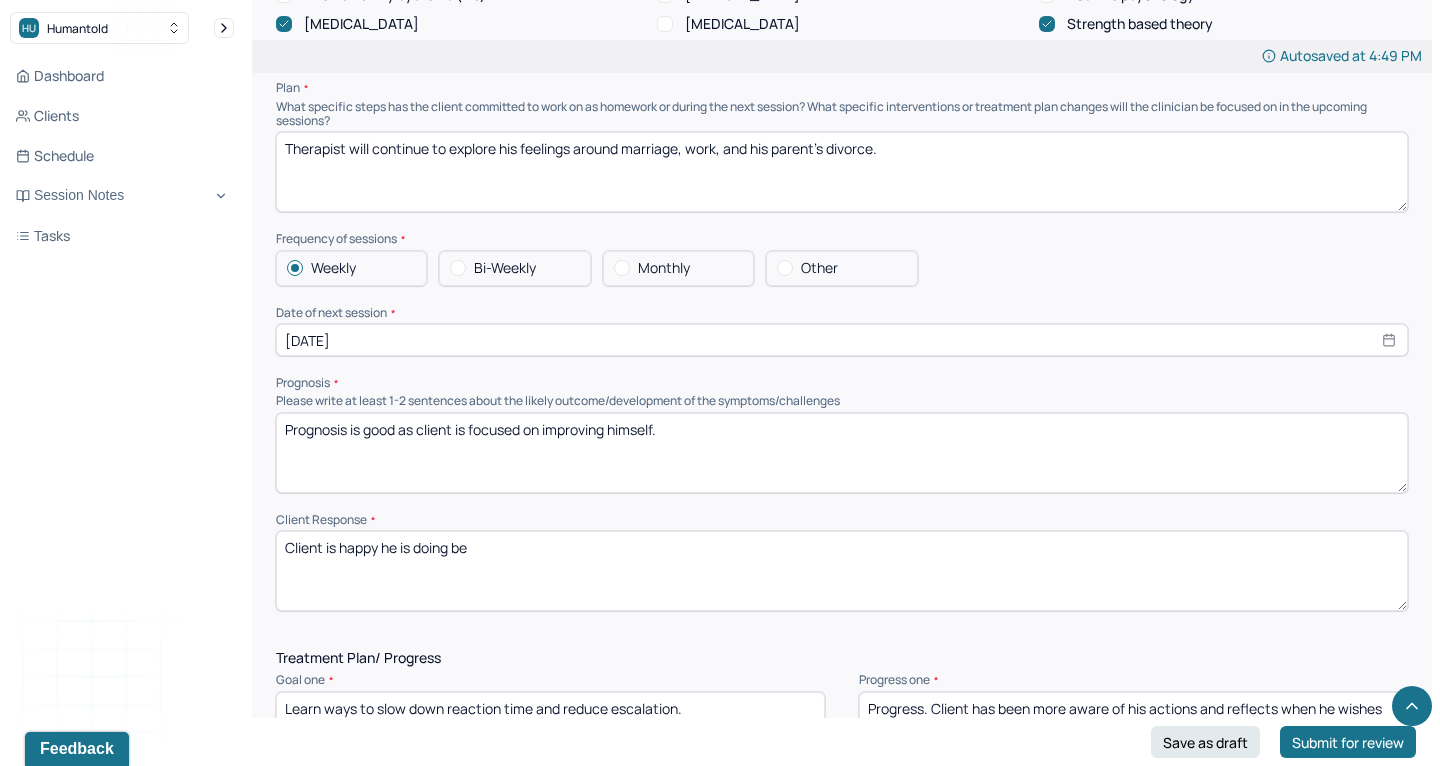 drag, startPoint x: 342, startPoint y: 514, endPoint x: 661, endPoint y: 511, distance: 319.0141 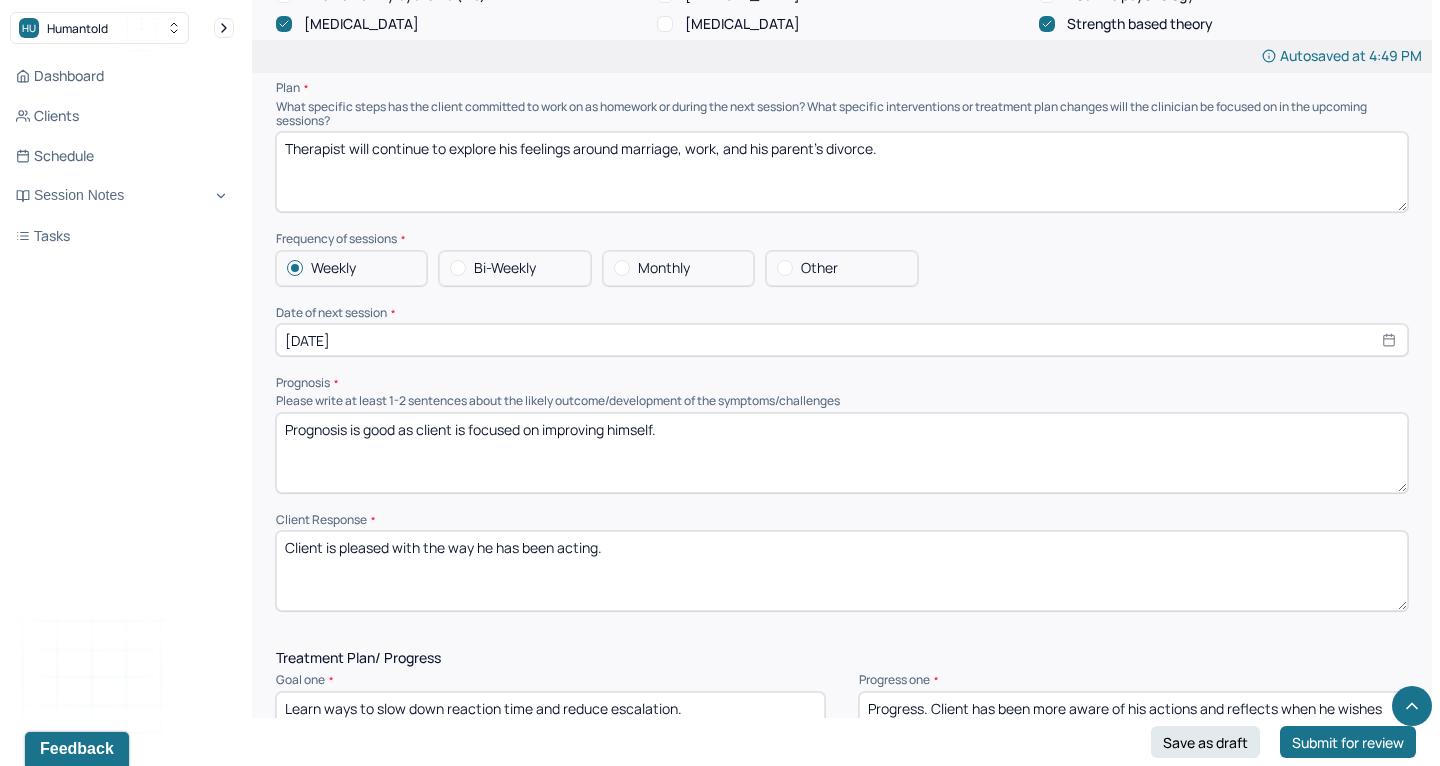 click on "Client is pleased with the way he has been acting." at bounding box center (842, 571) 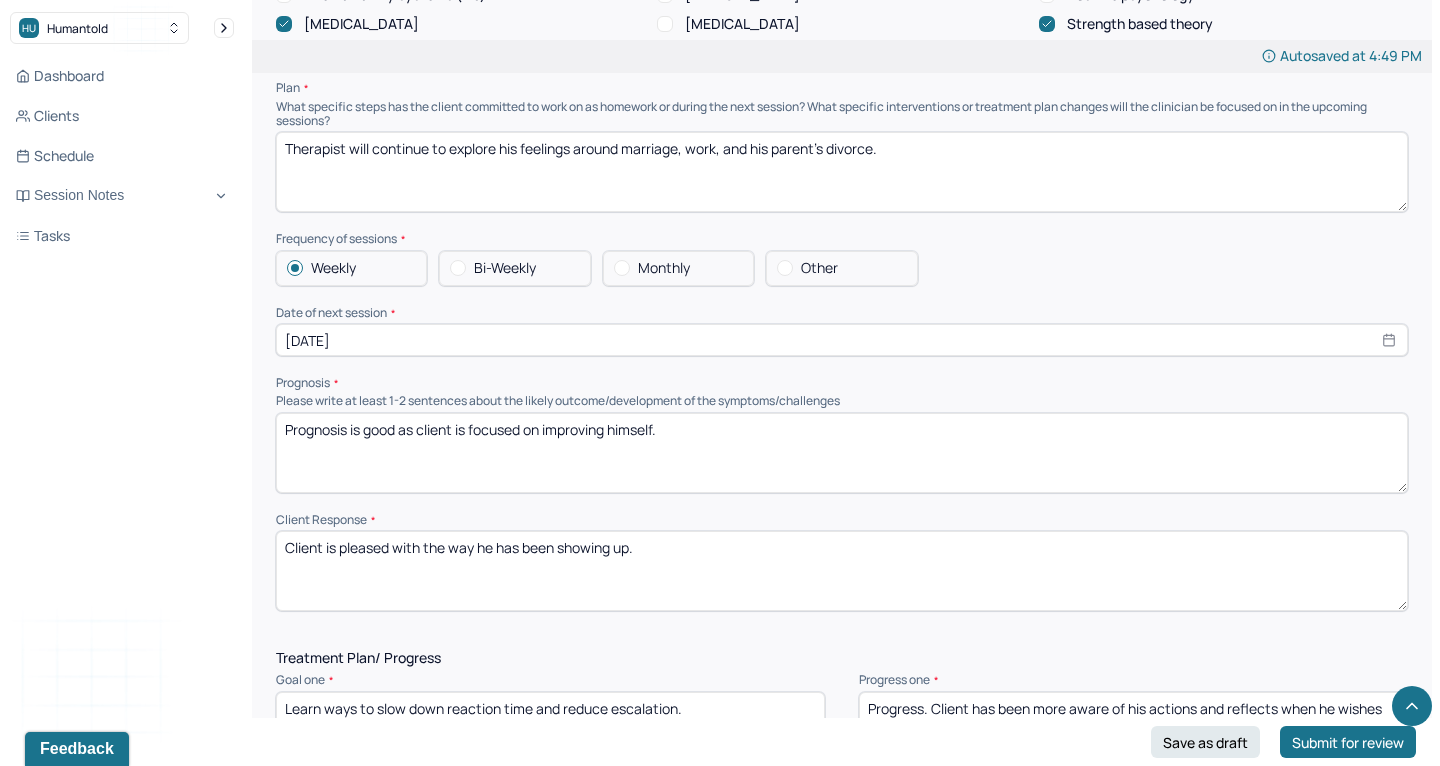 type on "Client is pleased with the way he has been showing up." 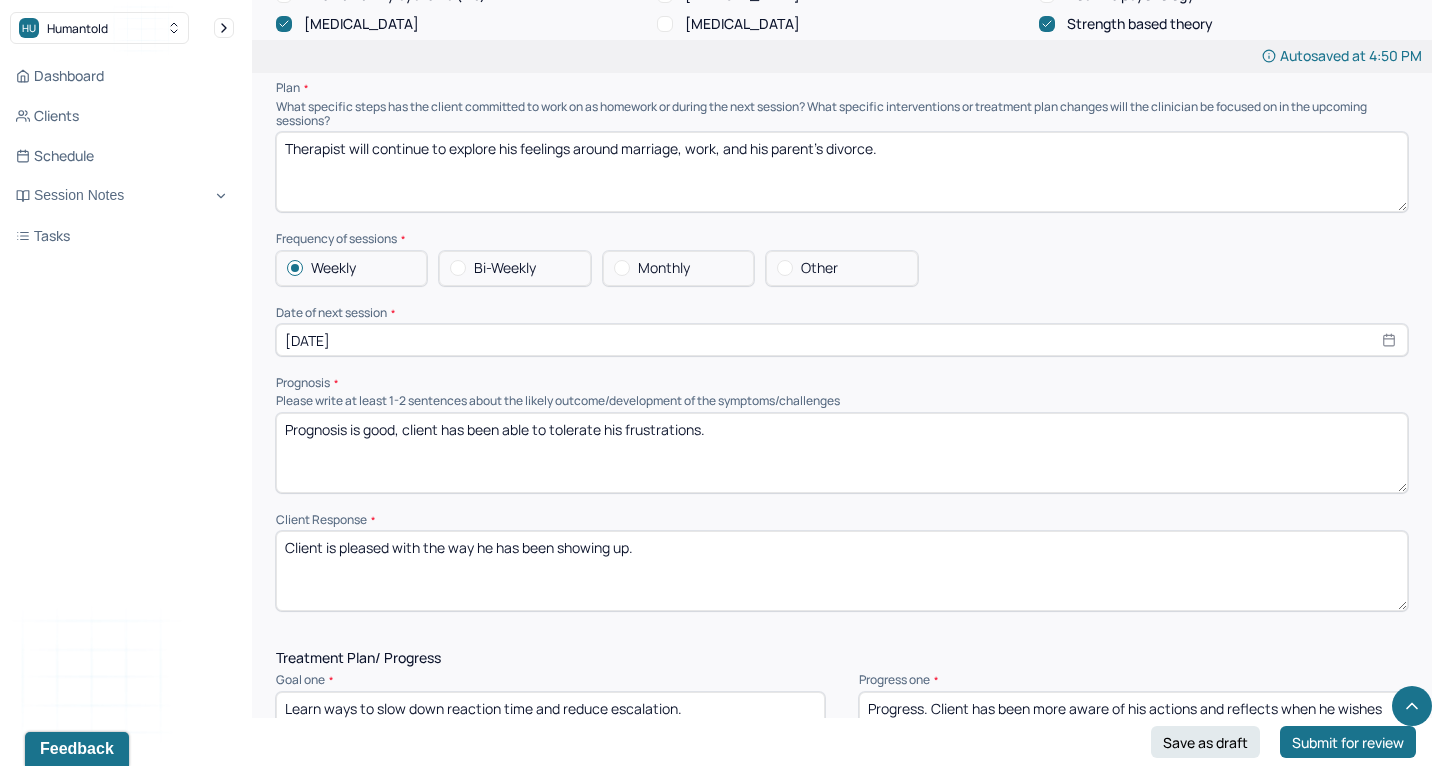 type on "Prognosis is good, client has been able to tolerate his frustrations." 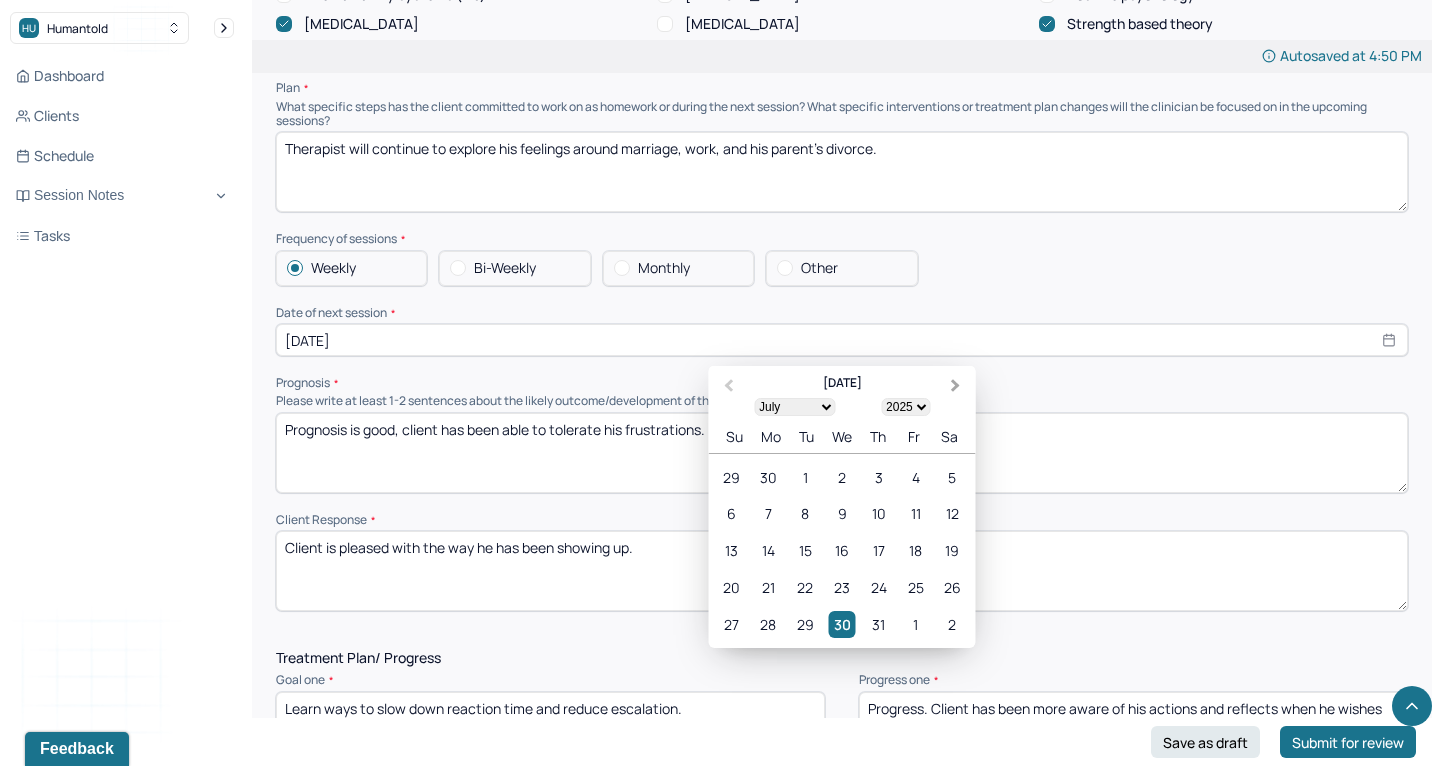 click on "Next Month" at bounding box center (958, 387) 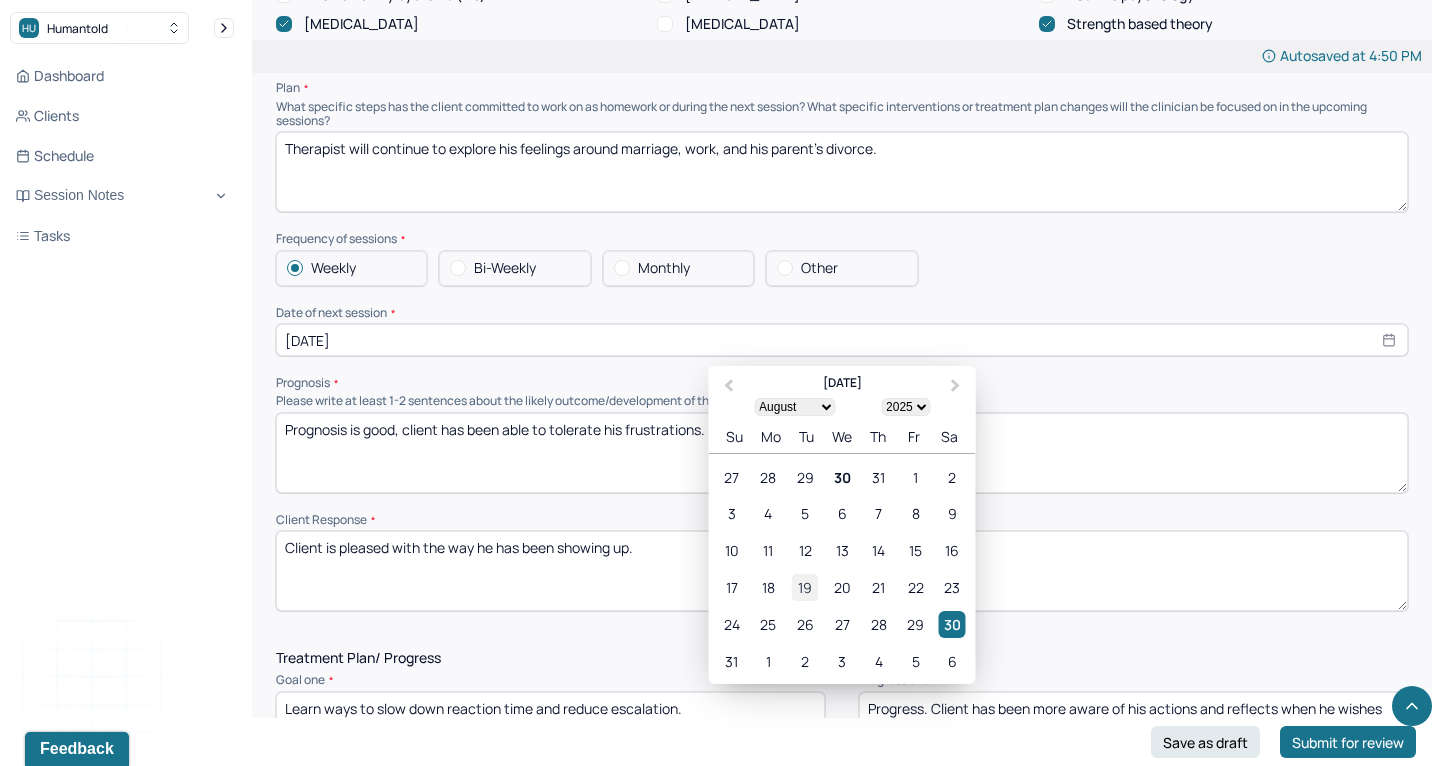 click on "19" at bounding box center (805, 587) 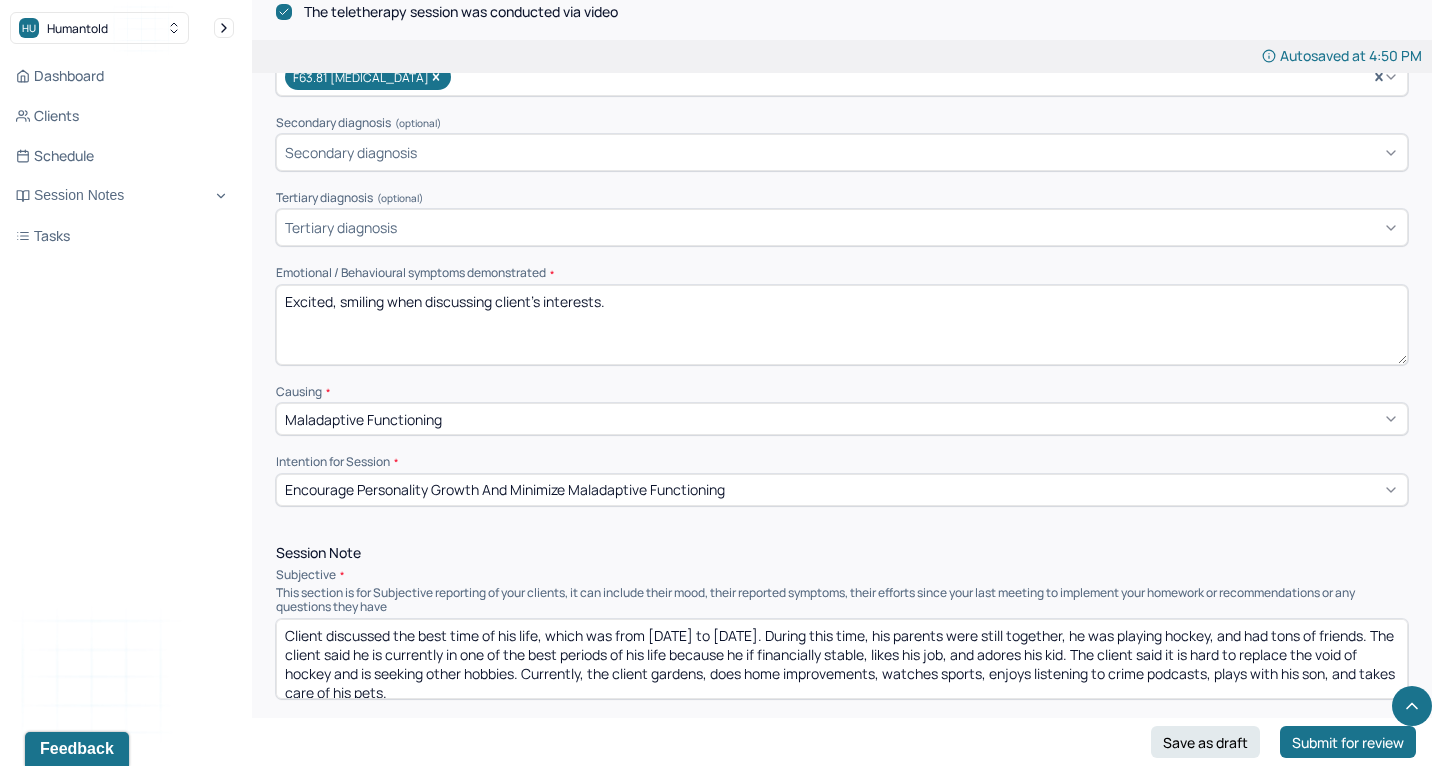 scroll, scrollTop: 683, scrollLeft: 0, axis: vertical 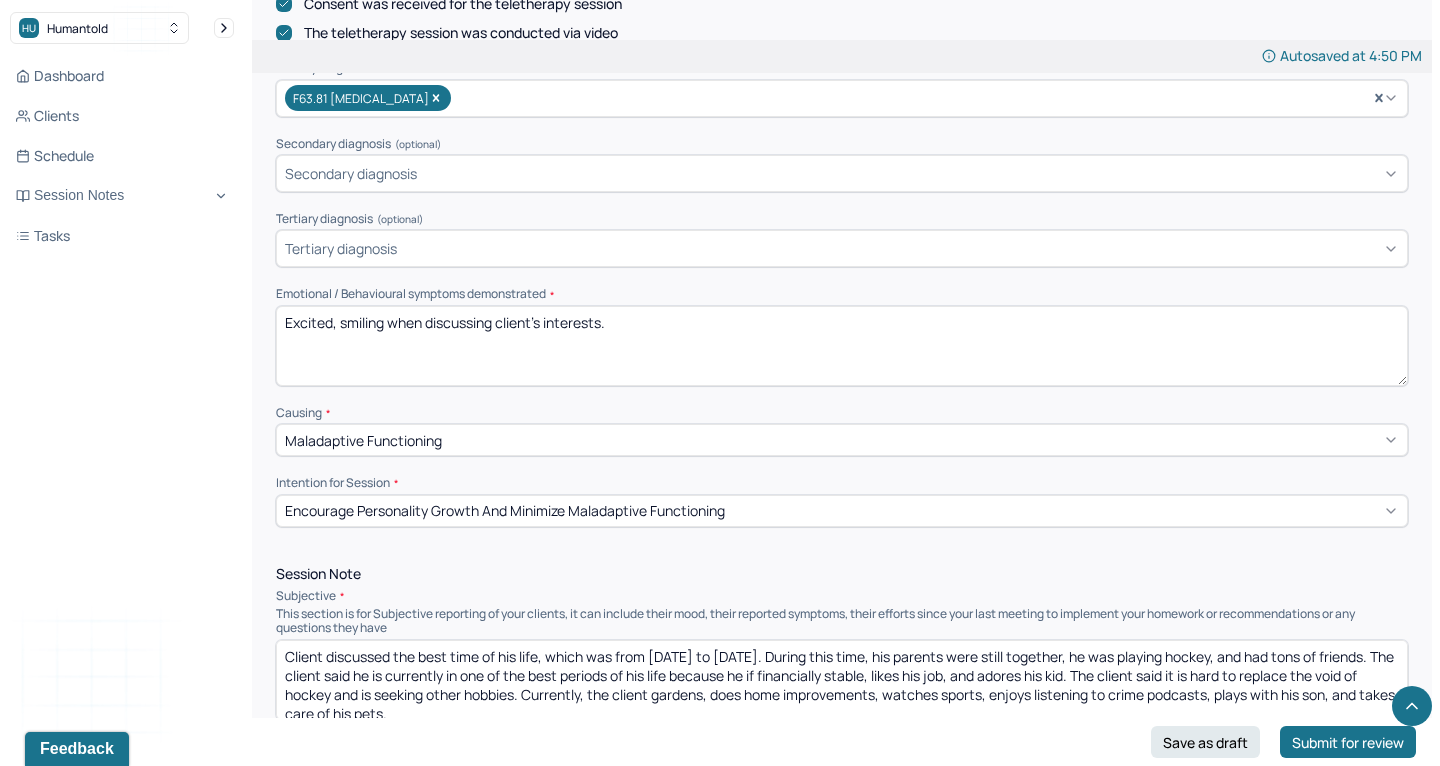click on "Excited, smiling when discussing client's interests." at bounding box center [842, 346] 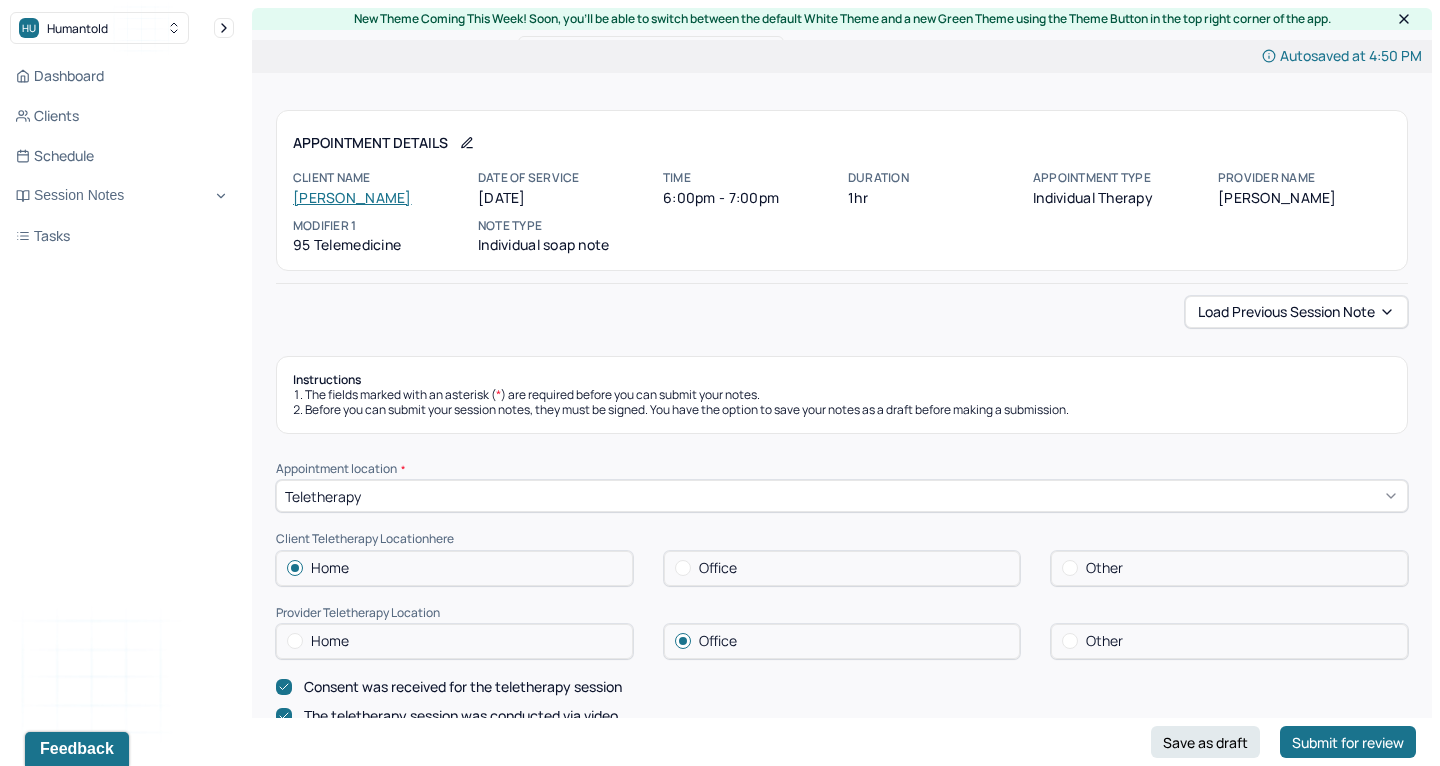 scroll, scrollTop: 0, scrollLeft: 0, axis: both 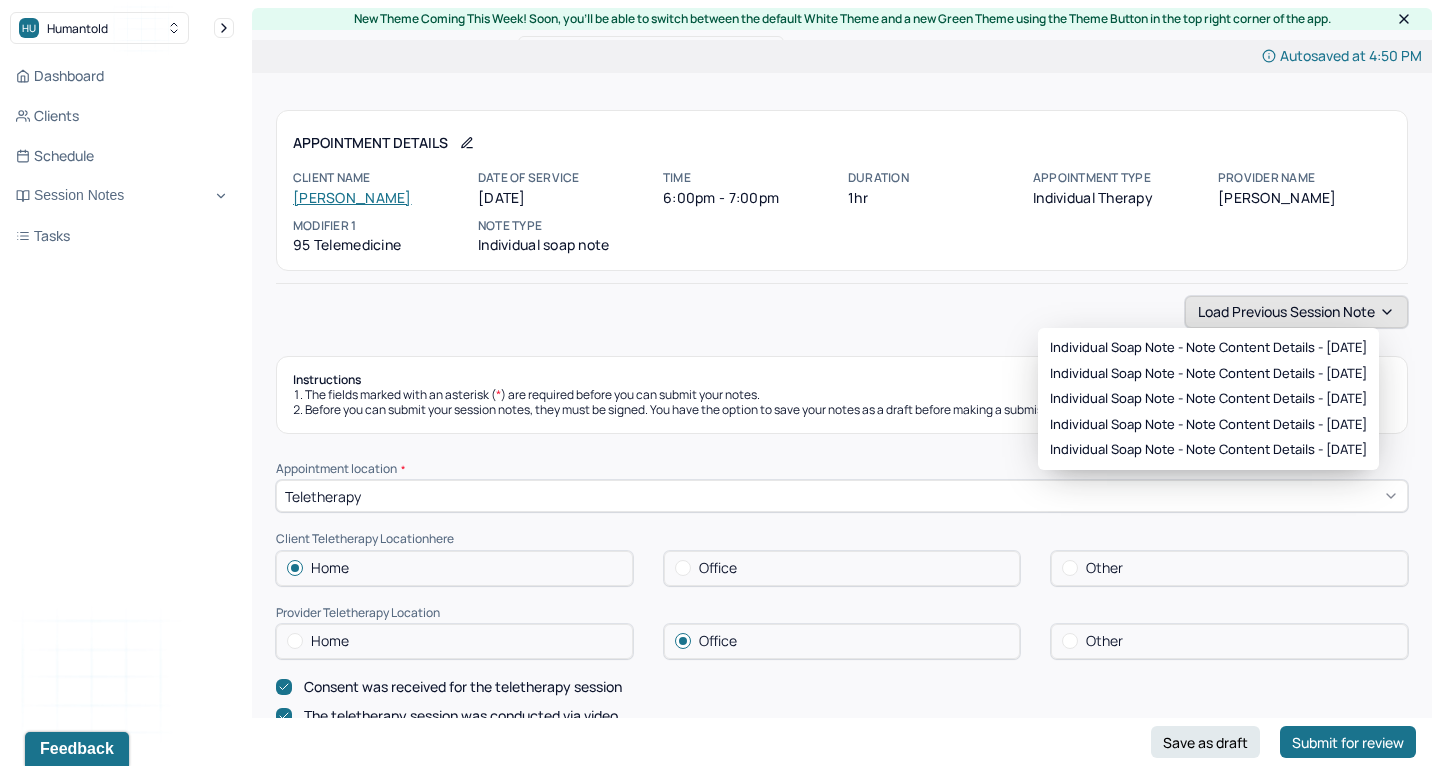 click on "Load previous session note" at bounding box center (1296, 312) 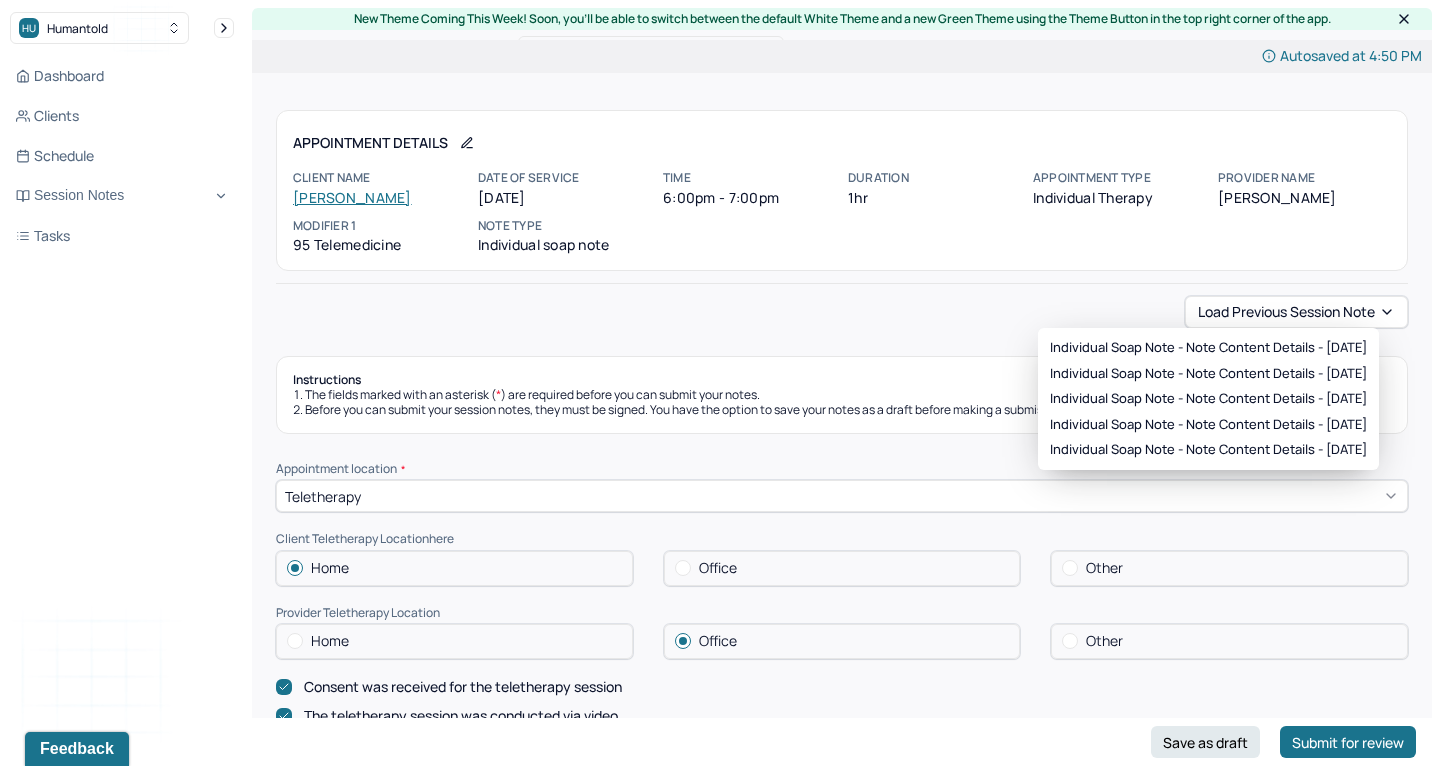 click on "Load previous session note" at bounding box center (842, 312) 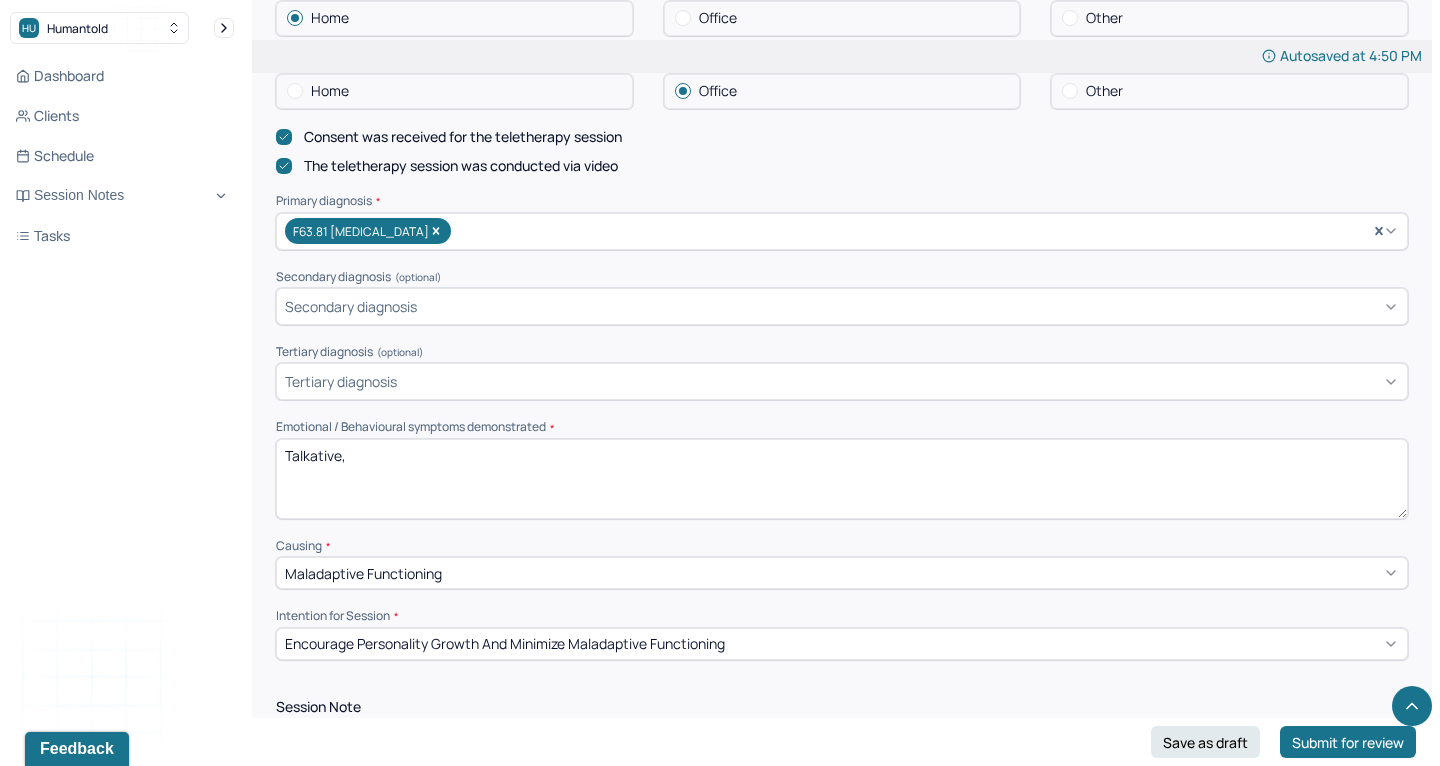 scroll, scrollTop: 771, scrollLeft: 0, axis: vertical 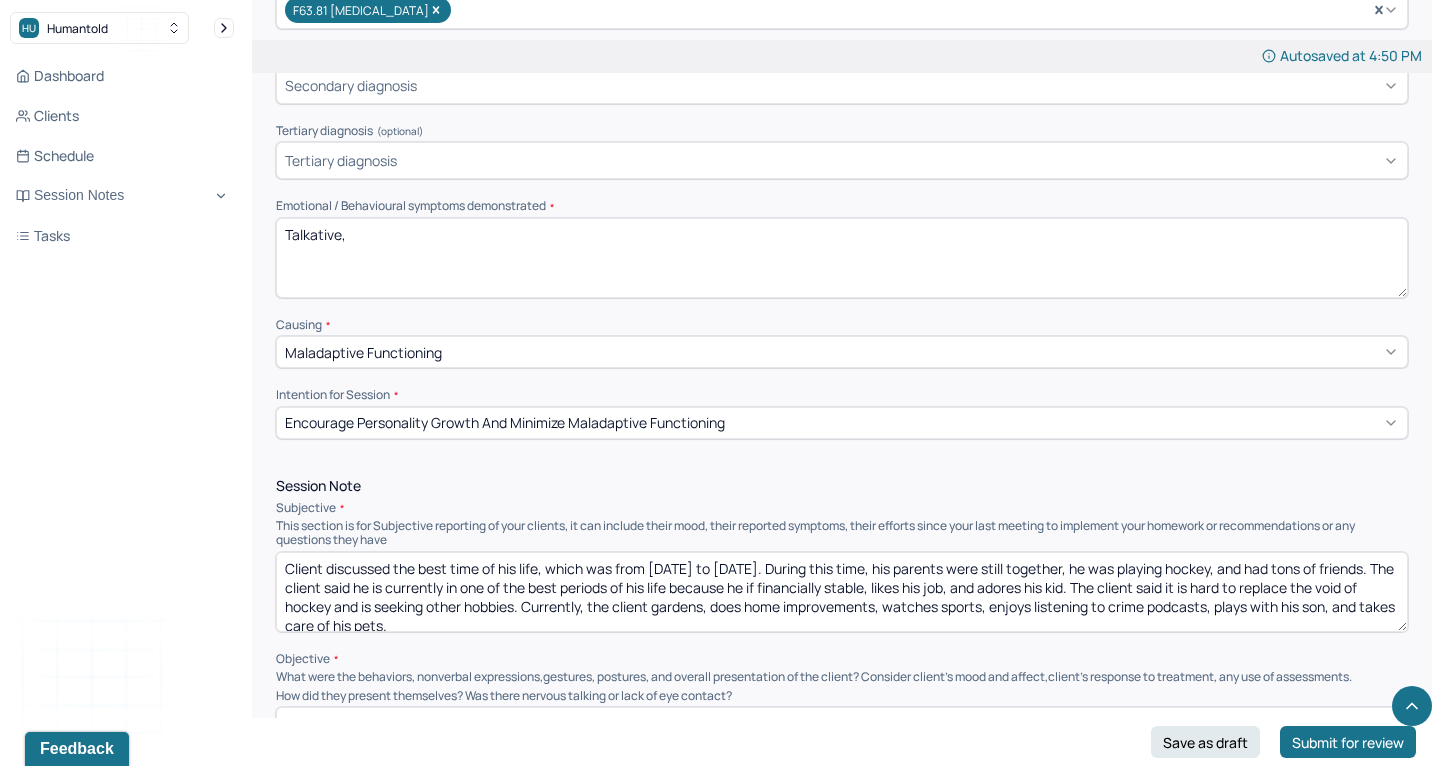 click on "Talkative," at bounding box center (842, 258) 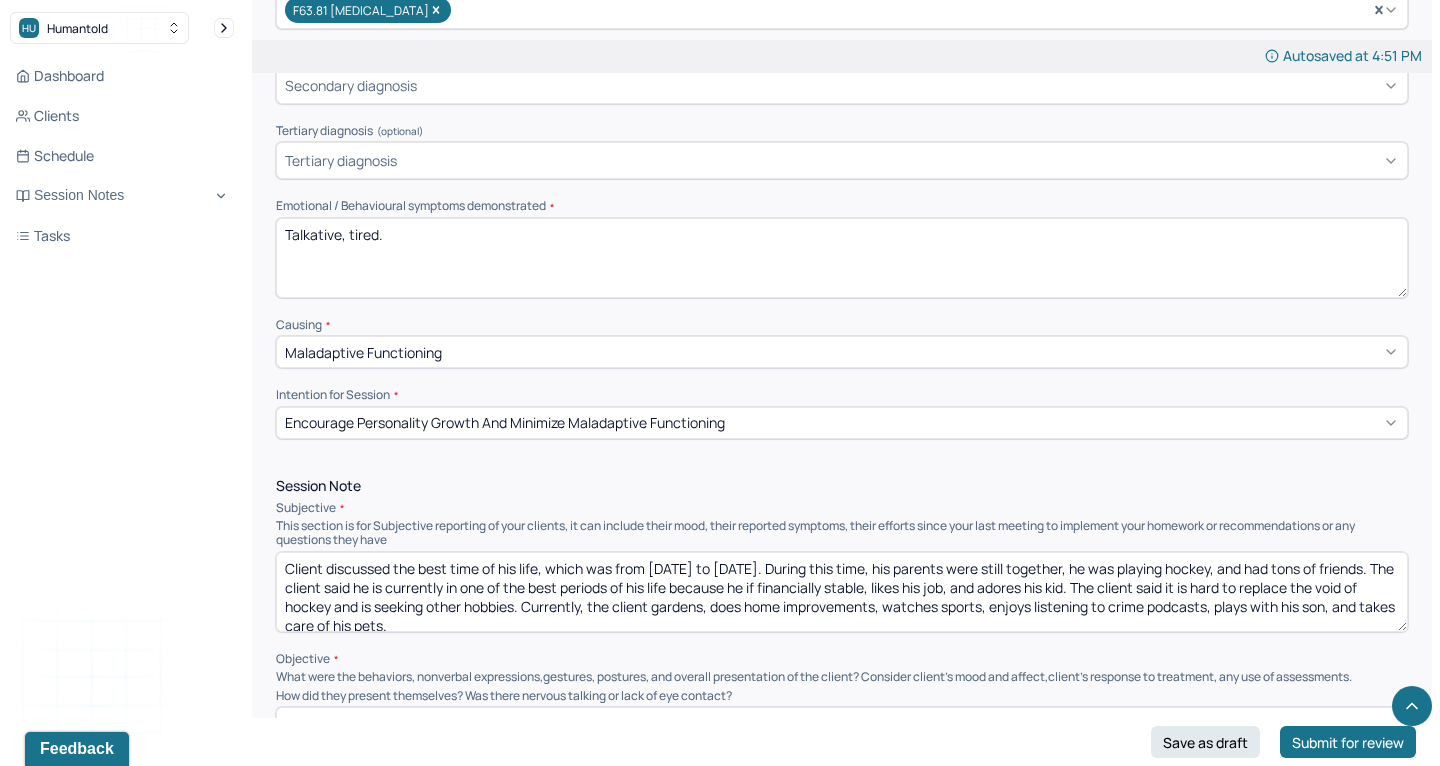 drag, startPoint x: 420, startPoint y: 218, endPoint x: 67, endPoint y: 138, distance: 361.95166 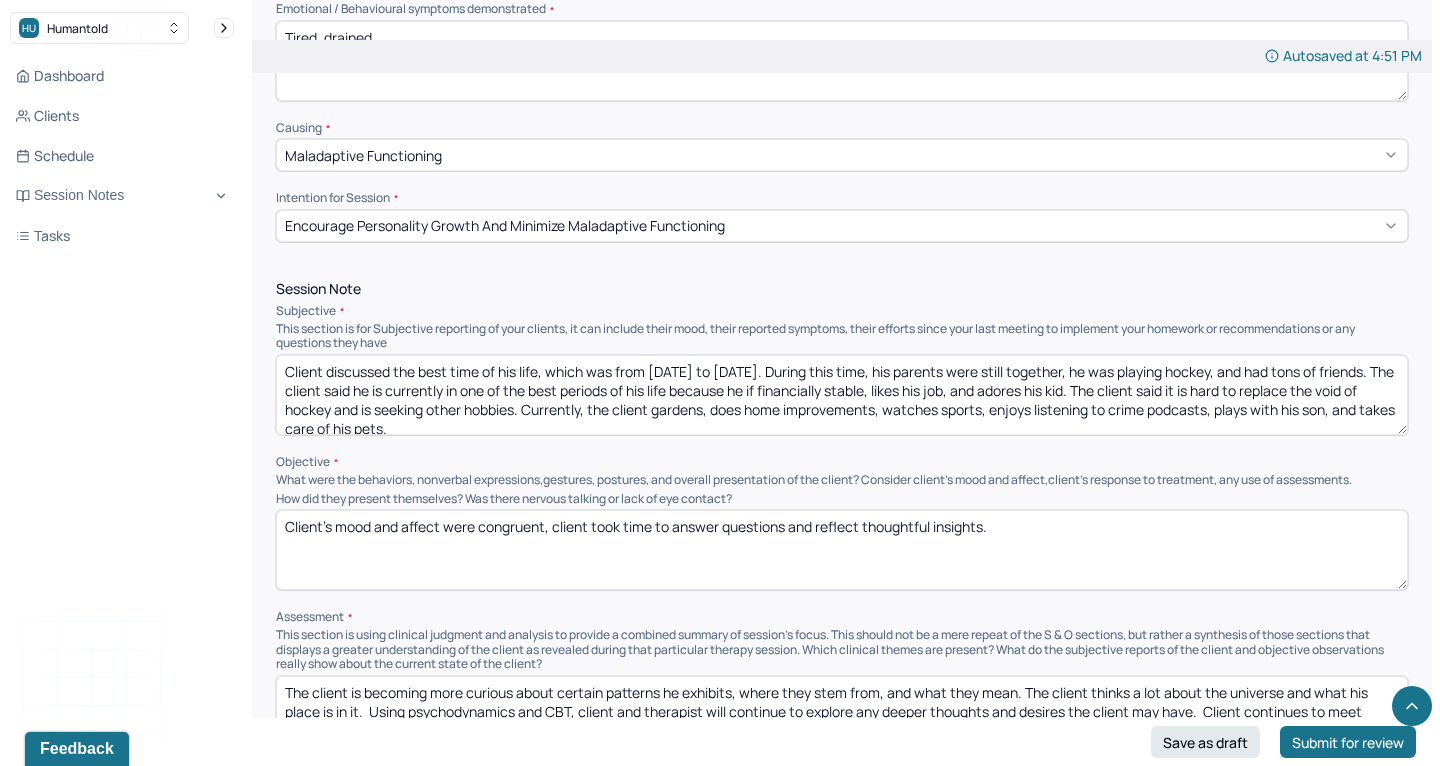 scroll, scrollTop: 969, scrollLeft: 0, axis: vertical 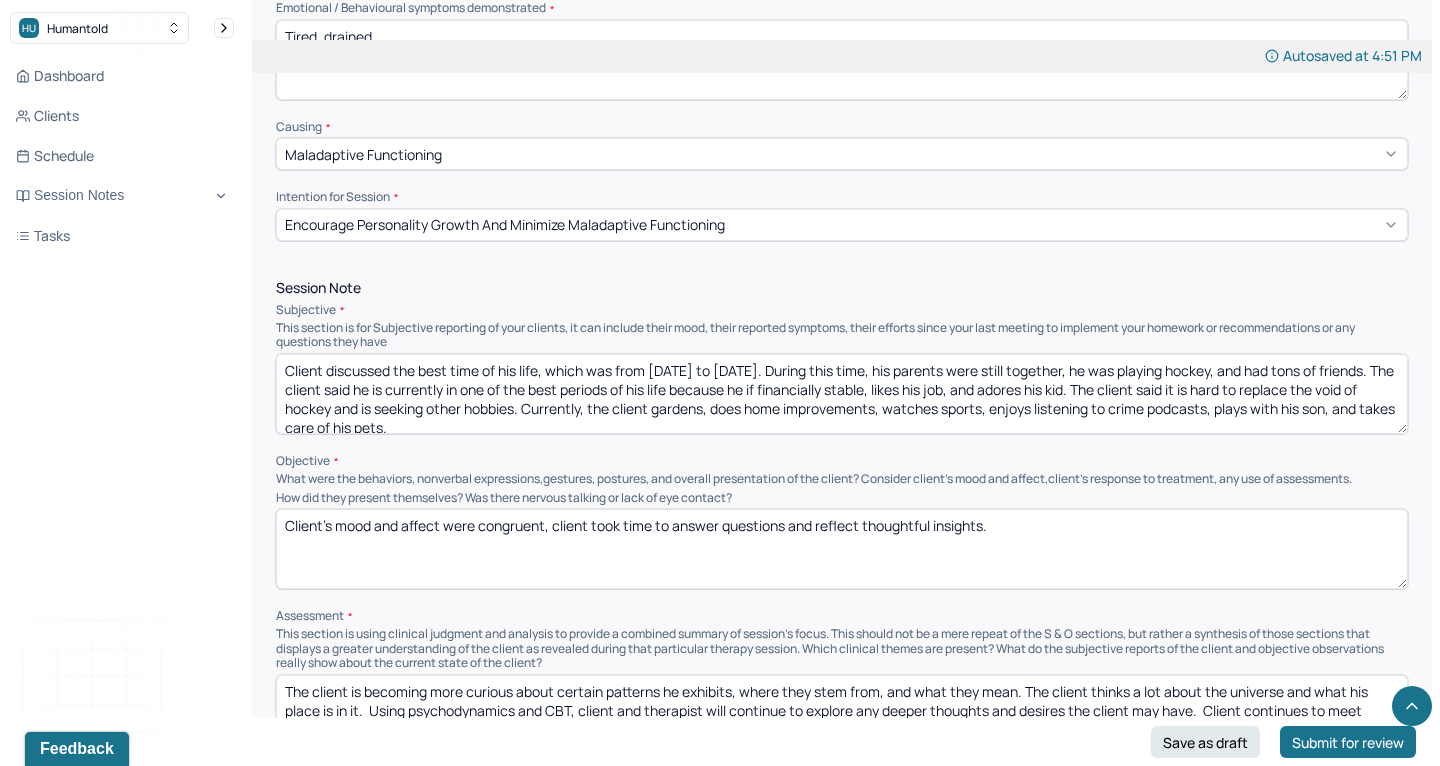 type on "Tired, drained." 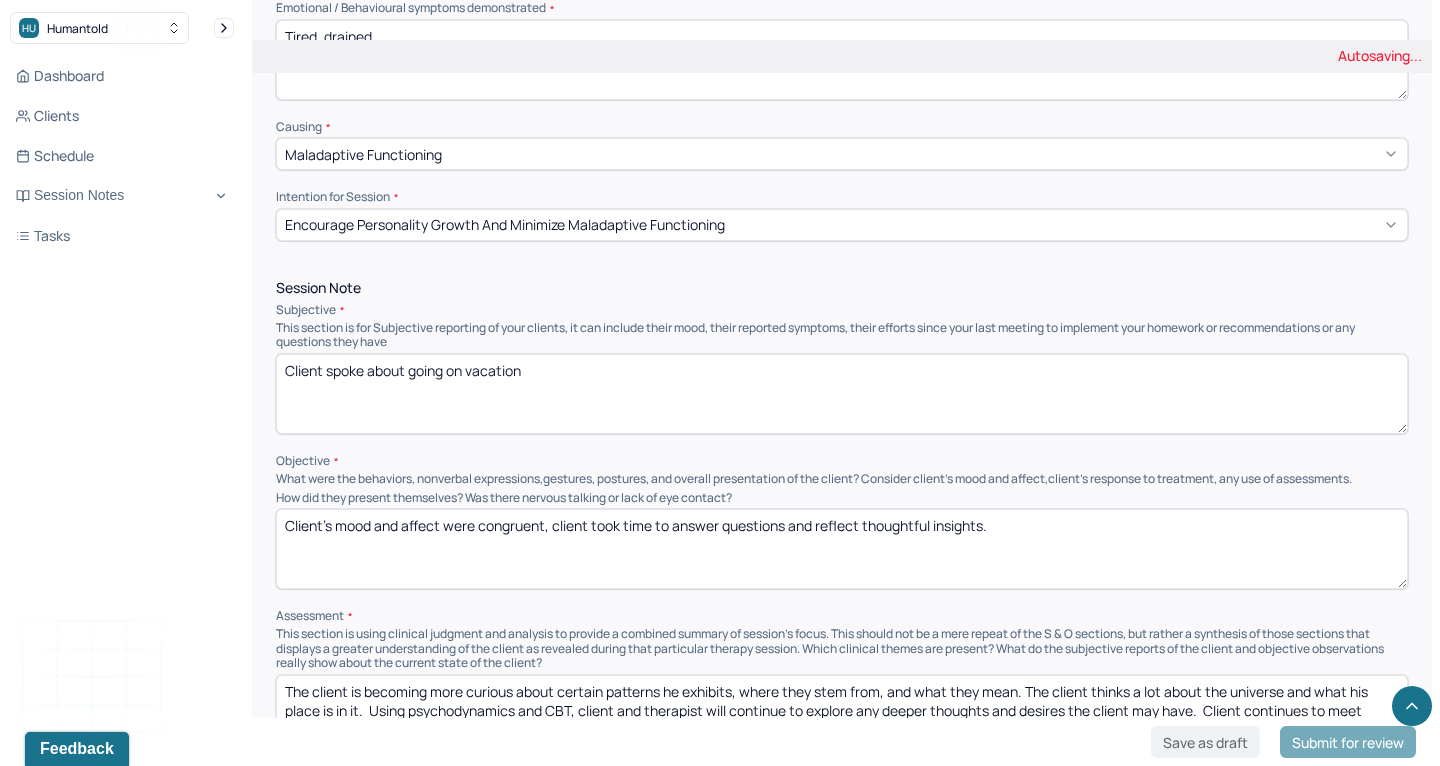 drag, startPoint x: 410, startPoint y: 354, endPoint x: 677, endPoint y: 336, distance: 267.60605 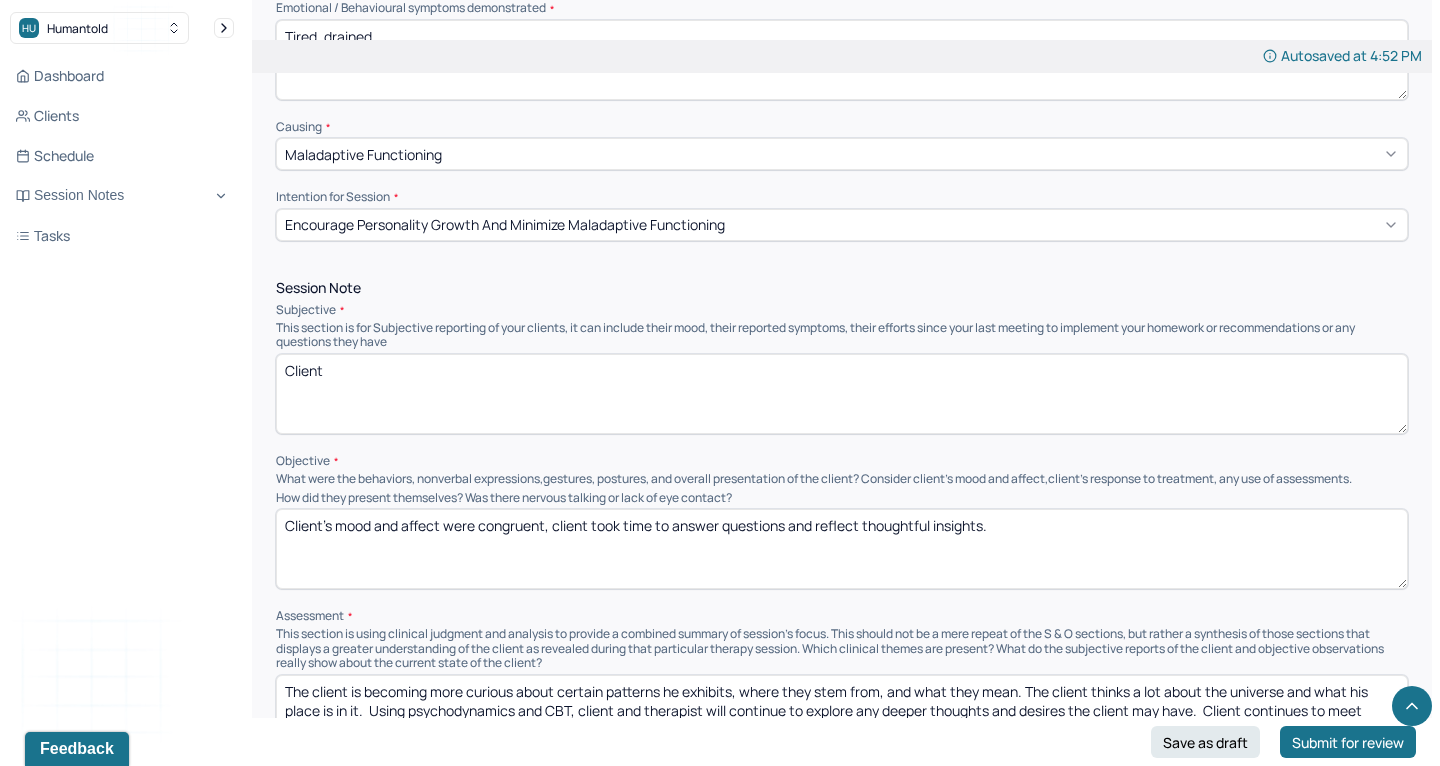 type on "Client" 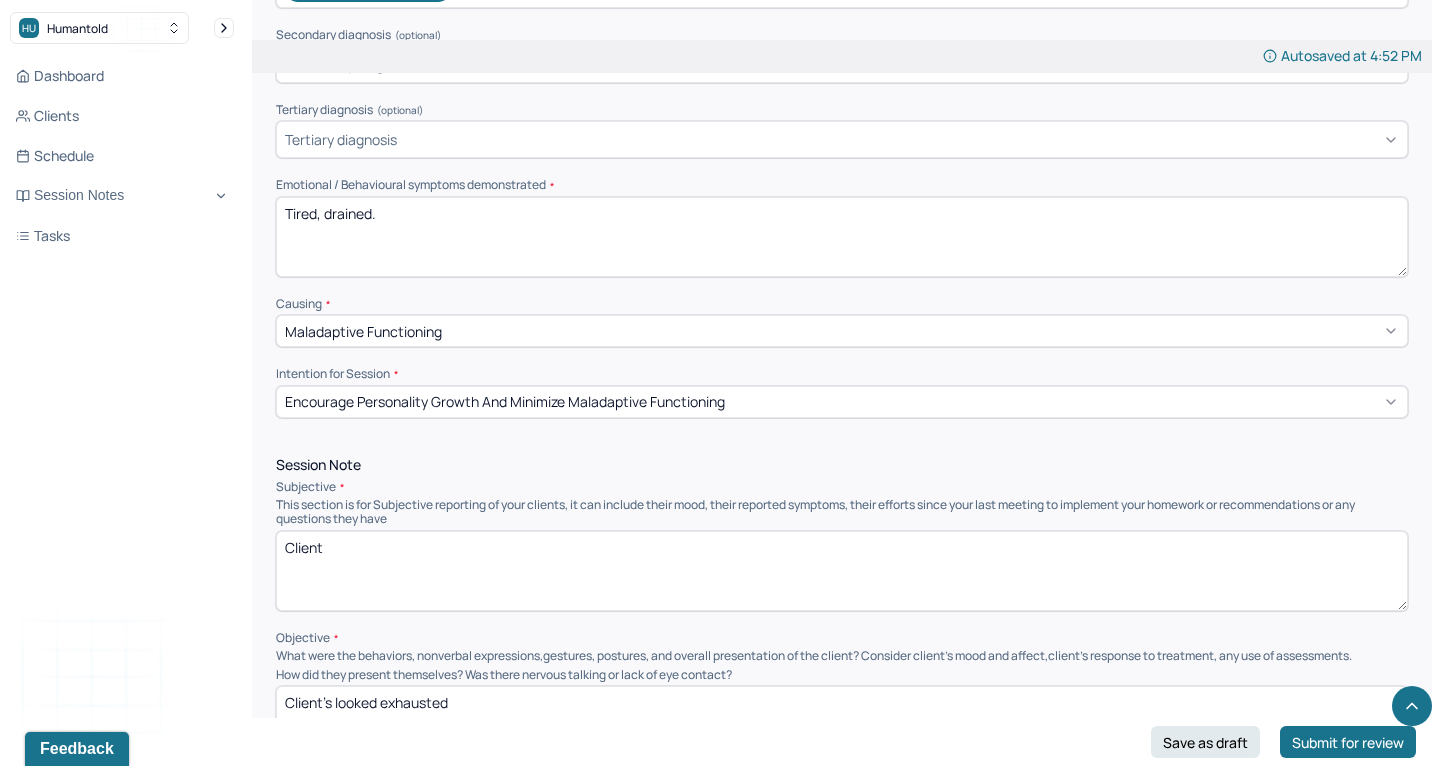 scroll, scrollTop: 867, scrollLeft: 0, axis: vertical 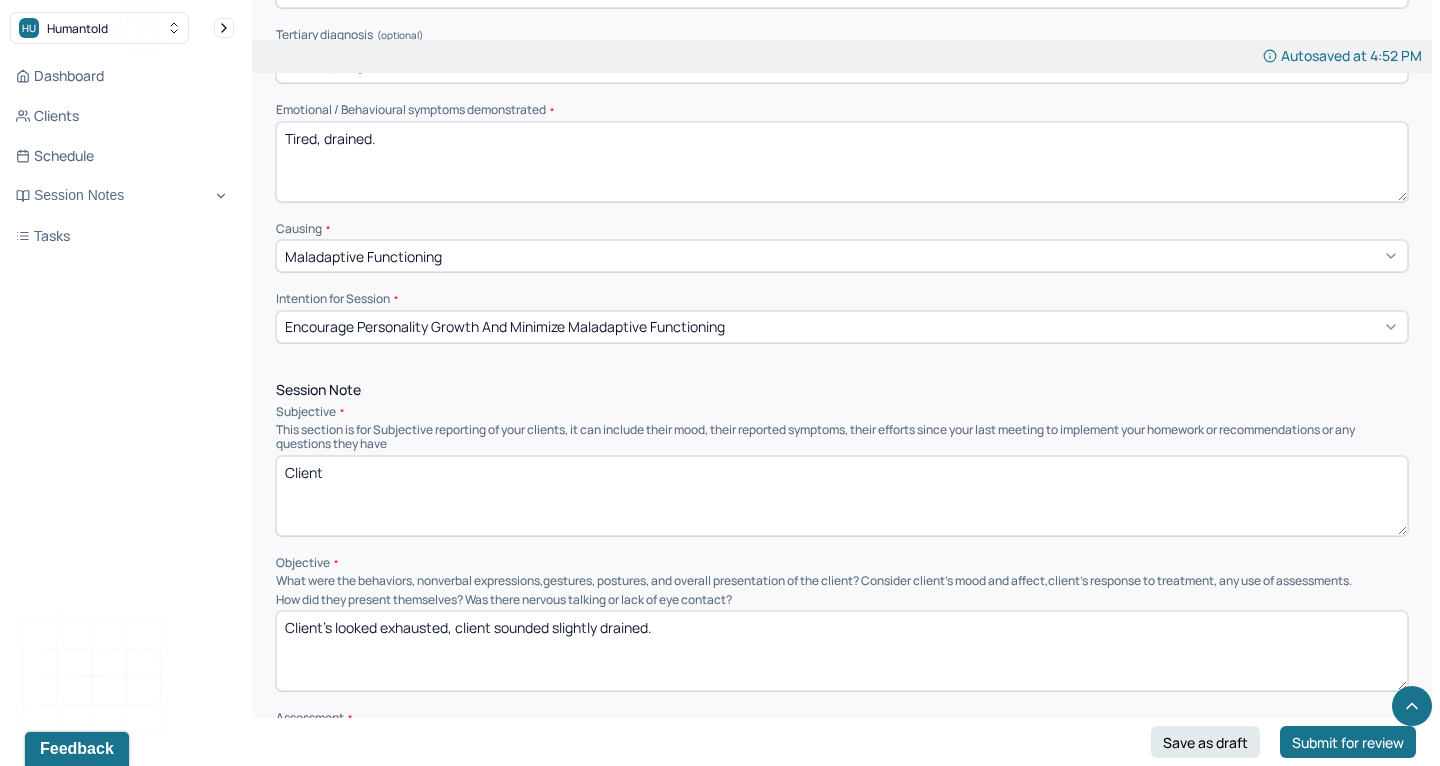 type on "Client's looked exhausted, client sounded slightly drained." 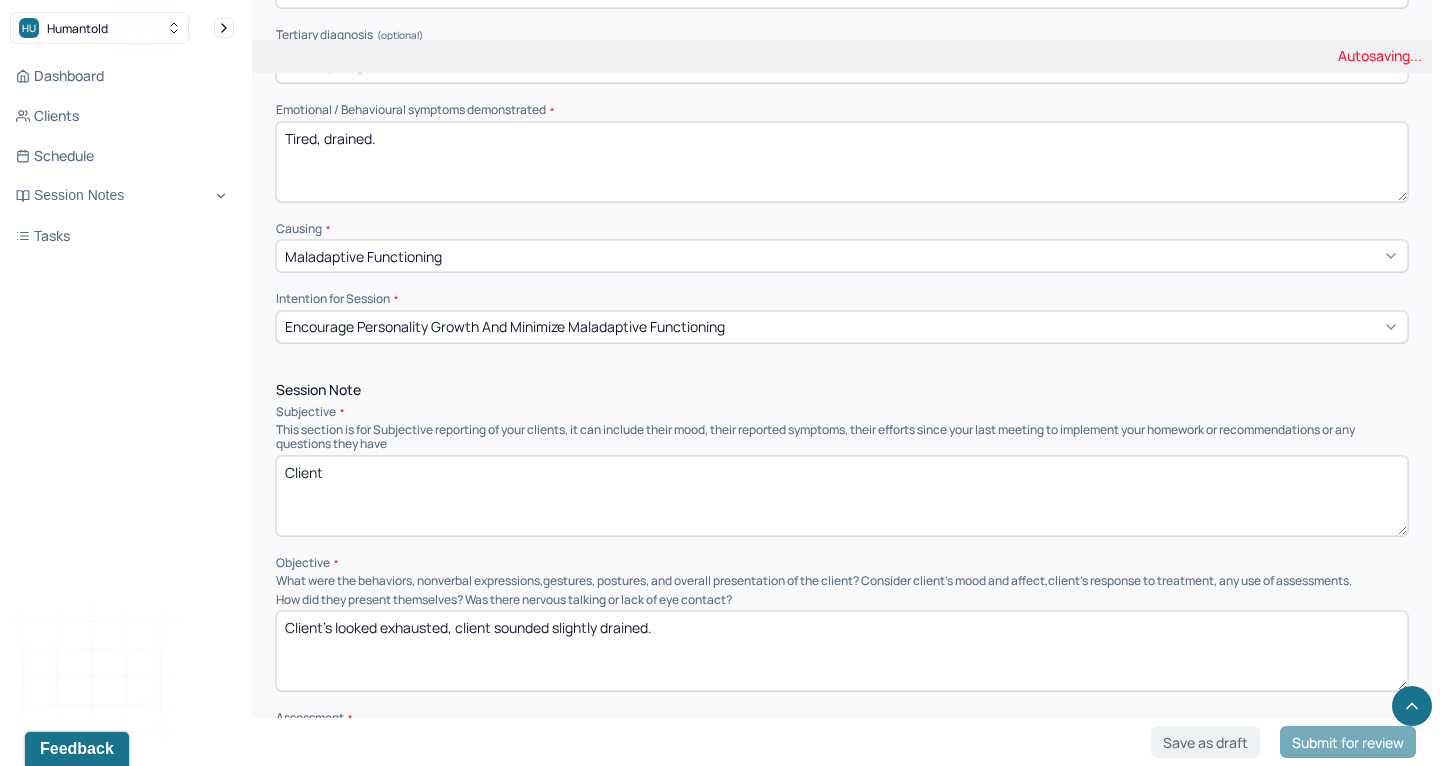 click on "Client" at bounding box center [842, 496] 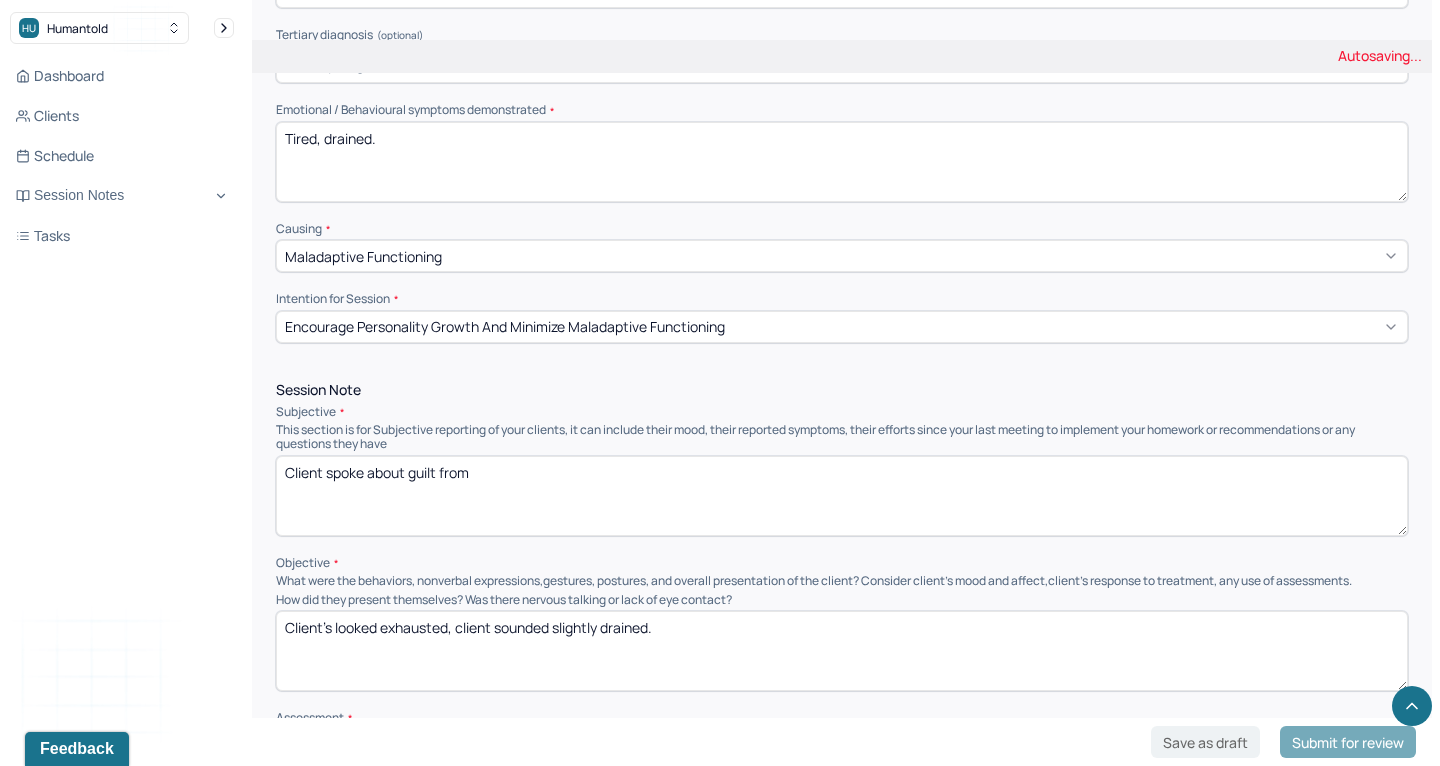click on "Client" at bounding box center [842, 496] 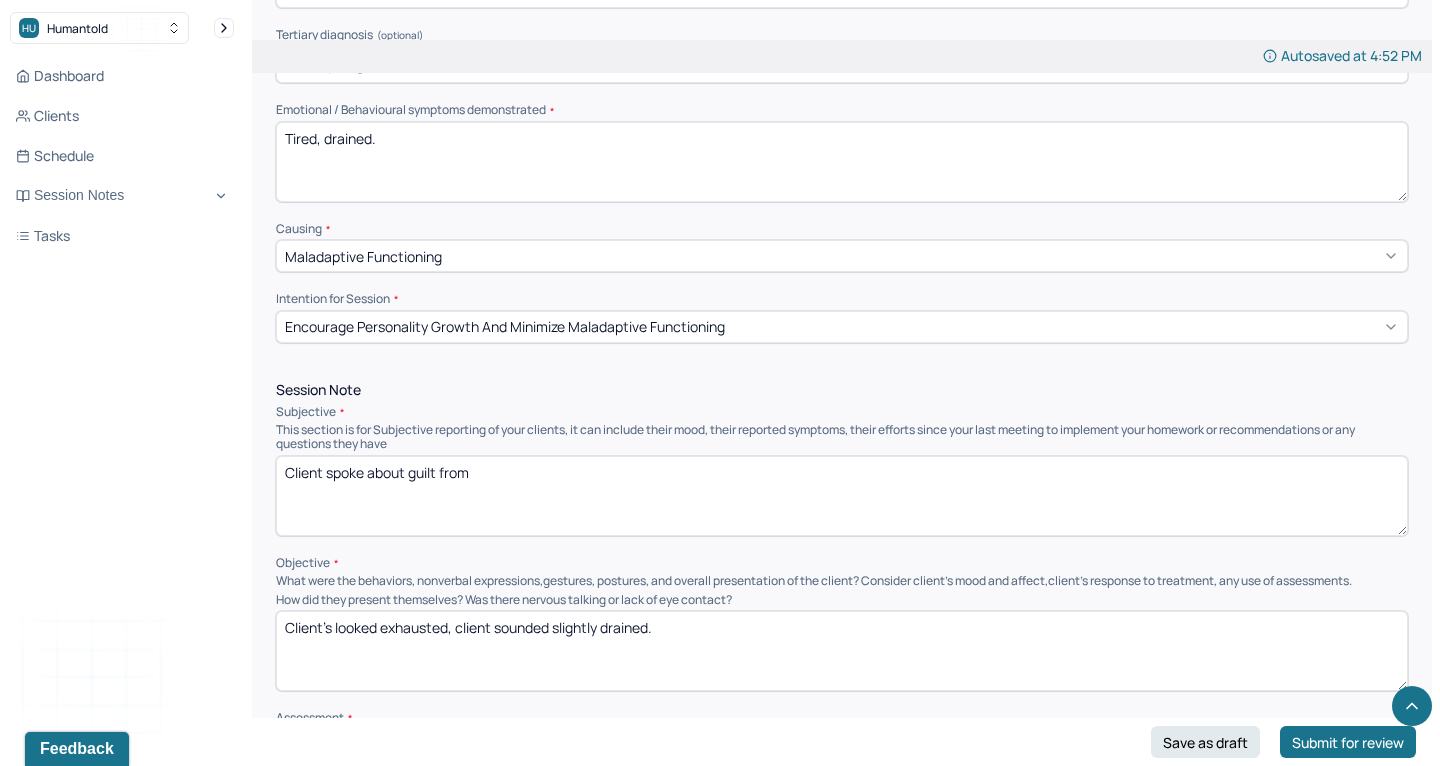 click on "Client spoke about guilt from" at bounding box center (842, 496) 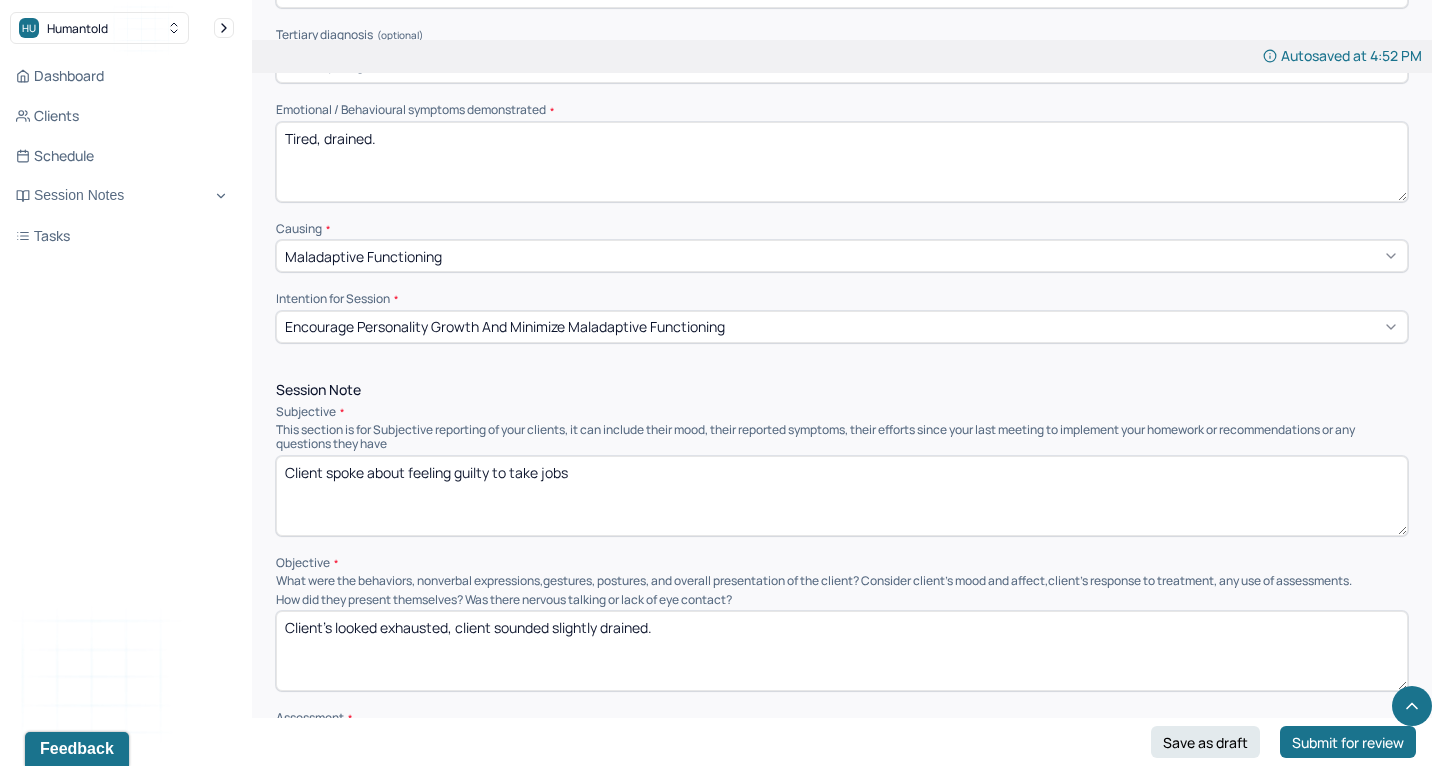 drag, startPoint x: 496, startPoint y: 456, endPoint x: 720, endPoint y: 470, distance: 224.43707 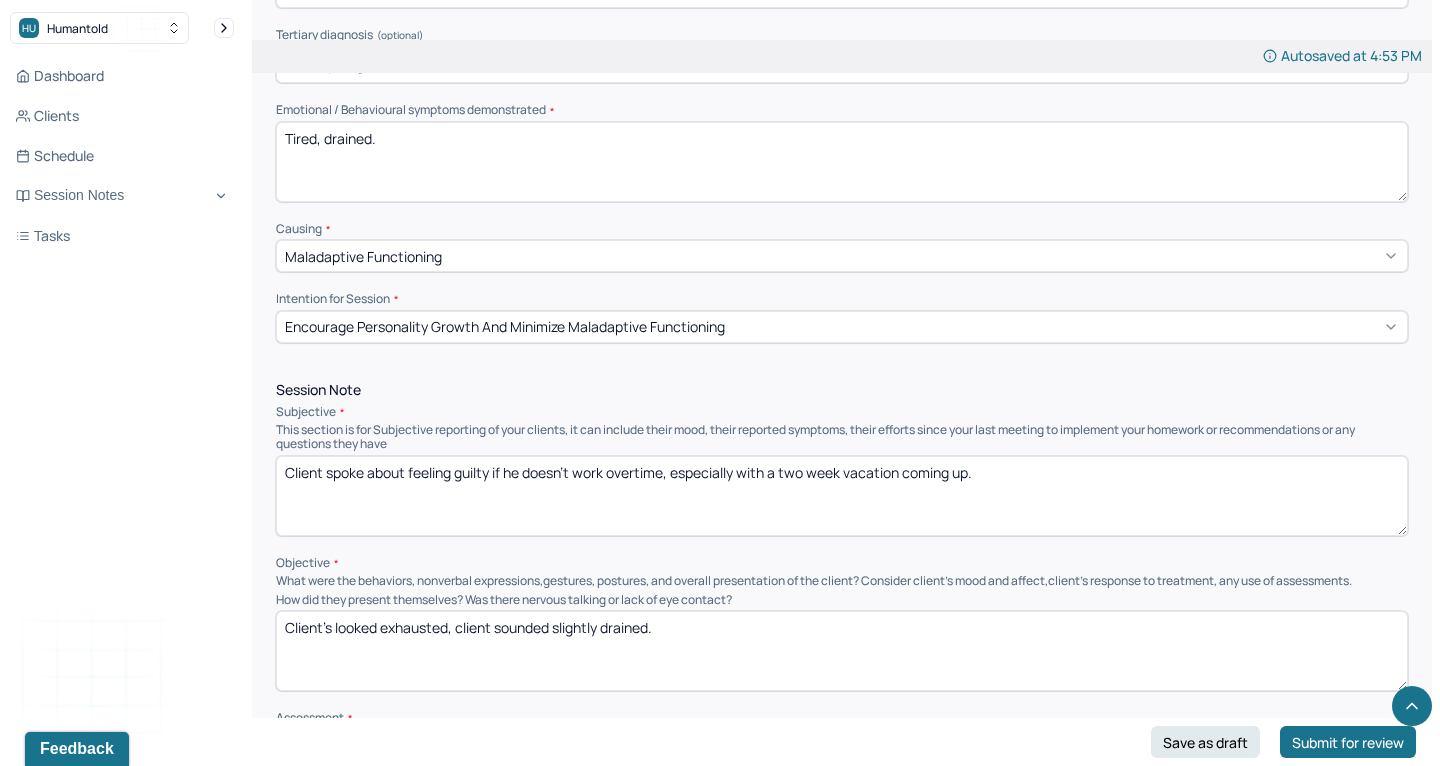 click on "Session Note Subjective This section is for Subjective reporting of your clients, it can include their mood, their reported symptoms, their efforts since your last meeting to implement your homework or recommendations or any questions they have Client spoke about feeling guilty if he doesn't work overtime, especially with a two week vacation coming up.  Objective What were the behaviors, nonverbal expressions,gestures, postures, and overall presentation of the client? Consider client's mood and affect,client's response to treatment, any use of assessments. How did they present themselves? Was there nervous talking or lack of eye contact? Client's looked exhausted, client sounded slightly drained. Assessment" at bounding box center [842, 620] 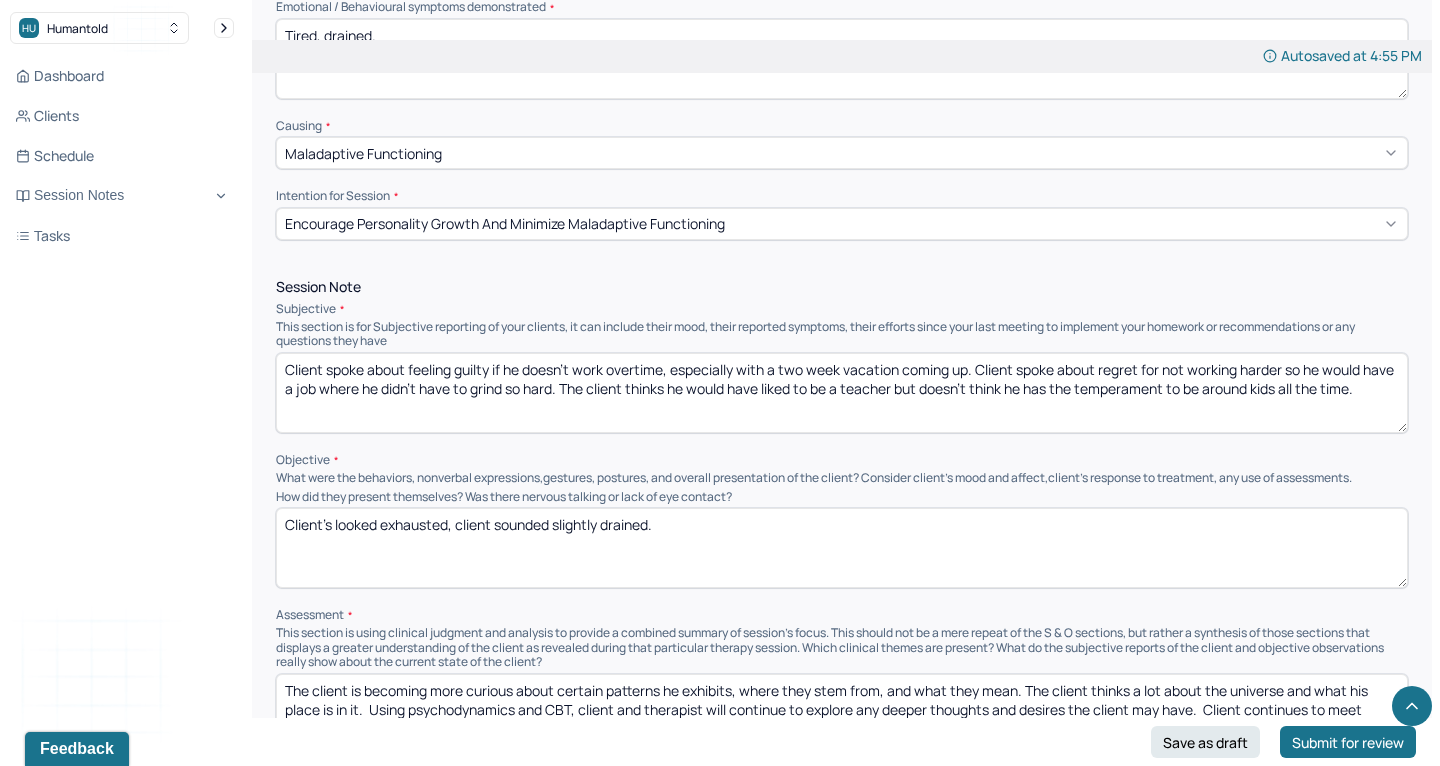 scroll, scrollTop: 1116, scrollLeft: 0, axis: vertical 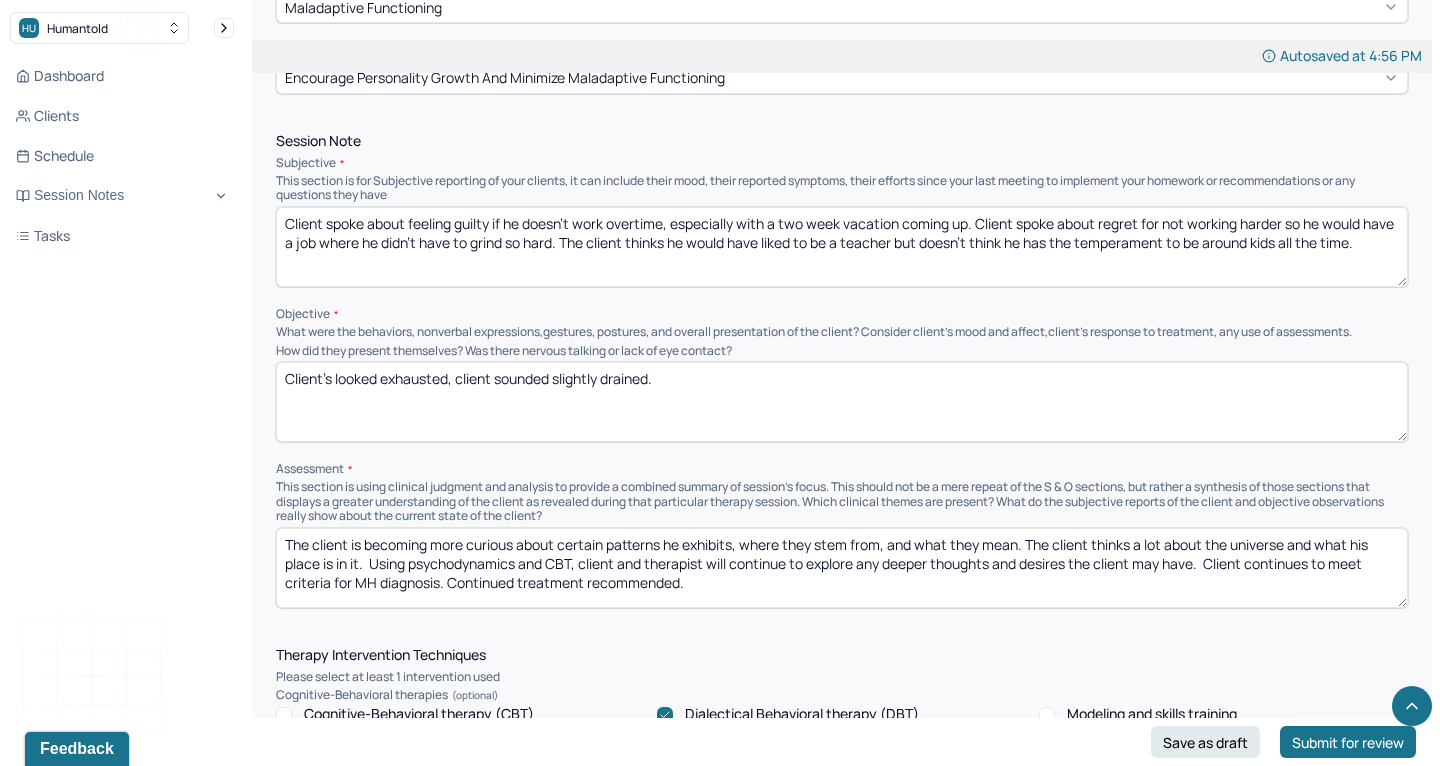 type on "Client spoke about feeling guilty if he doesn't work overtime, especially with a two week vacation coming up. Client spoke about regret for not working harder so he would have a job where he didn't have to grind so hard. The client thinks he would have liked to be a teacher but doesn't think he has the temperament to be around kids all the time." 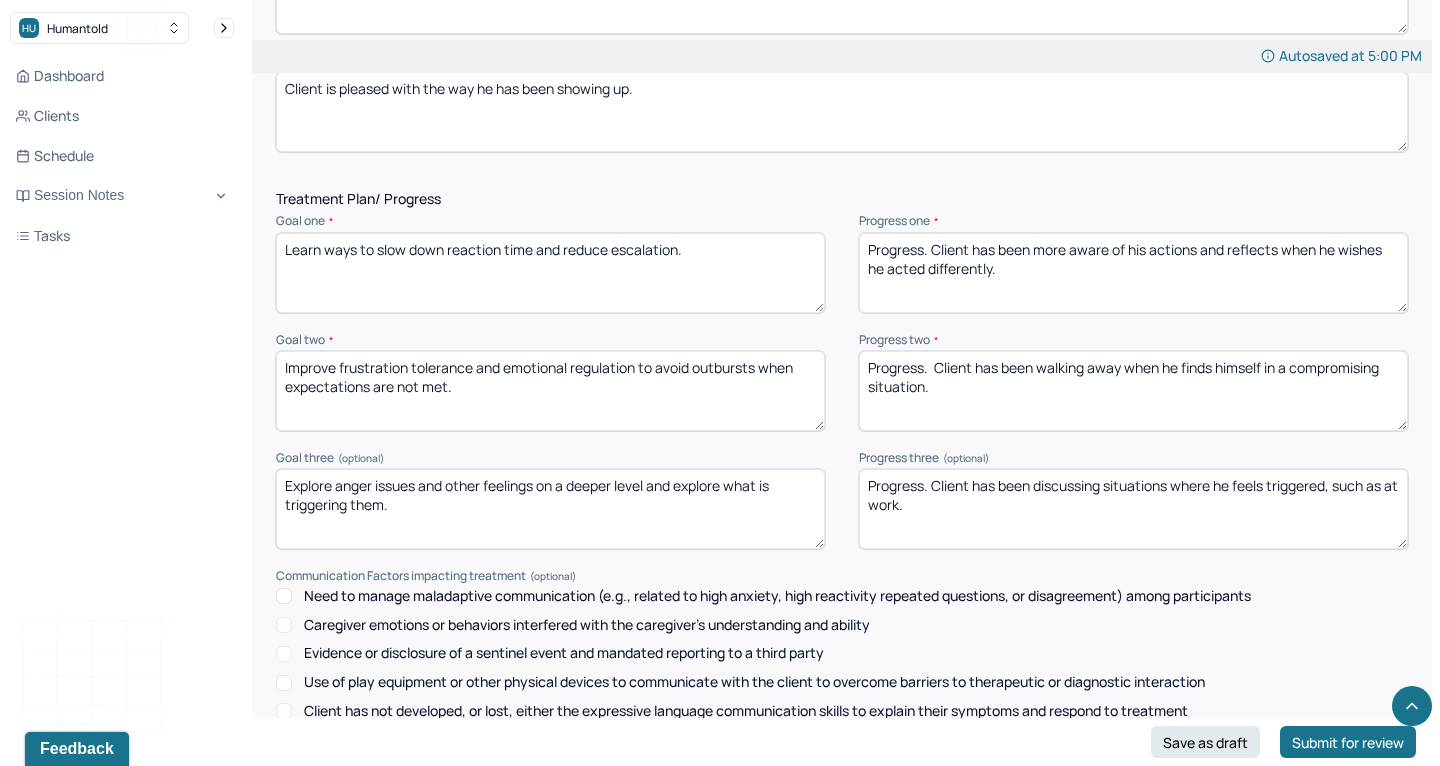 scroll, scrollTop: 2515, scrollLeft: 0, axis: vertical 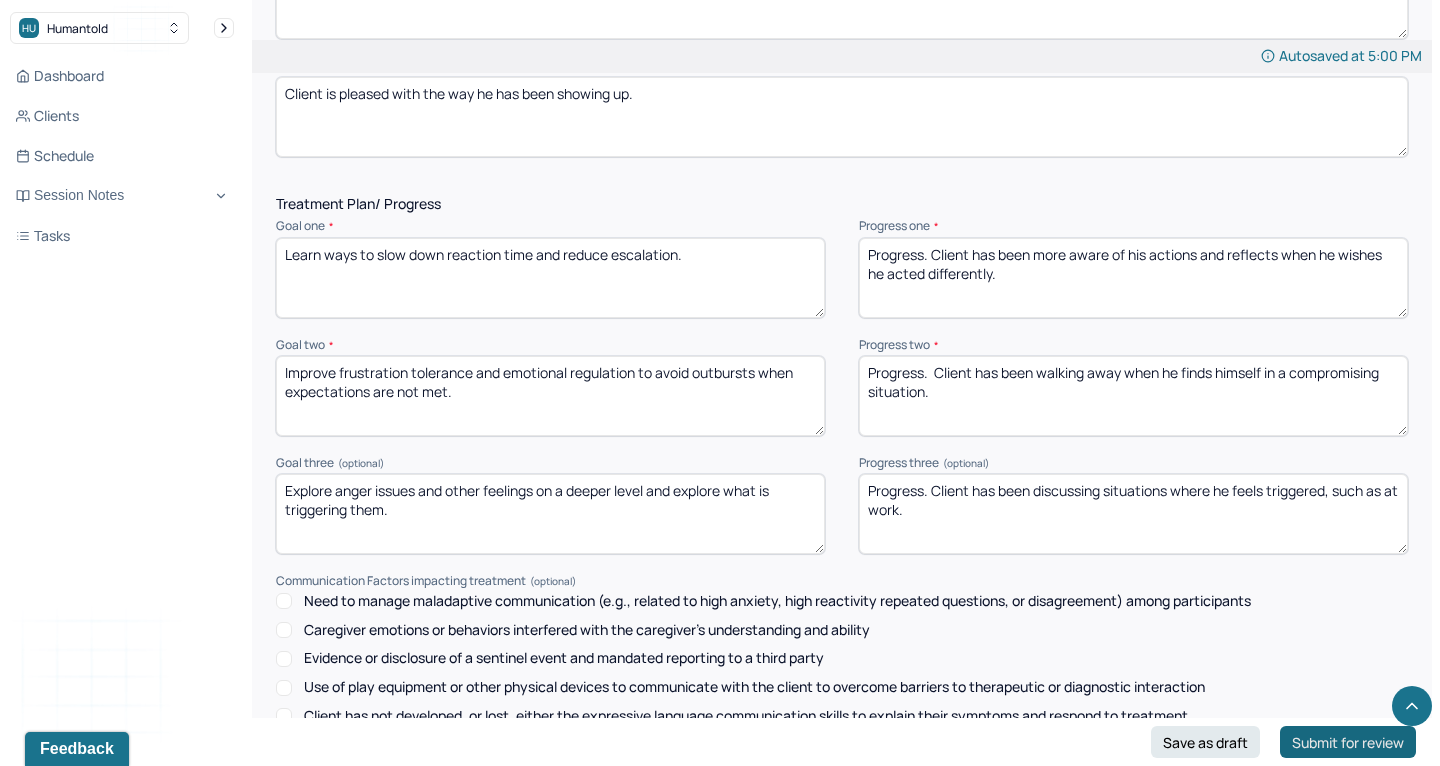 type on "The client is becoming more curious about certain patterns he exhibits, where they stem from, and what they mean. Client feels good about his financial situation, his family, and his career.  Using psychodynamics and CBT, client and therapist will continue to explore any deeper thoughts and desires the client may have.  Client continues to meet criteria for MH diagnosis. Continued treatment recommended." 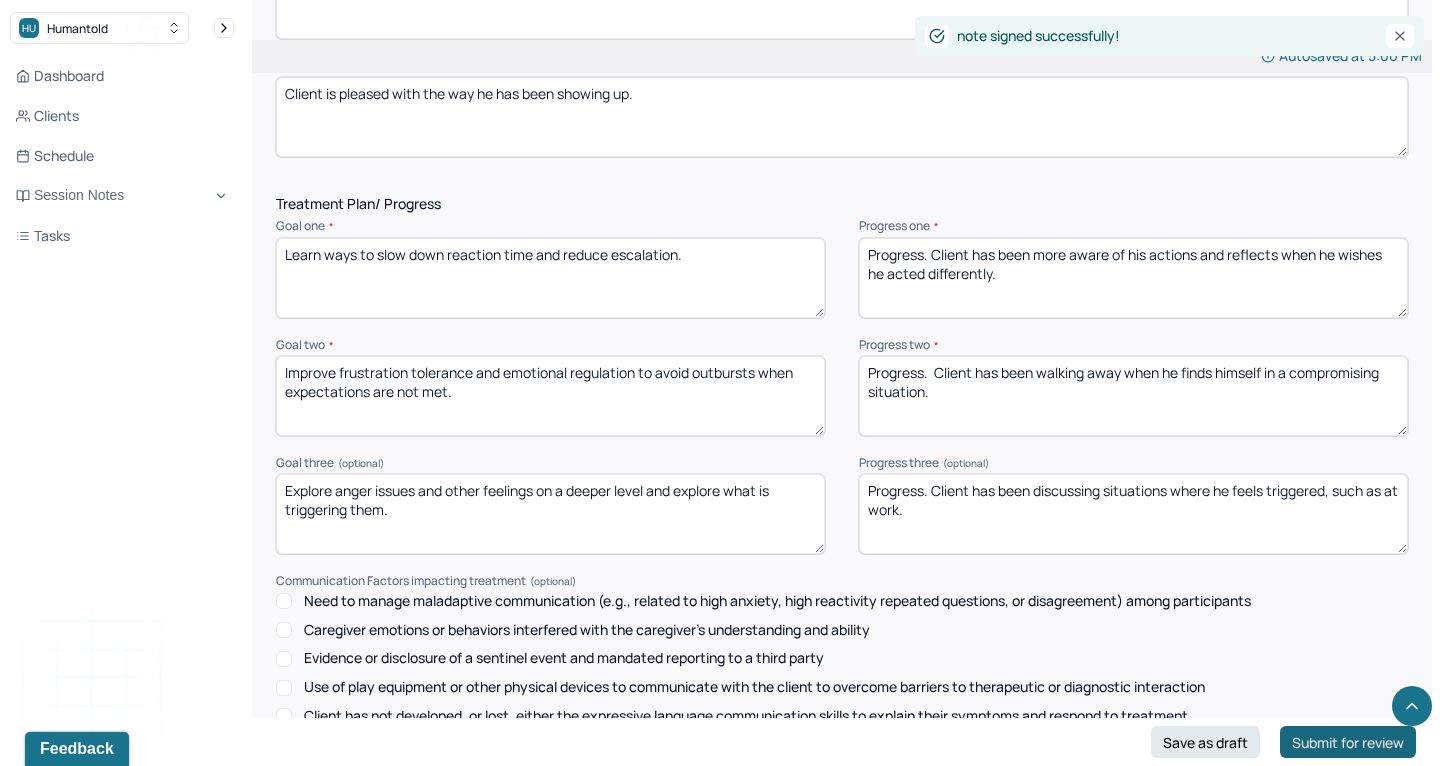 scroll, scrollTop: 0, scrollLeft: 0, axis: both 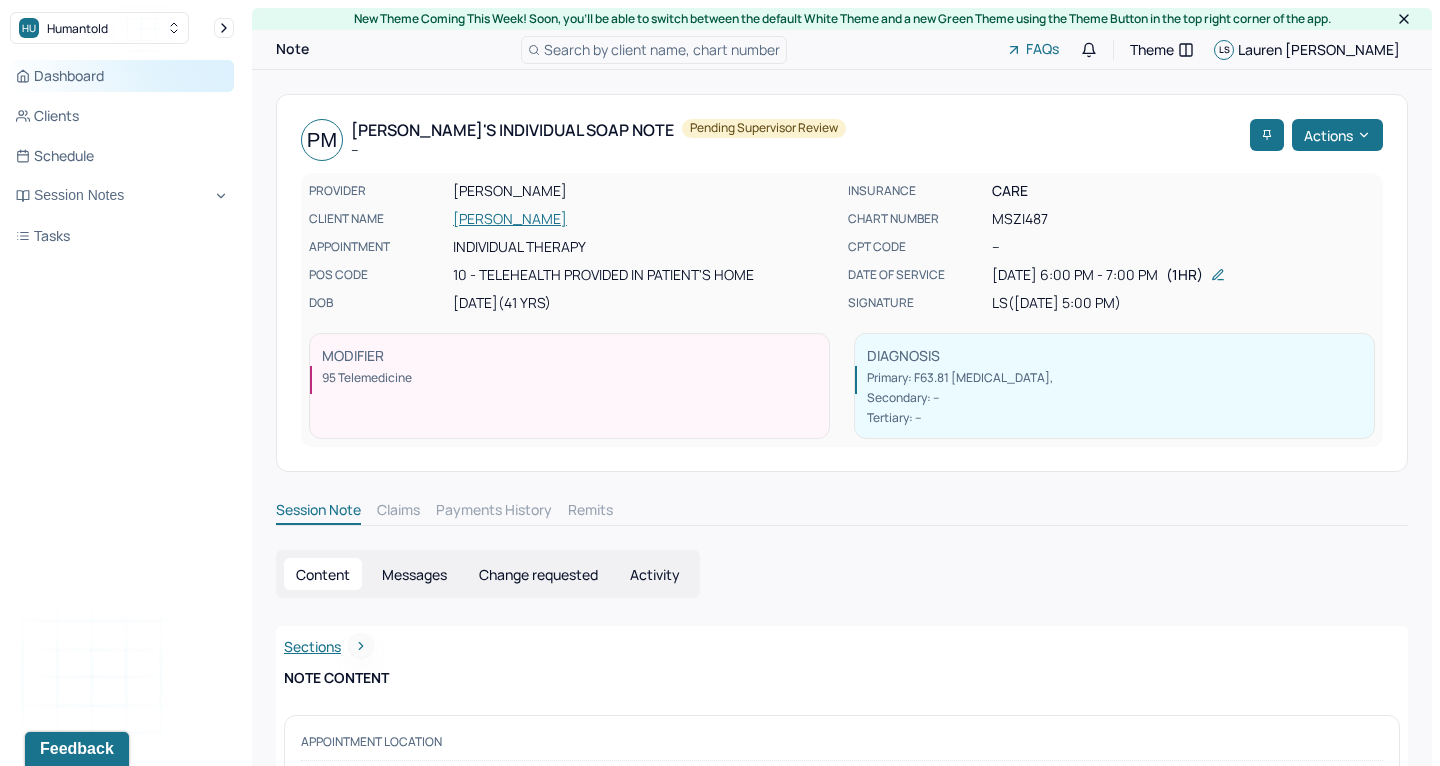 click on "Dashboard" at bounding box center [122, 76] 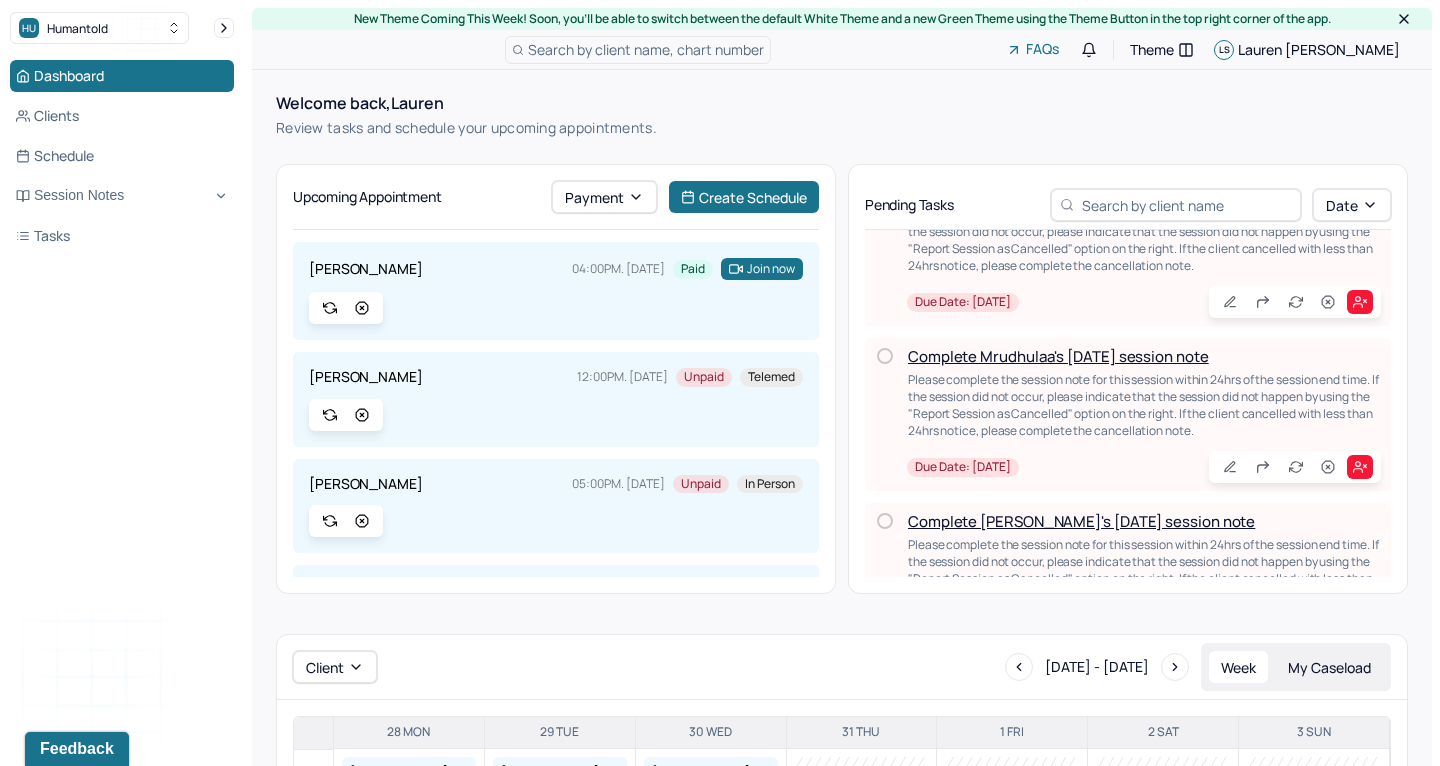 scroll, scrollTop: 239, scrollLeft: 0, axis: vertical 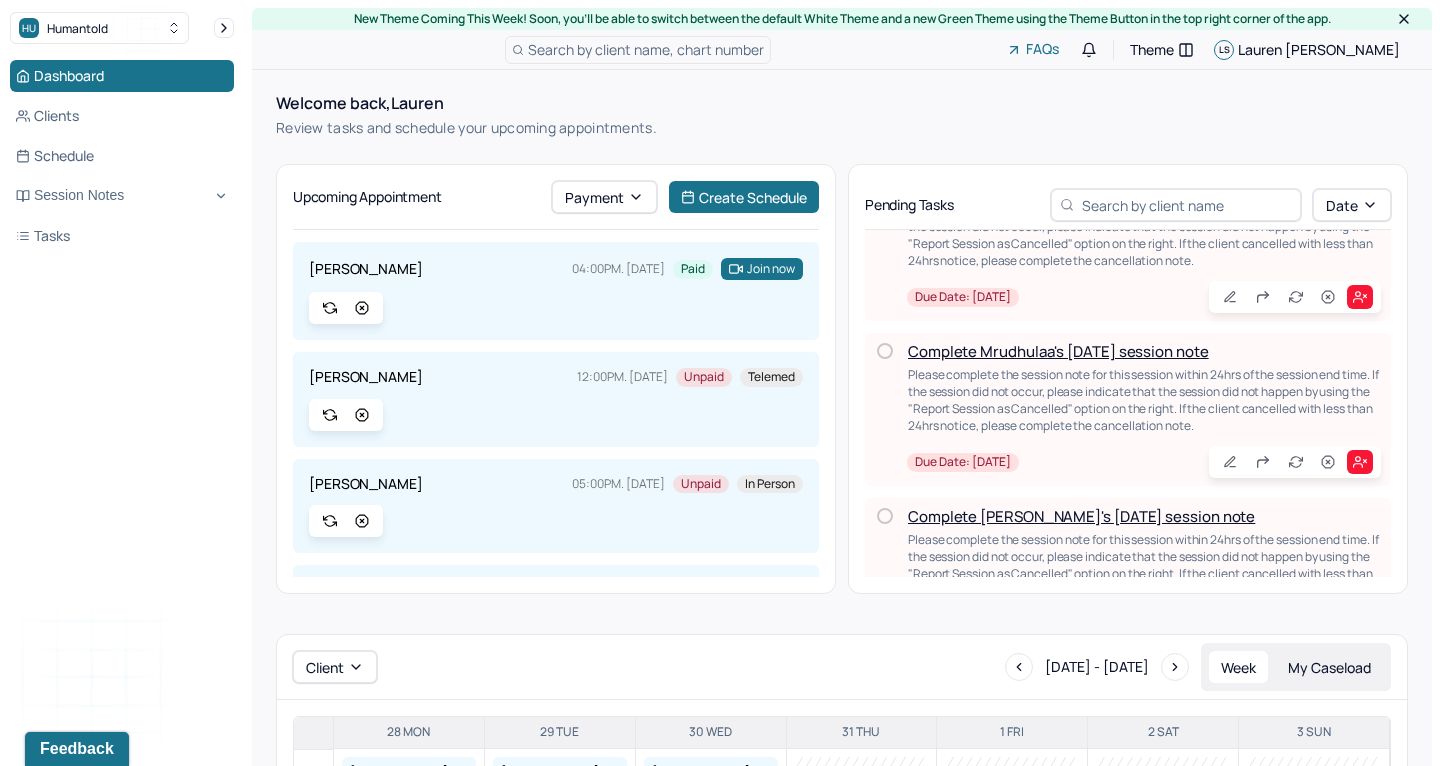 click on "Complete Mrudhulaa's [DATE] session note" at bounding box center [1058, 351] 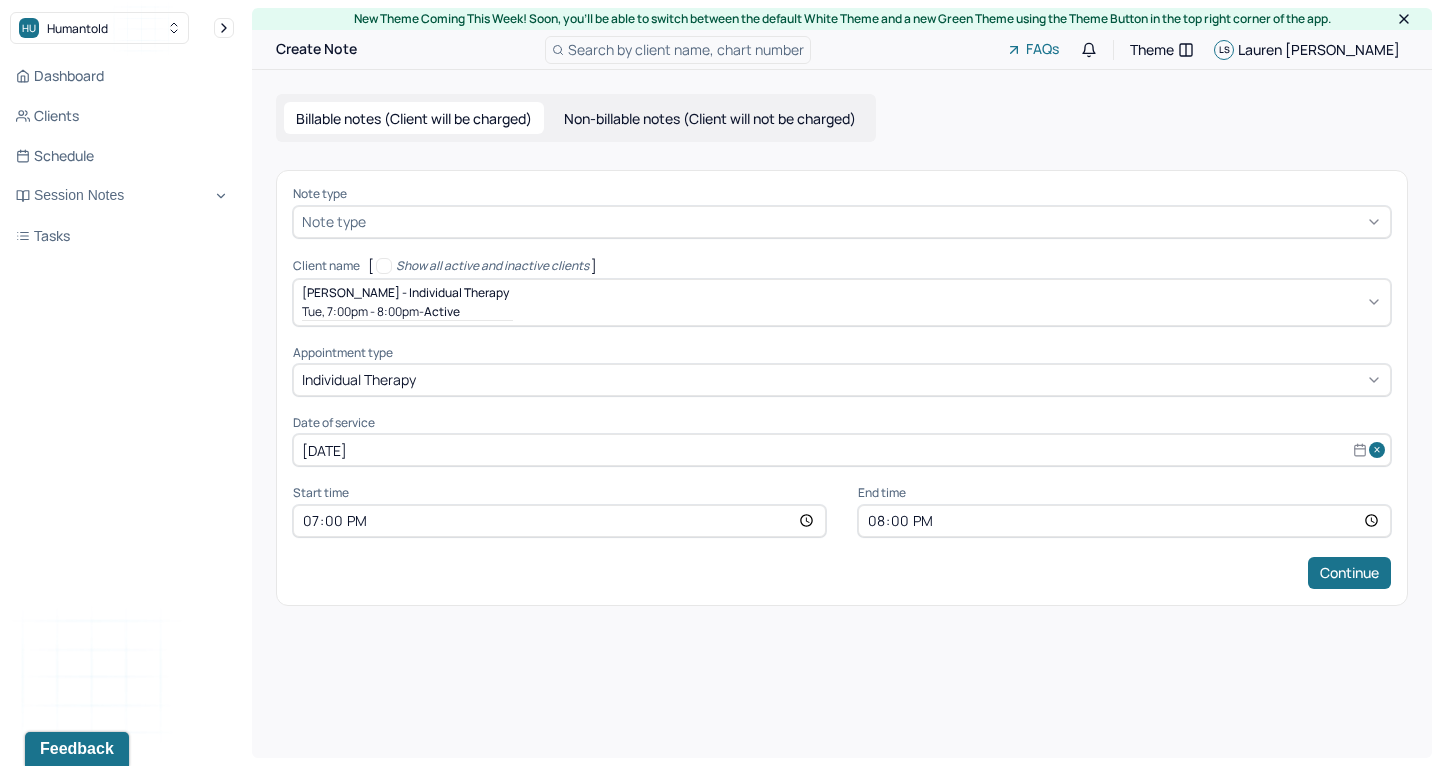 click on "Note type Note type" at bounding box center (842, 212) 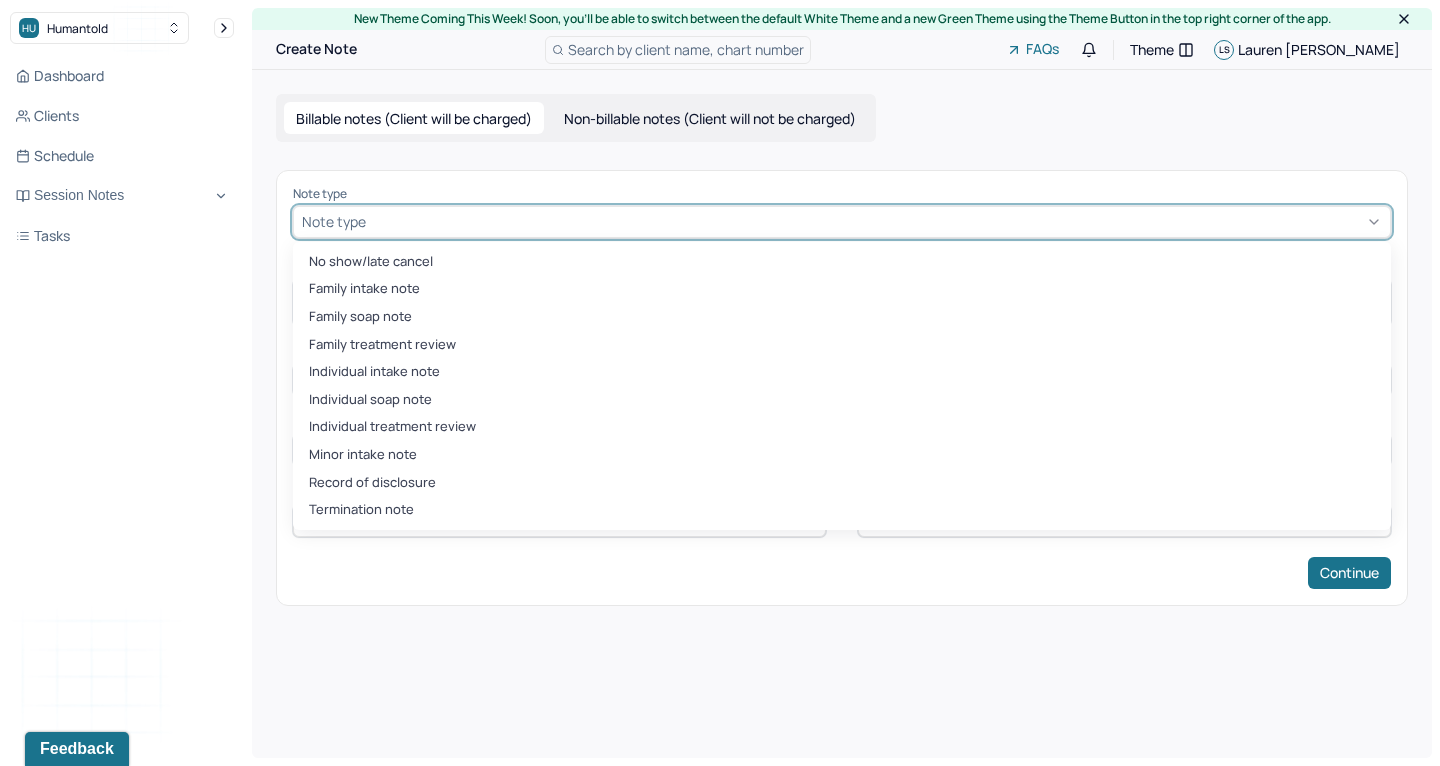 click at bounding box center (876, 221) 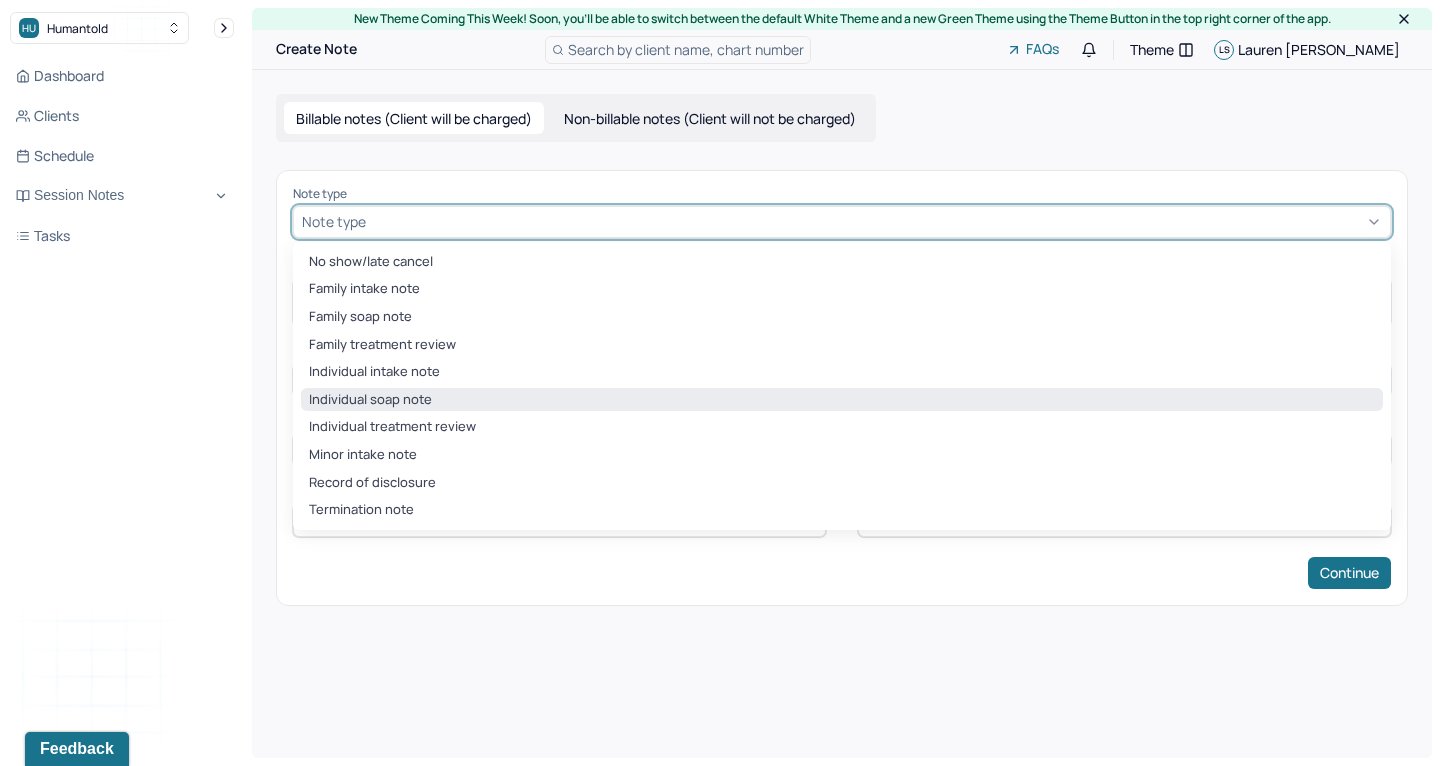 click on "Individual soap note" at bounding box center (842, 400) 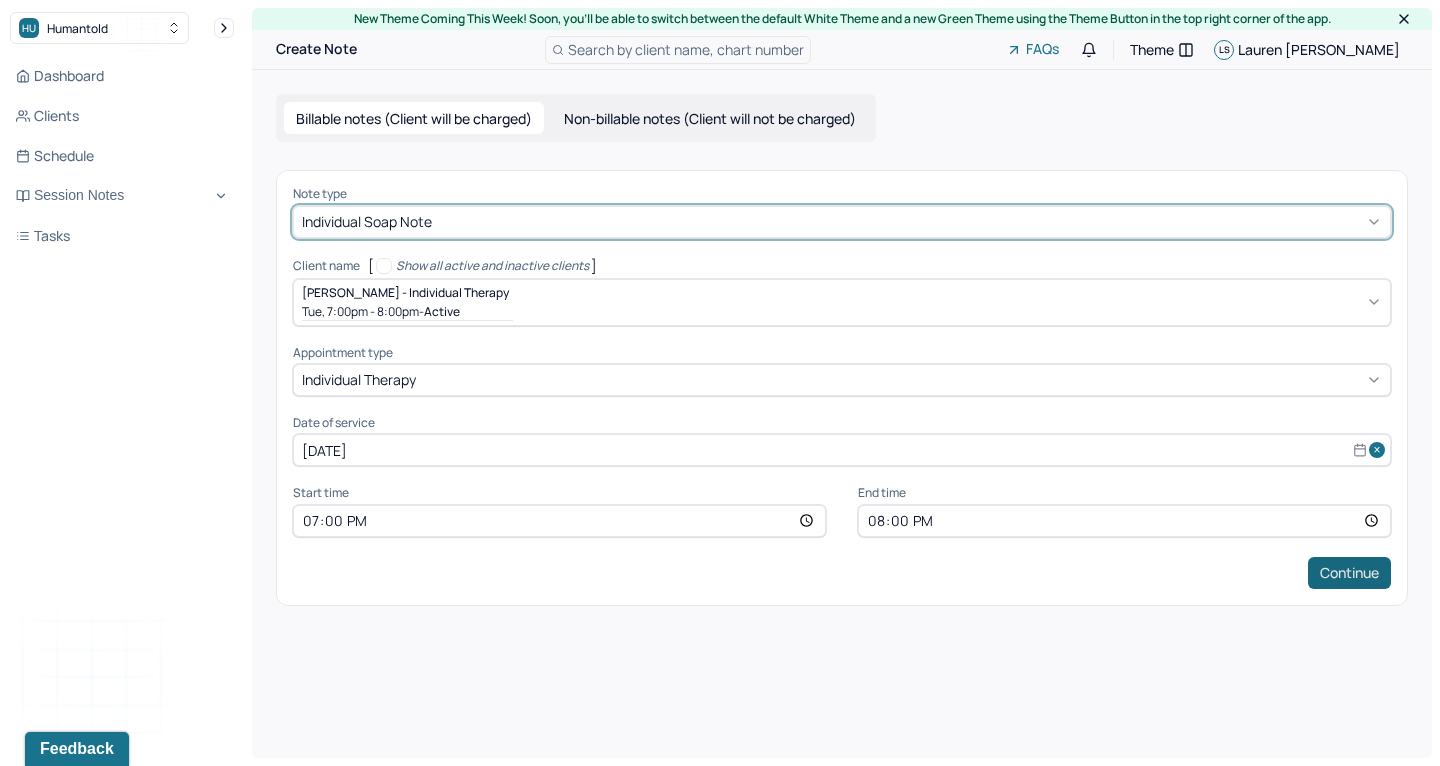 click on "Continue" at bounding box center (1349, 573) 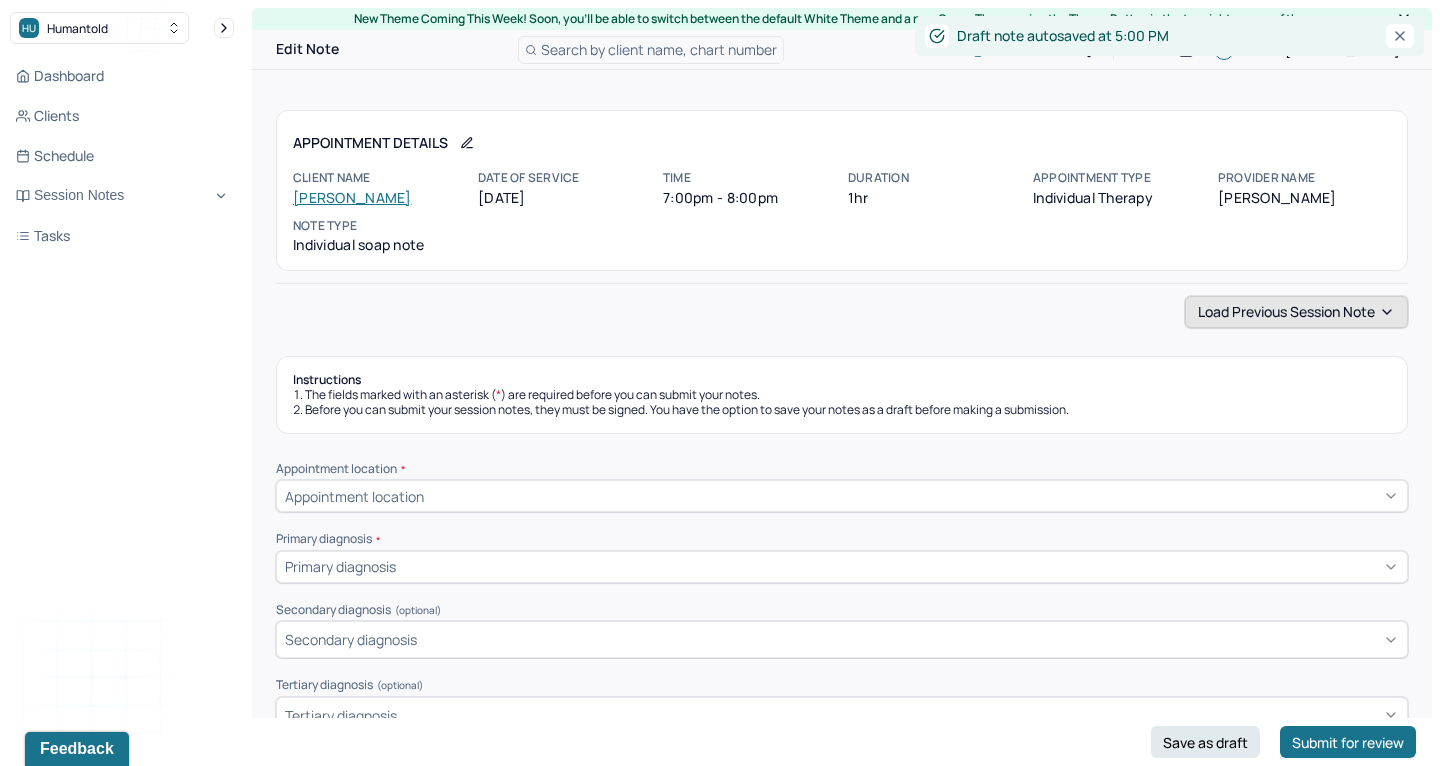 click on "Load previous session note" at bounding box center [1296, 312] 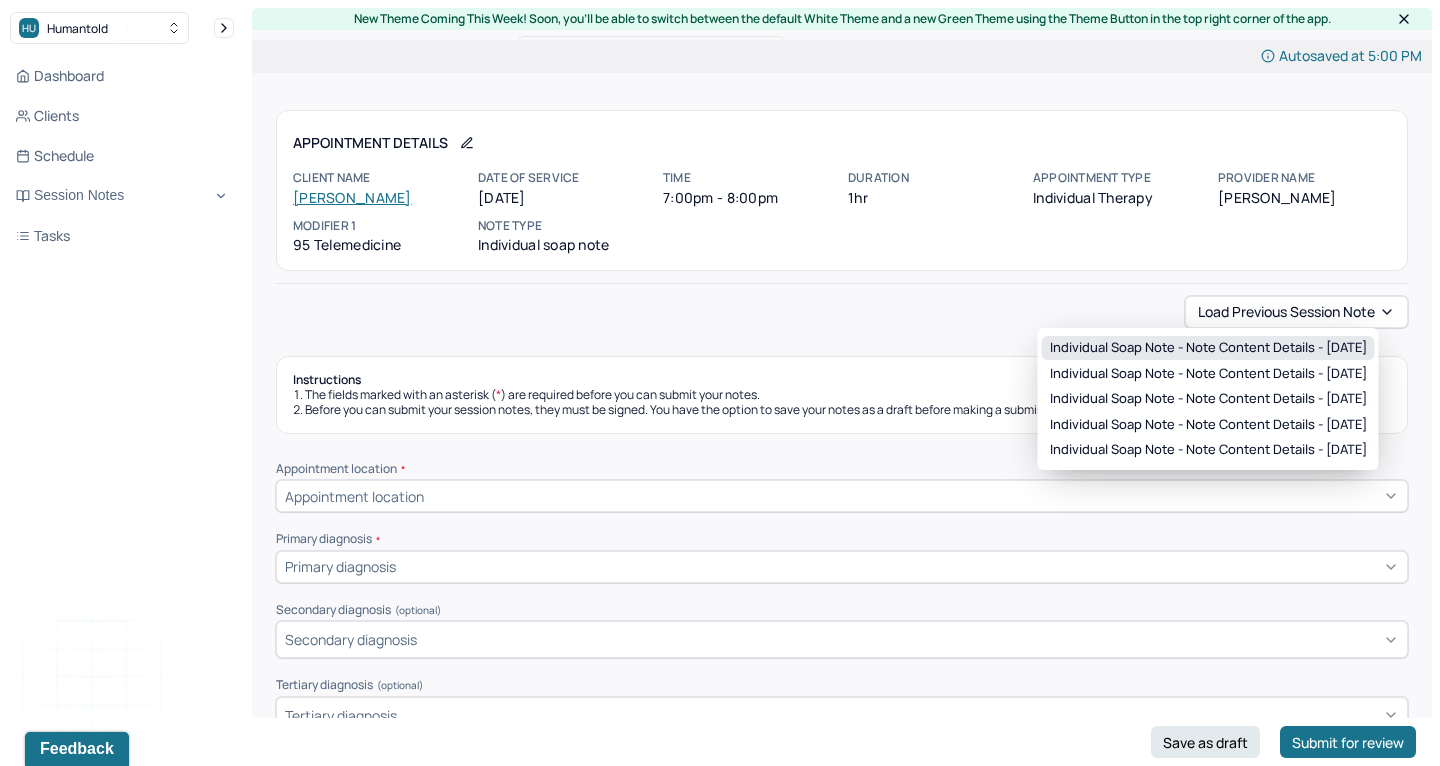 click on "Individual soap note   - Note content Details -   [DATE]" at bounding box center (1208, 348) 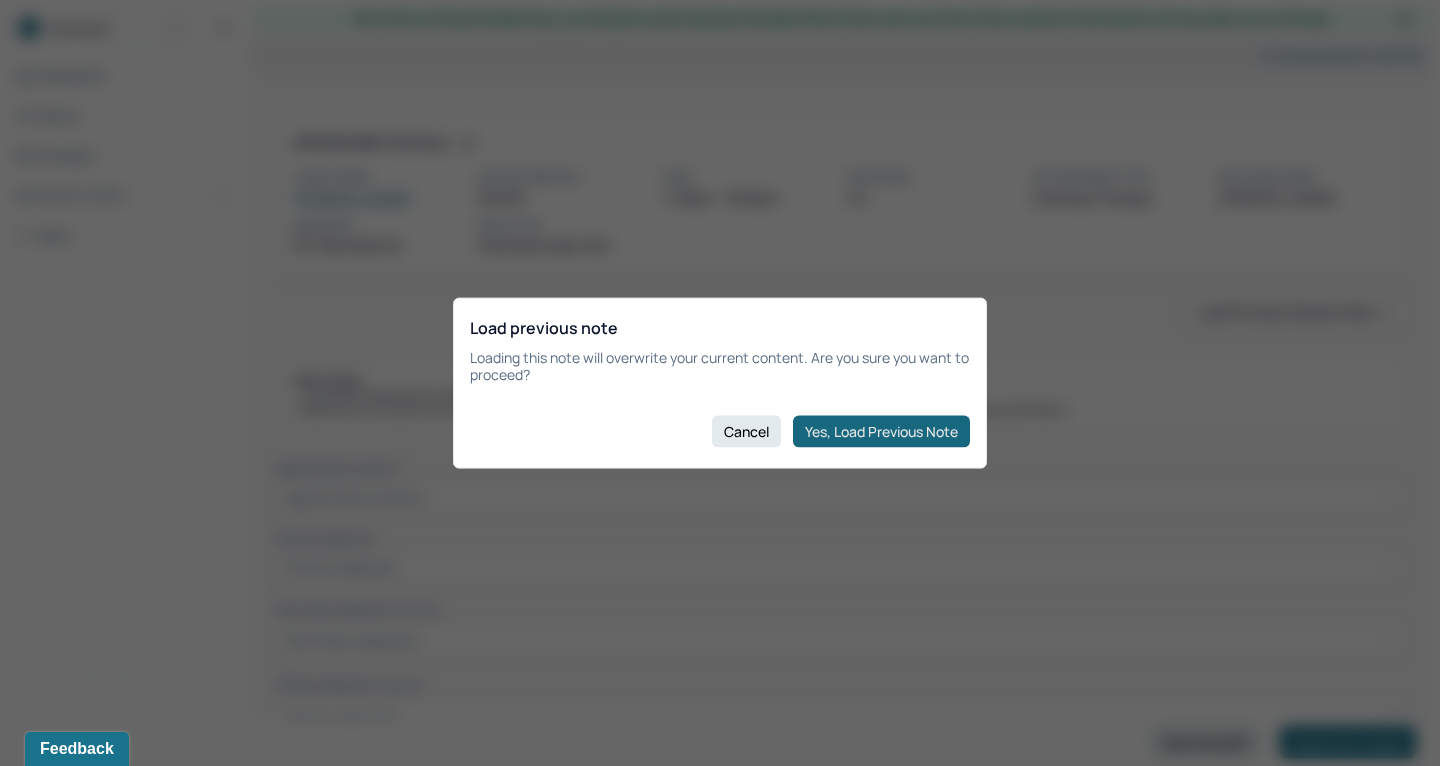 click on "Yes, Load Previous Note" at bounding box center (881, 431) 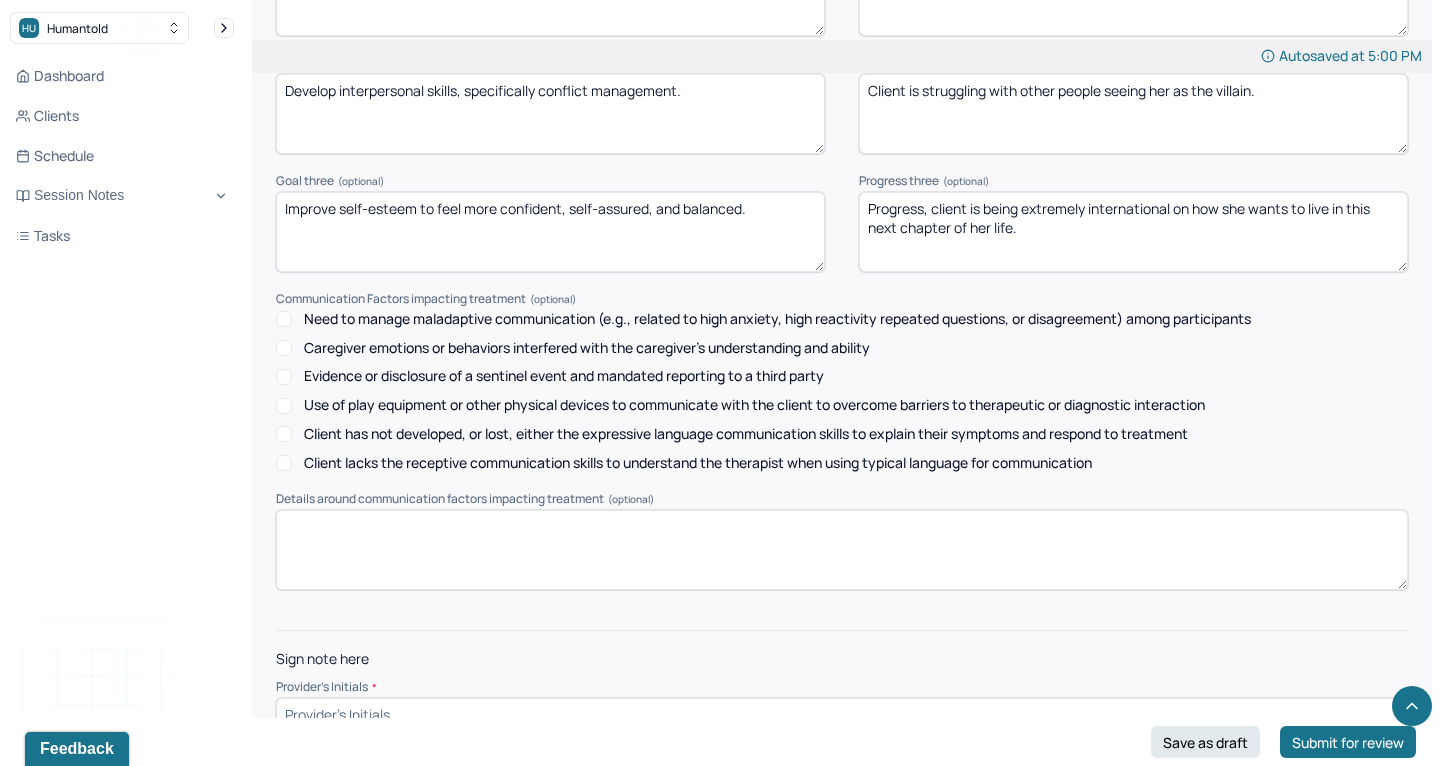 scroll, scrollTop: 2795, scrollLeft: 0, axis: vertical 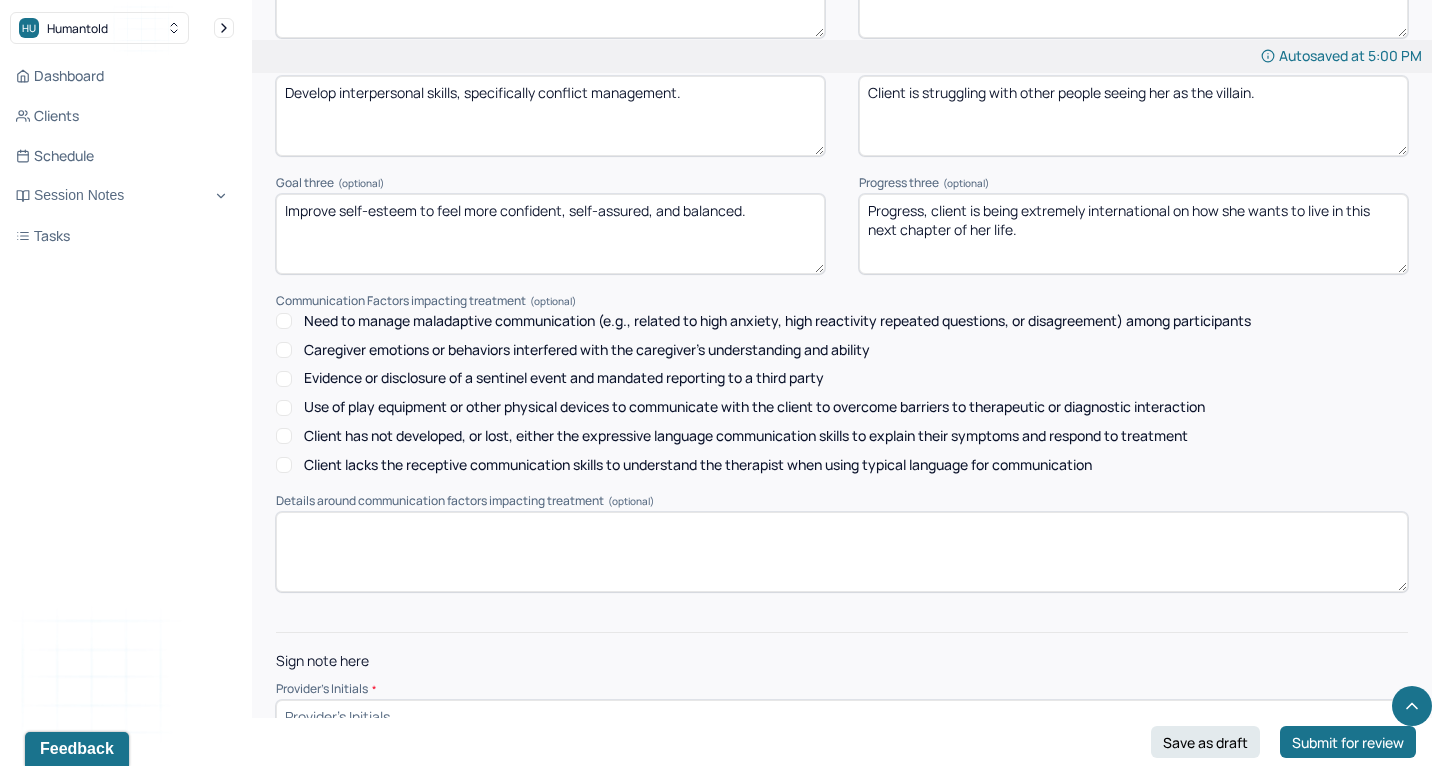 click at bounding box center [842, 716] 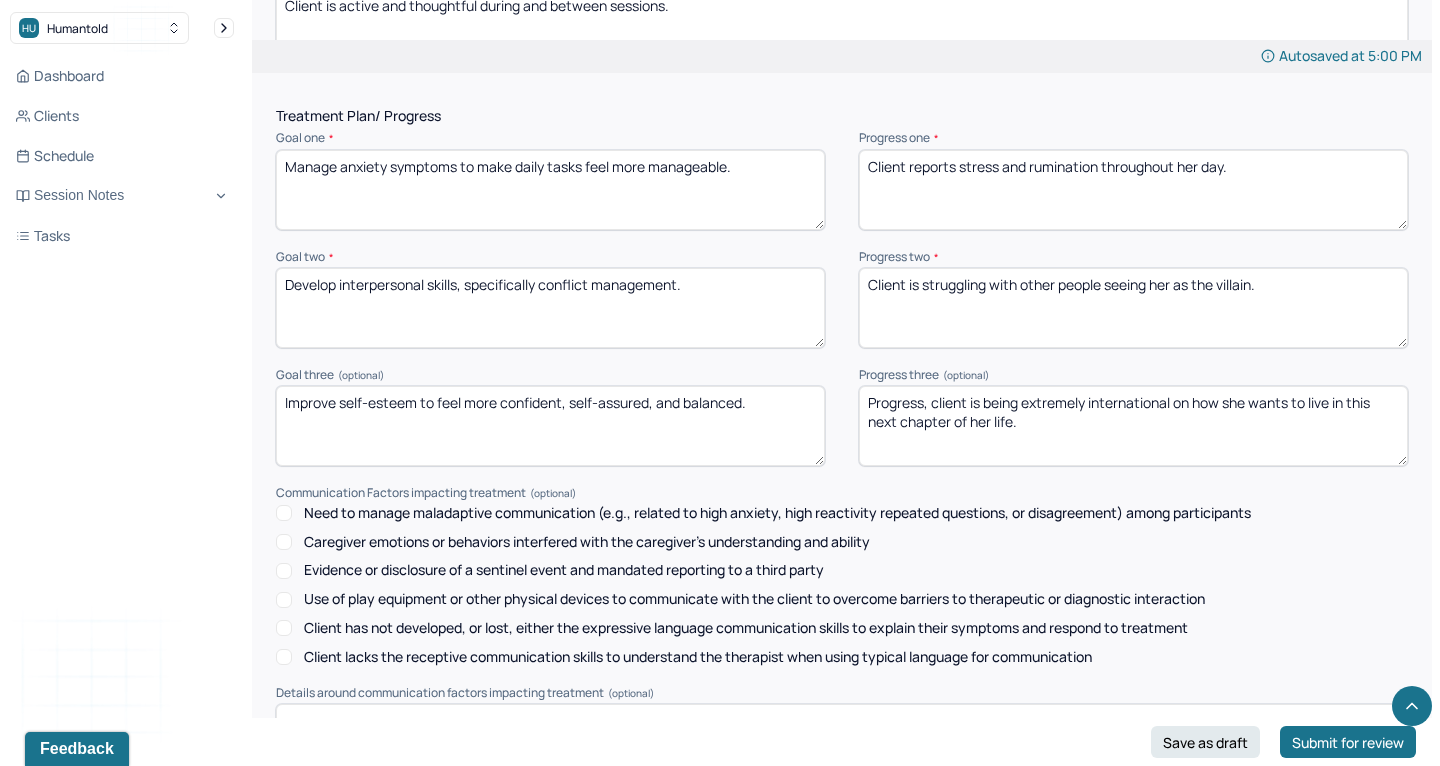scroll, scrollTop: 2601, scrollLeft: 0, axis: vertical 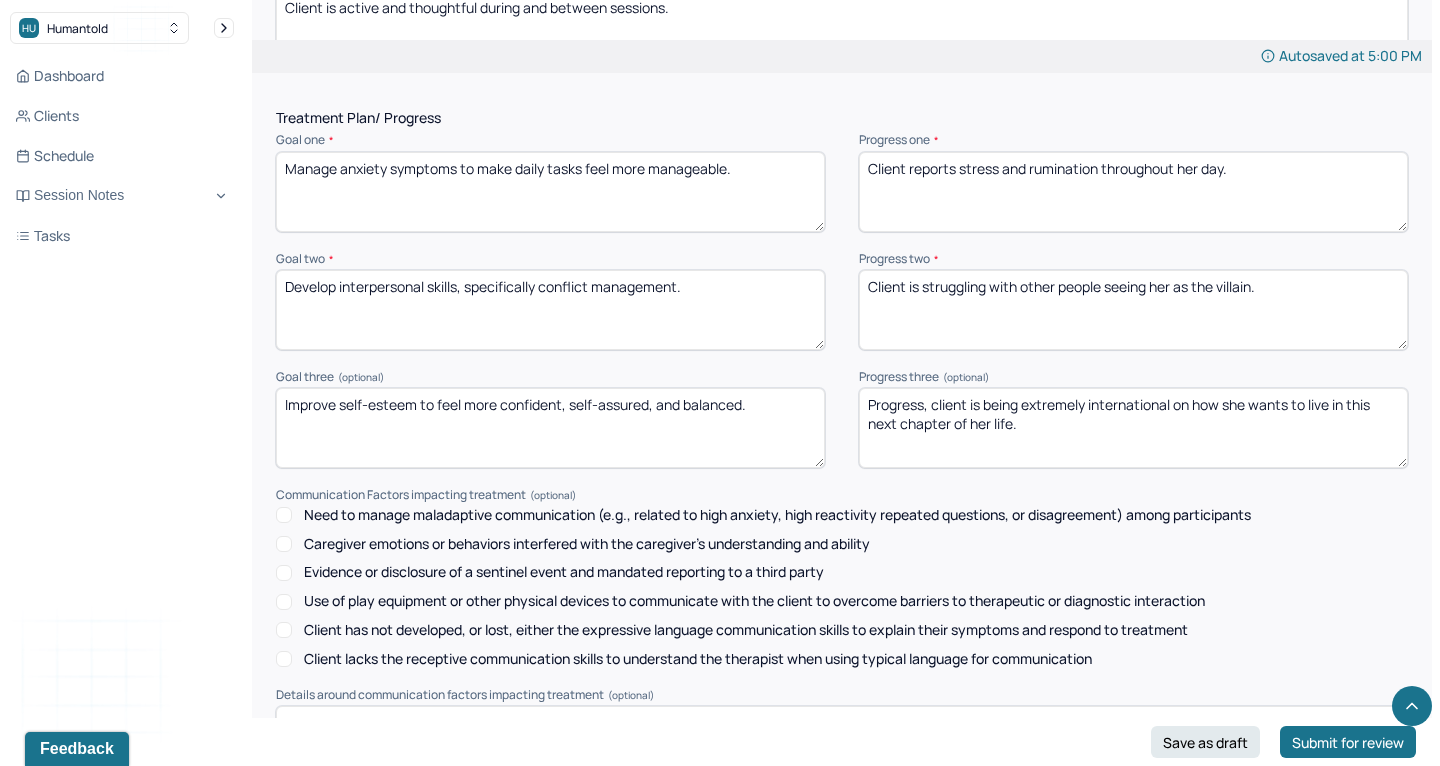 type on "LS" 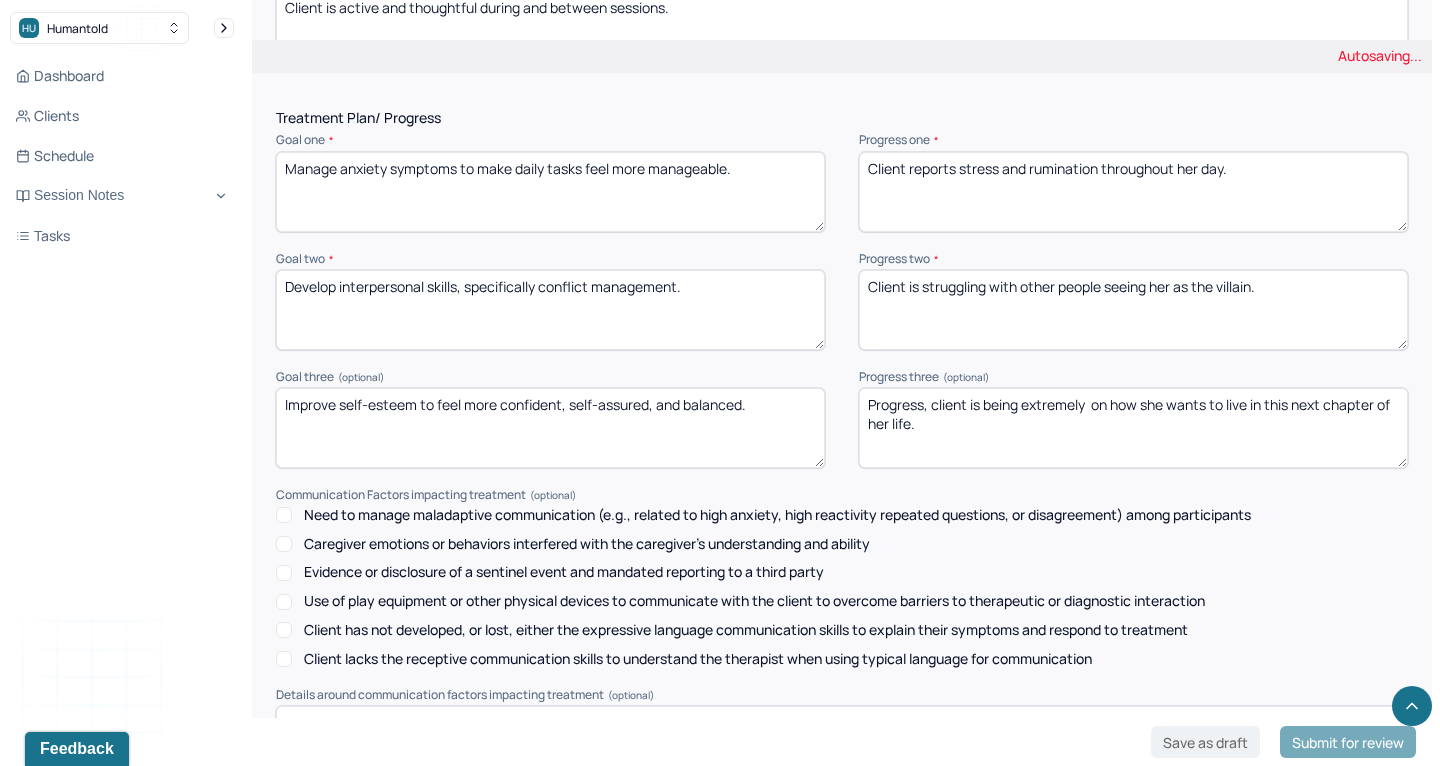 drag, startPoint x: 957, startPoint y: 388, endPoint x: 946, endPoint y: 362, distance: 28.231188 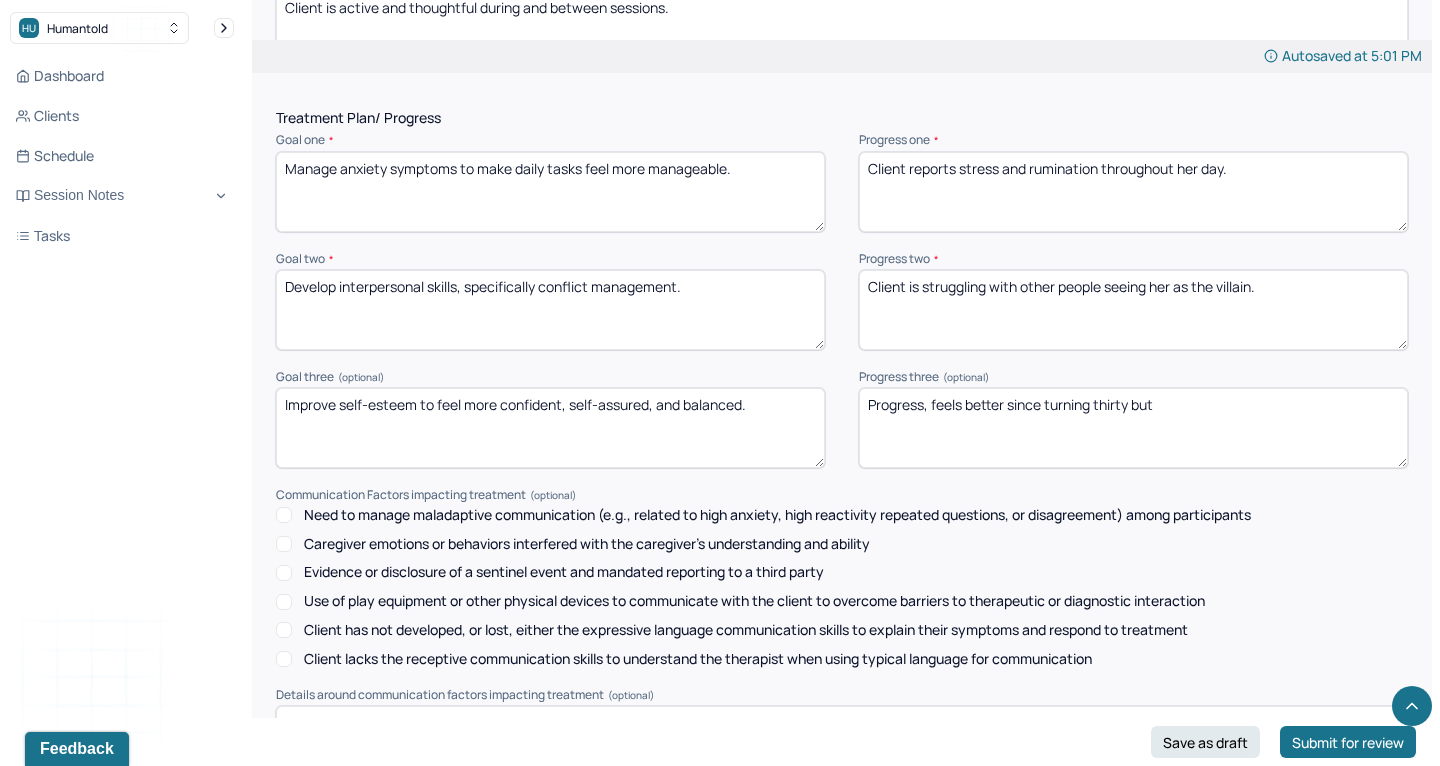 drag, startPoint x: 1010, startPoint y: 367, endPoint x: 1254, endPoint y: 368, distance: 244.00204 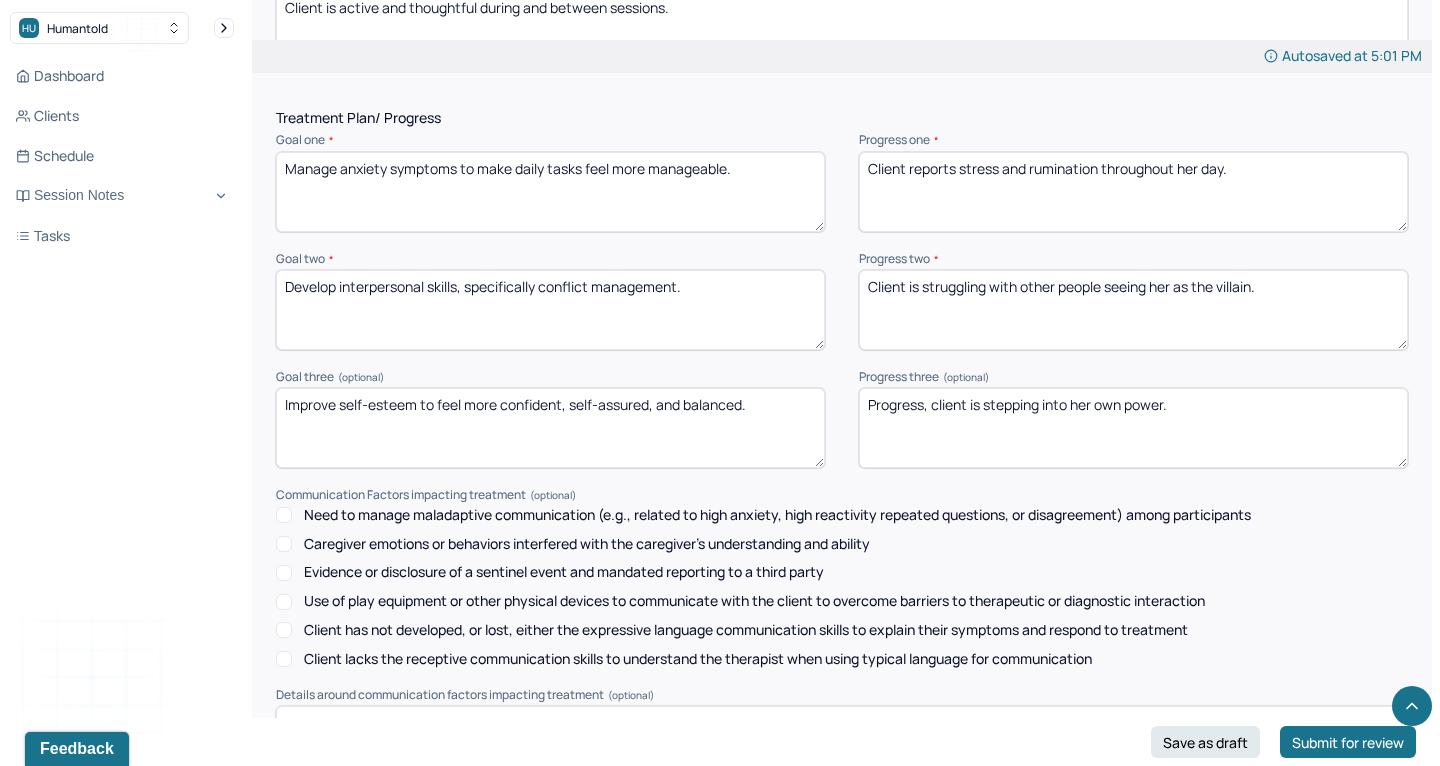 type on "Progress, client is stepping into her own power." 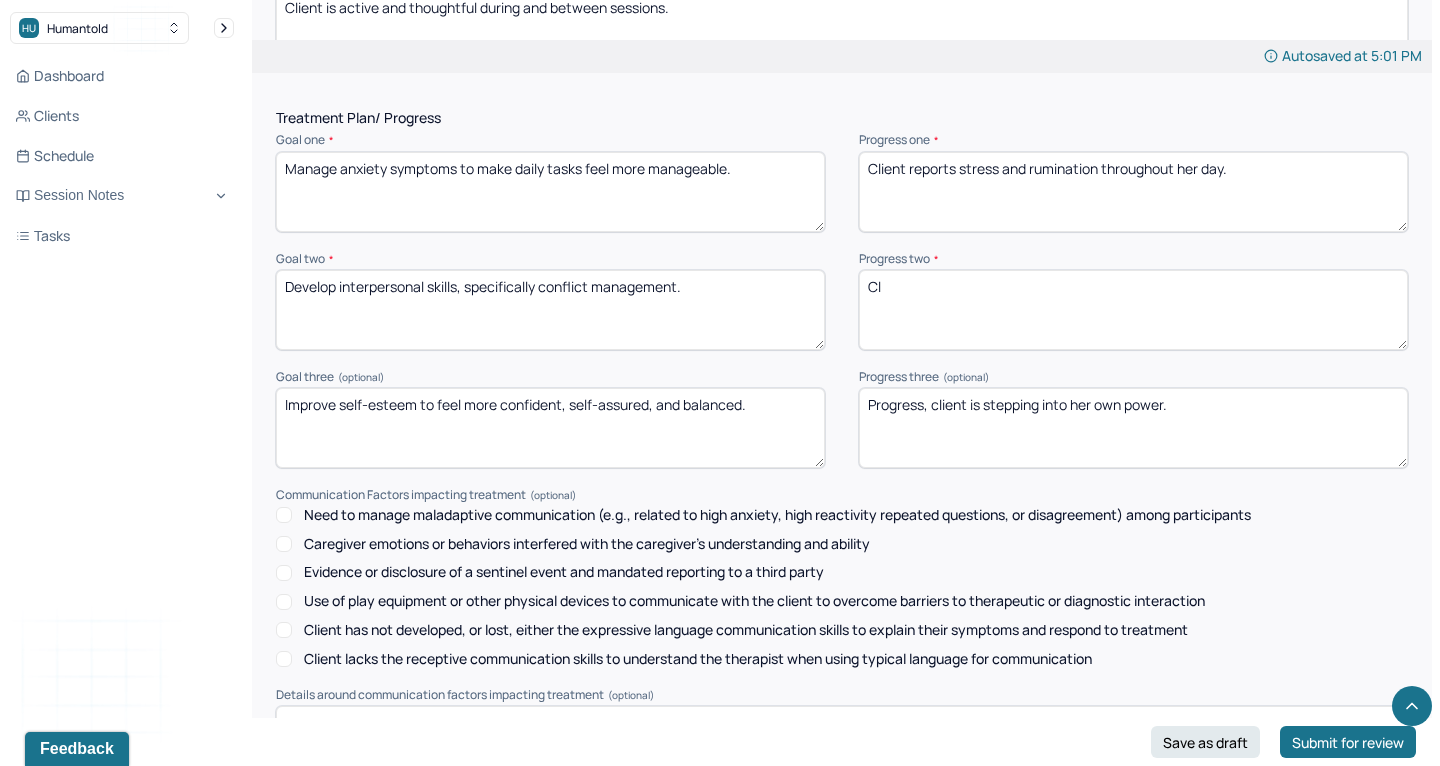 type on "C" 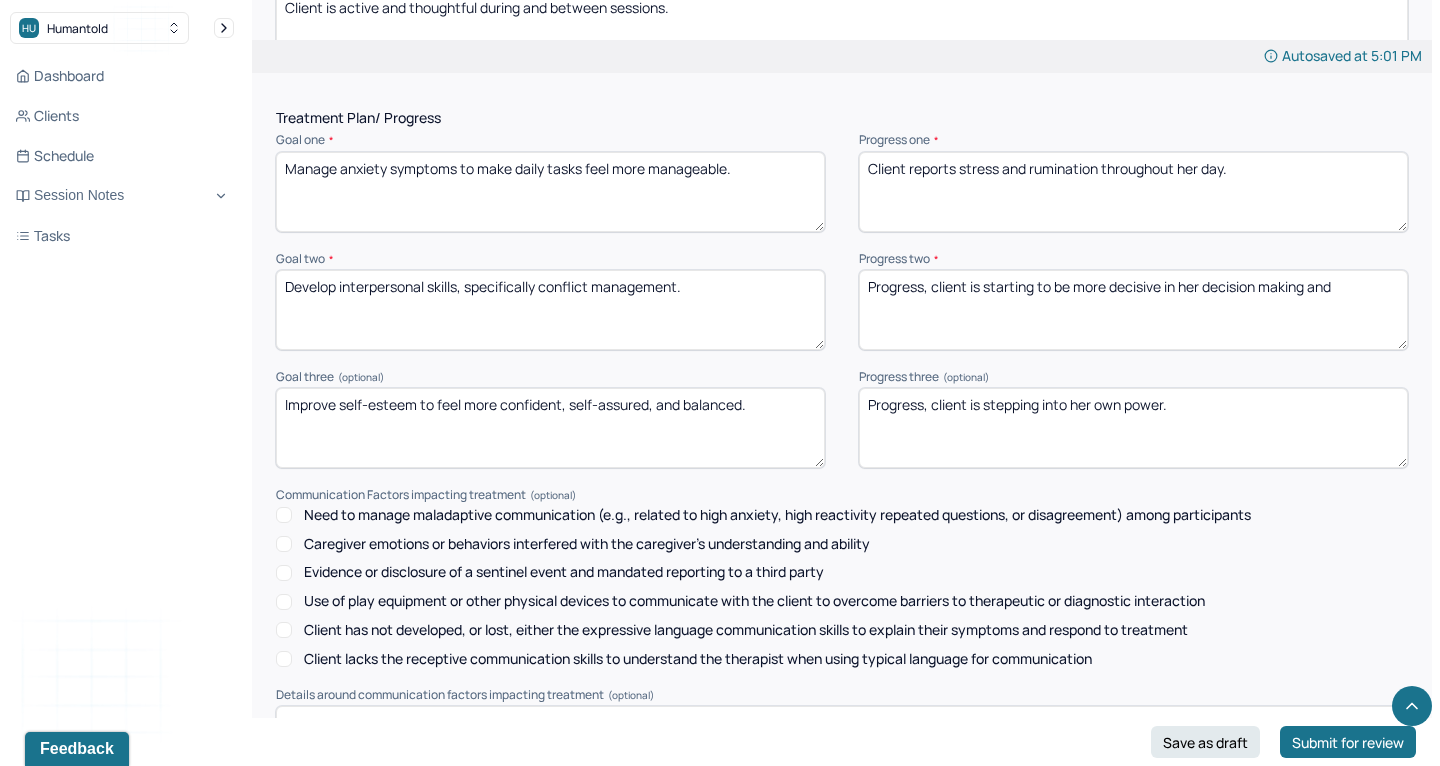 drag, startPoint x: 1056, startPoint y: 252, endPoint x: 1367, endPoint y: 262, distance: 311.16074 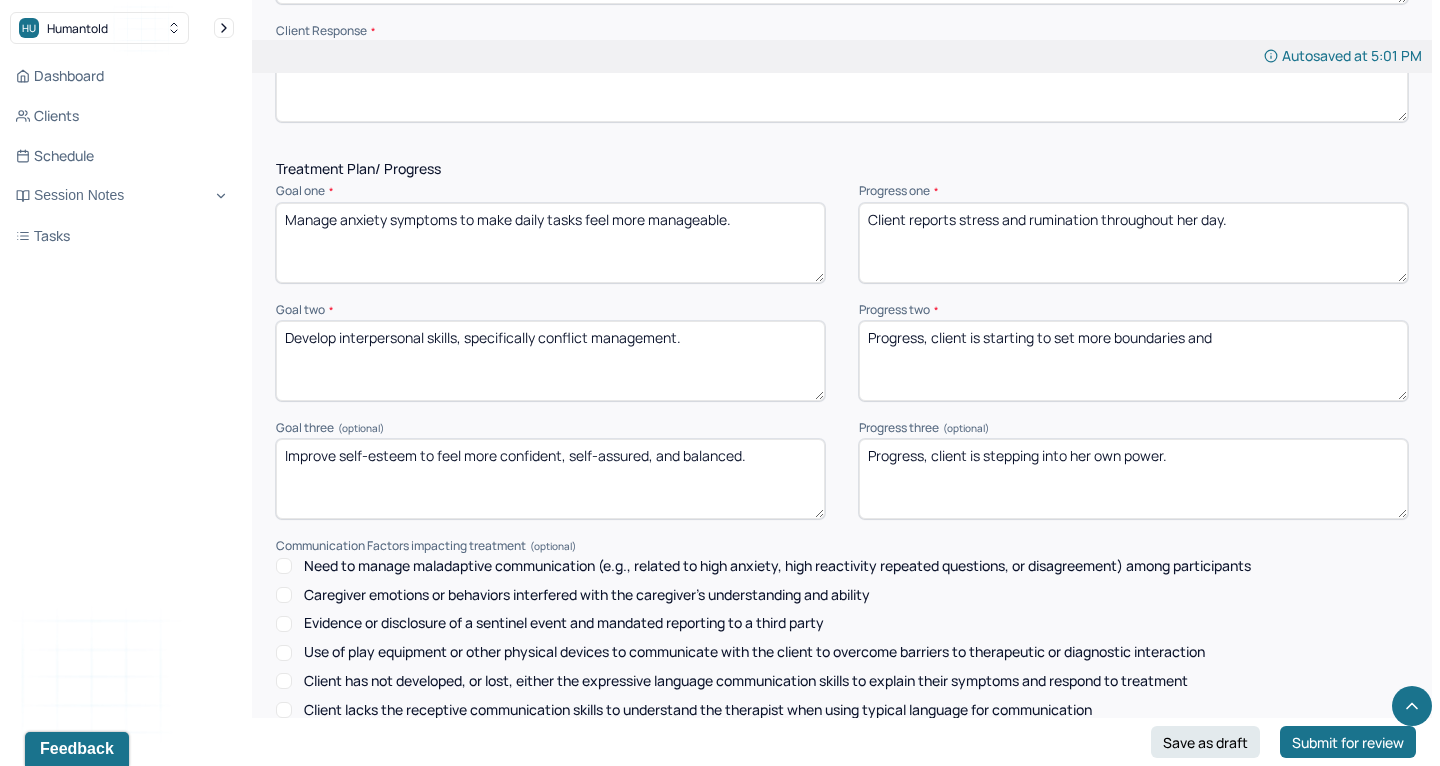scroll, scrollTop: 2547, scrollLeft: 0, axis: vertical 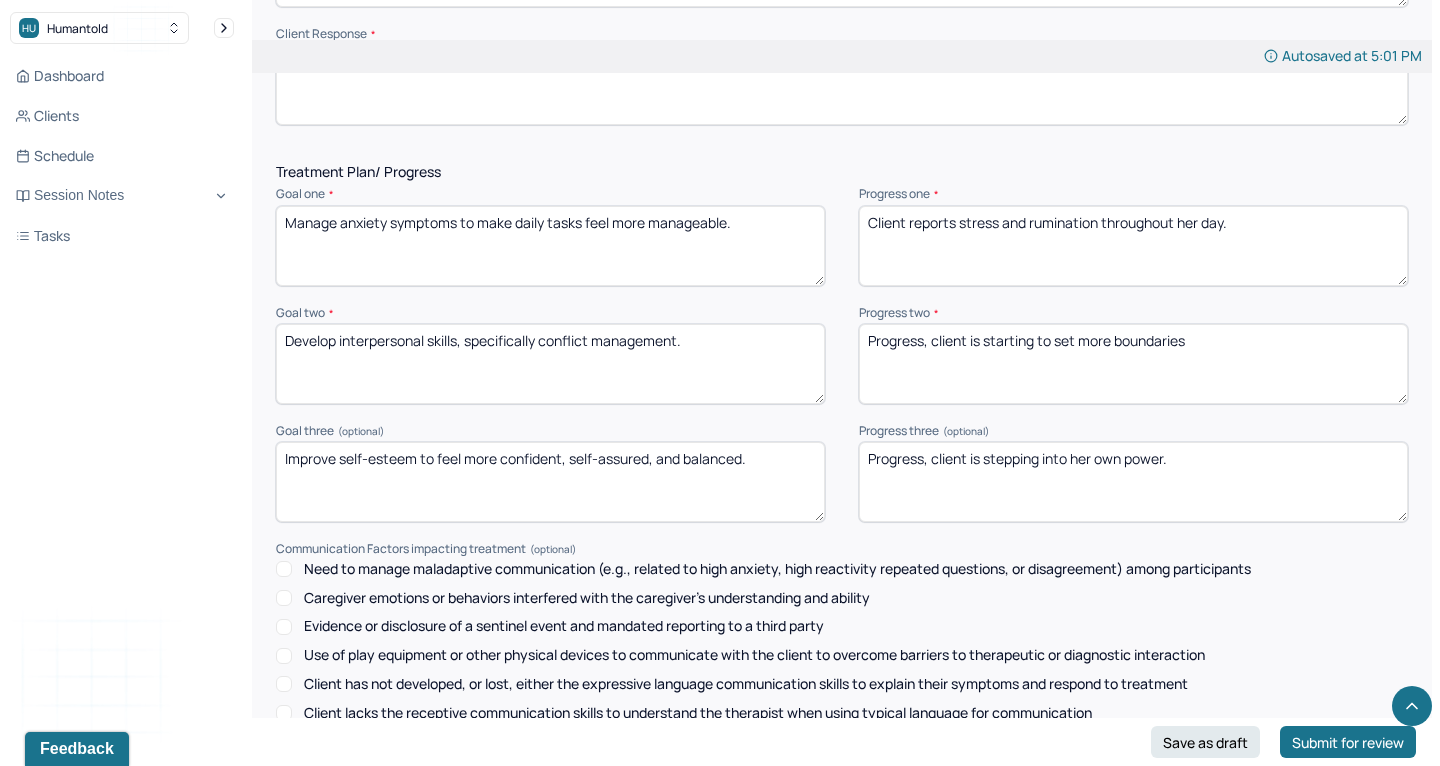 click on "Progress, client is starting to set more boundaries" at bounding box center [1133, 364] 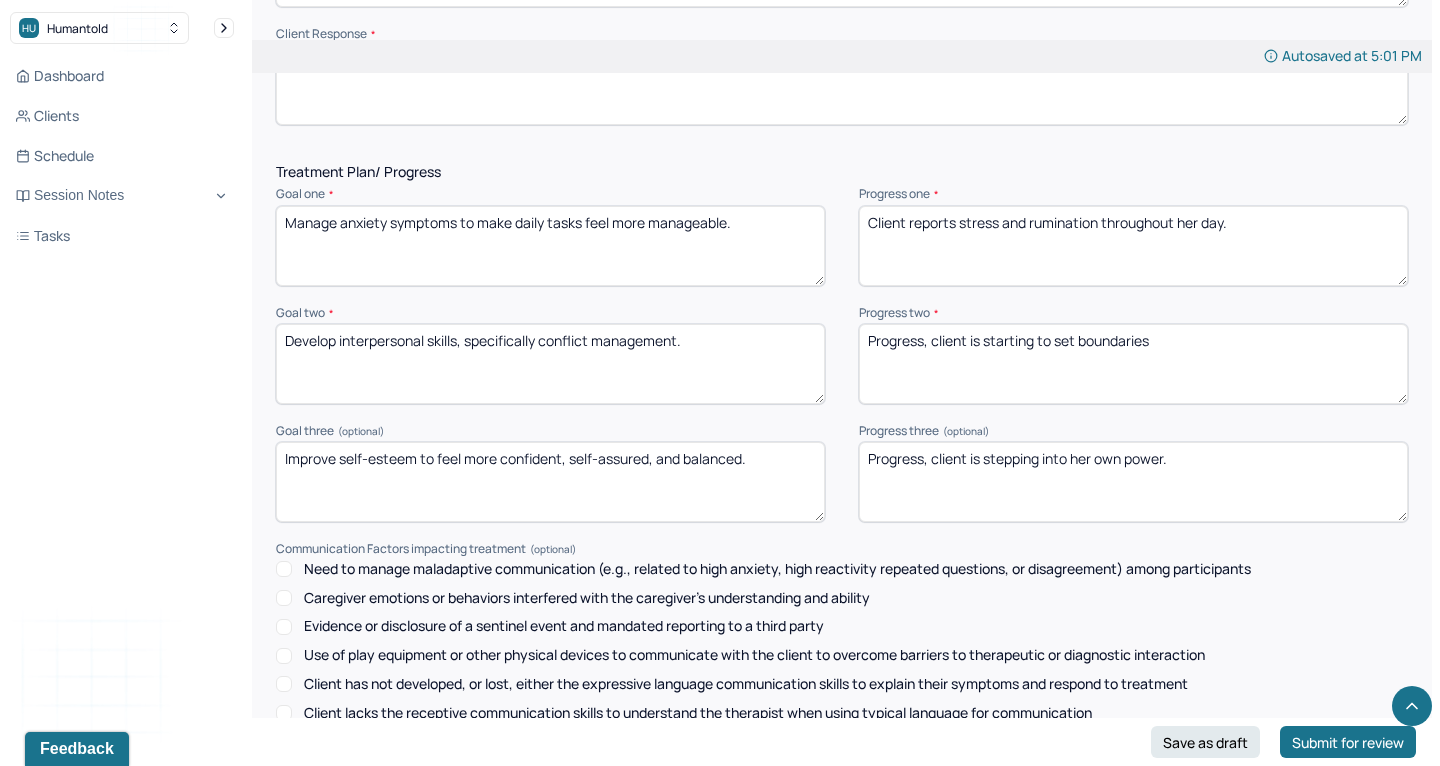 click on "Progress, client is starting to set more boundaries" at bounding box center (1133, 364) 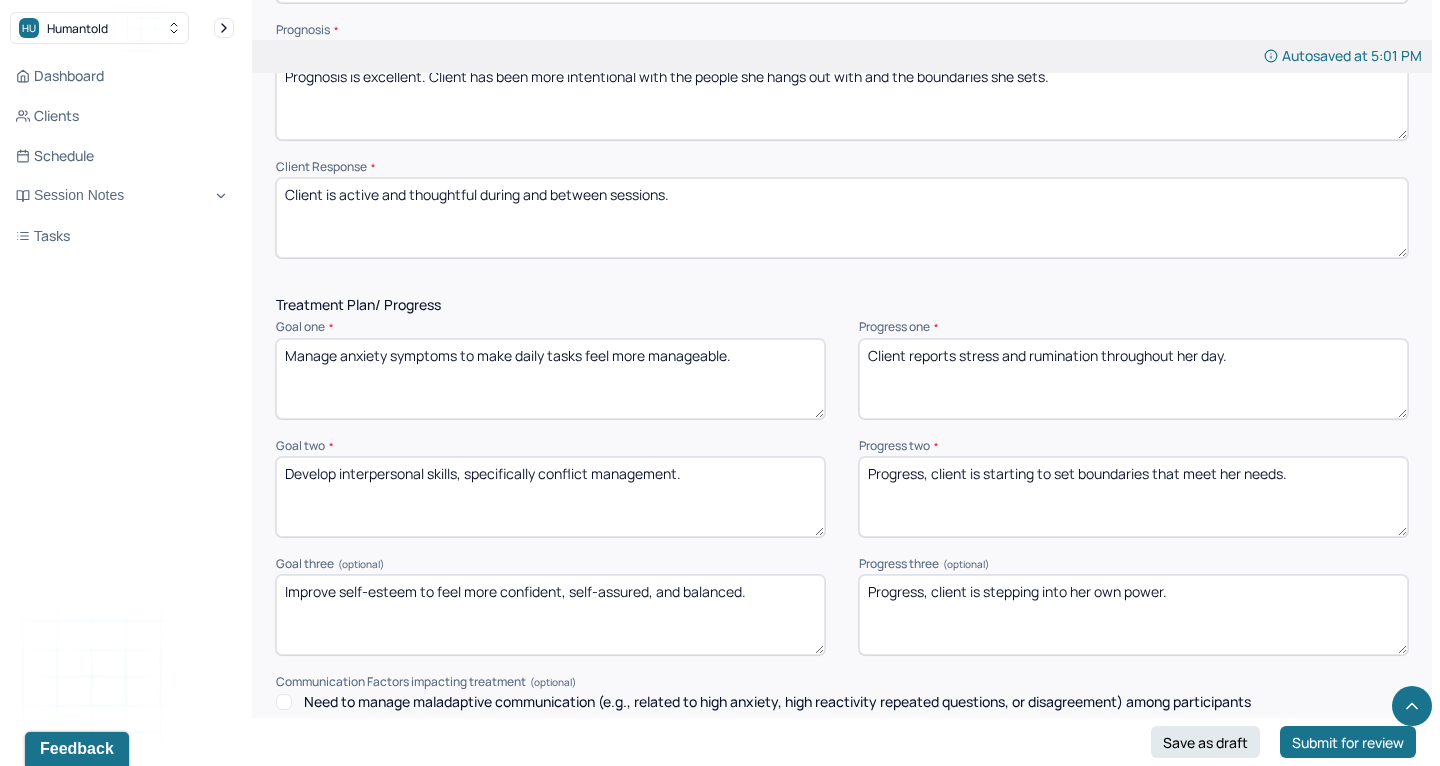 scroll, scrollTop: 2415, scrollLeft: 0, axis: vertical 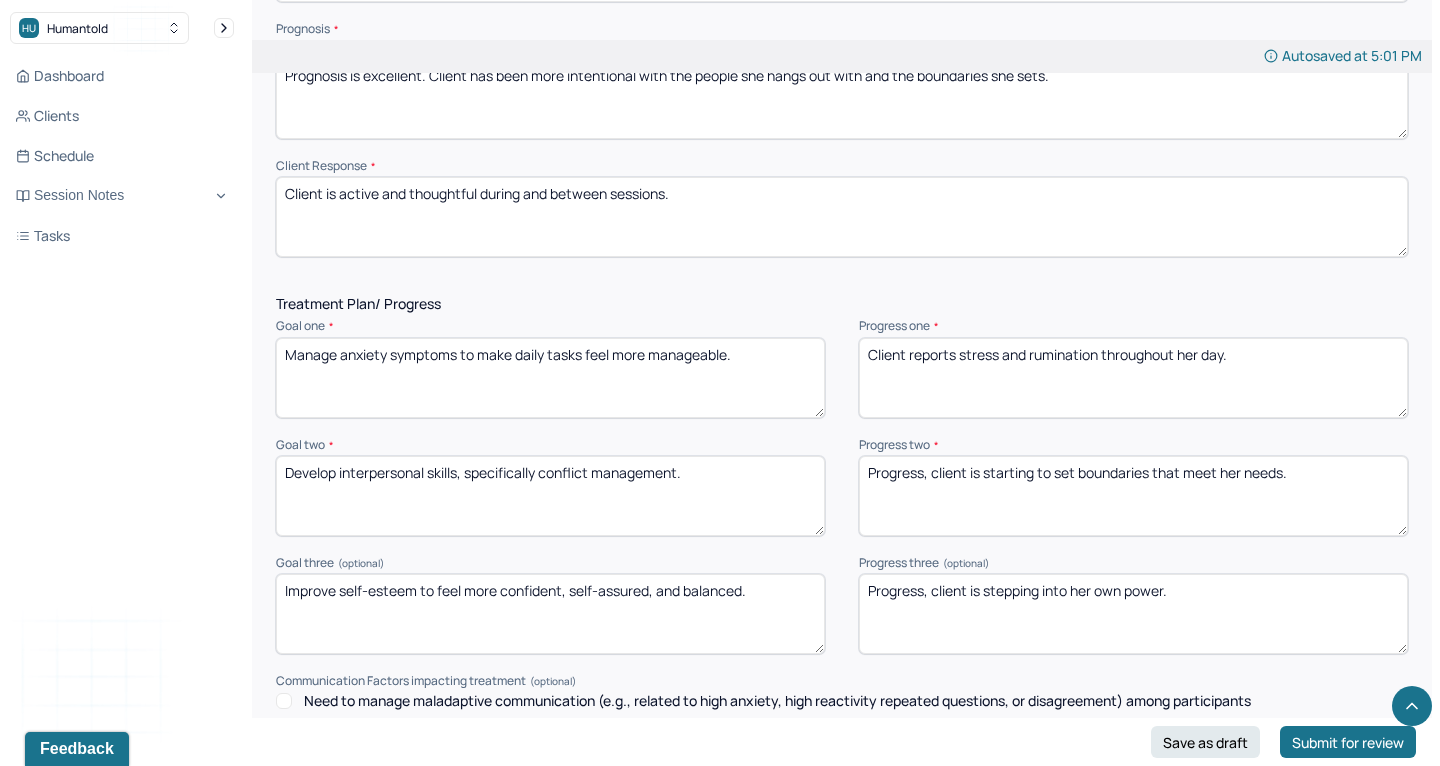type on "Progress, client is starting to set boundaries that meet her needs." 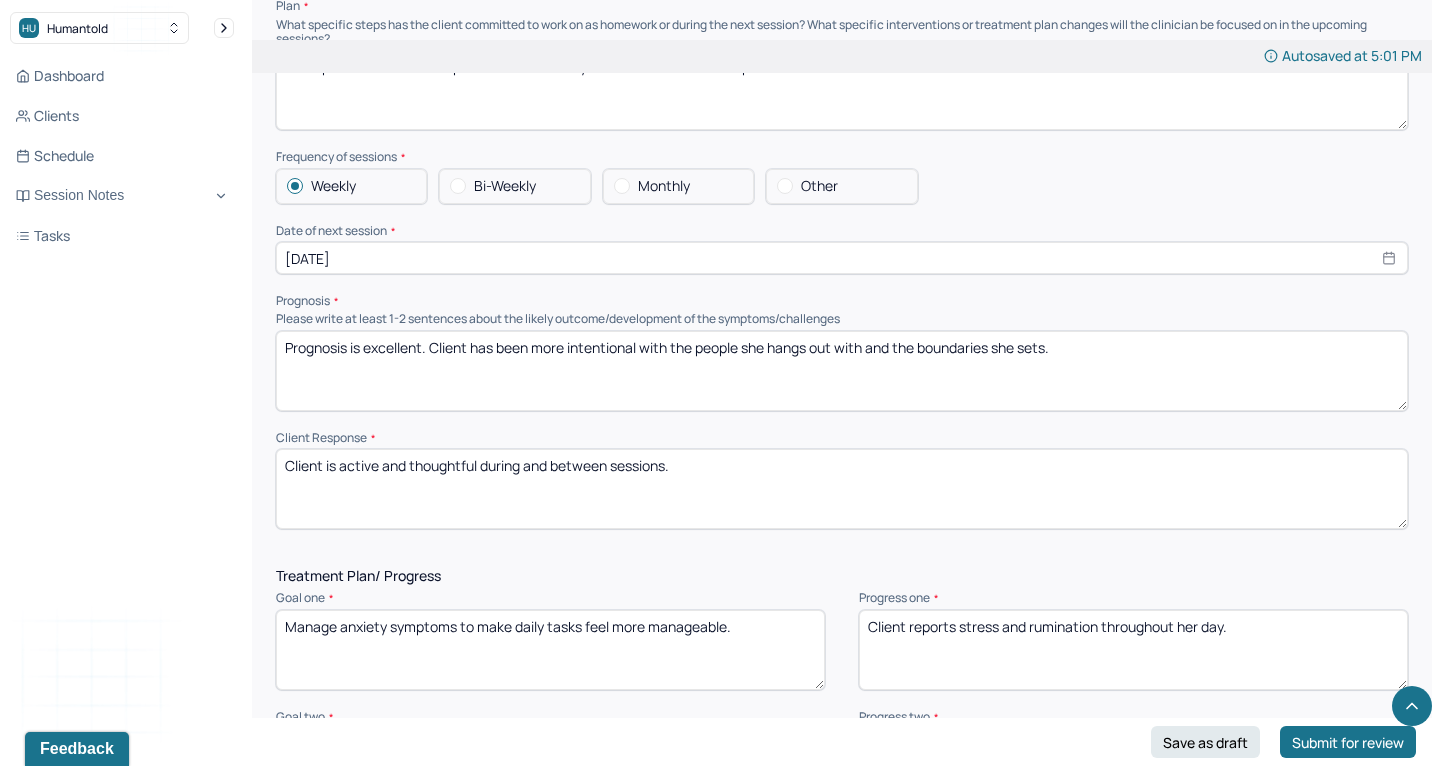 scroll, scrollTop: 2136, scrollLeft: 0, axis: vertical 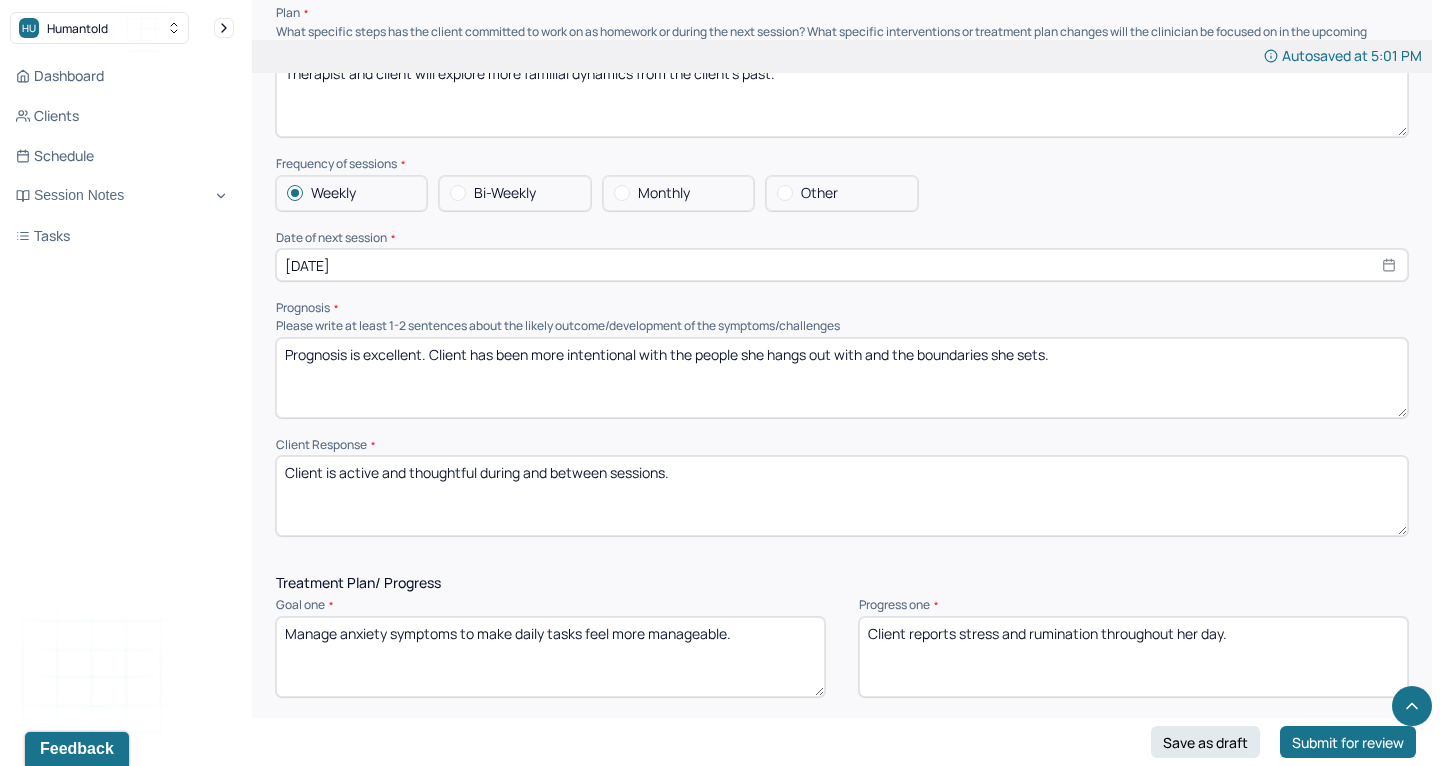 click on "[DATE]" at bounding box center [842, 265] 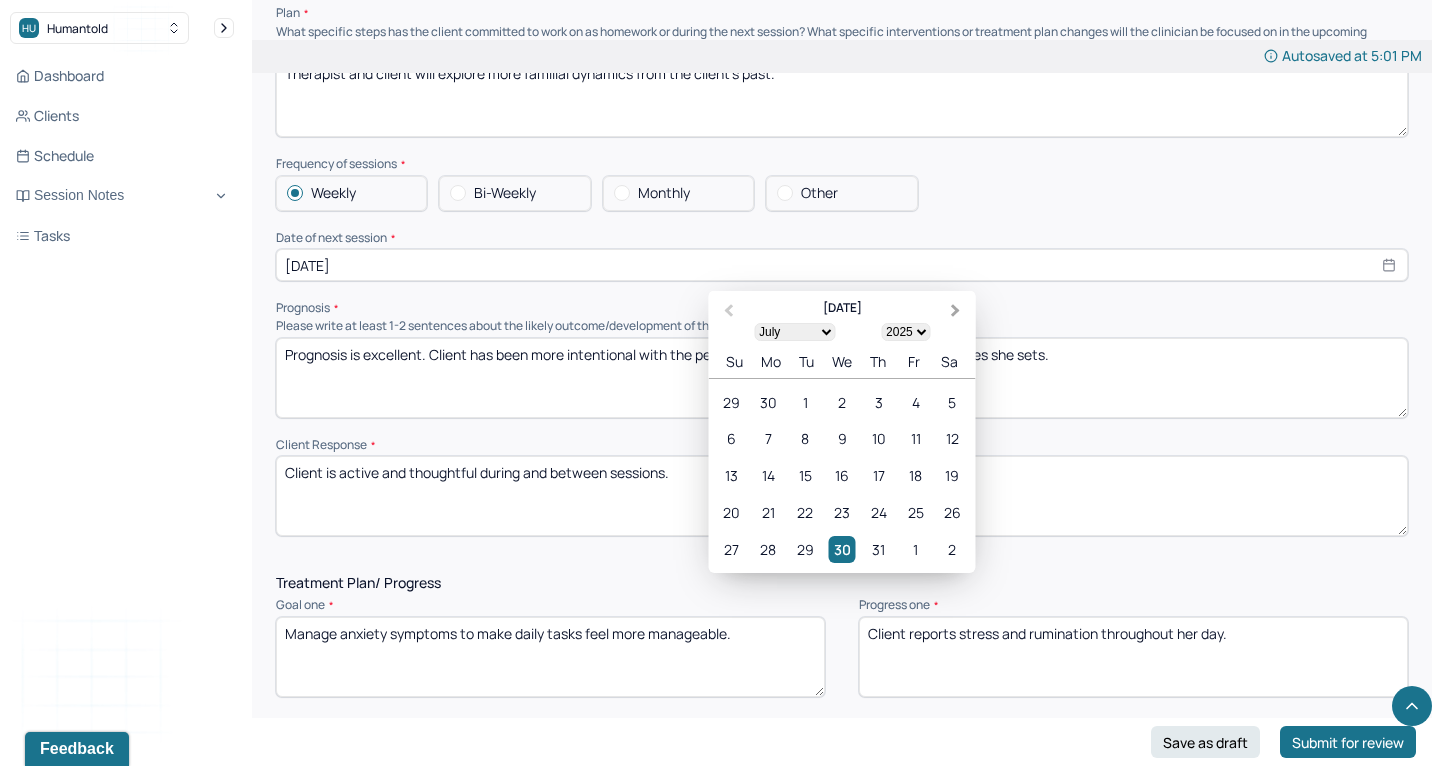 click on "Next Month" at bounding box center [958, 312] 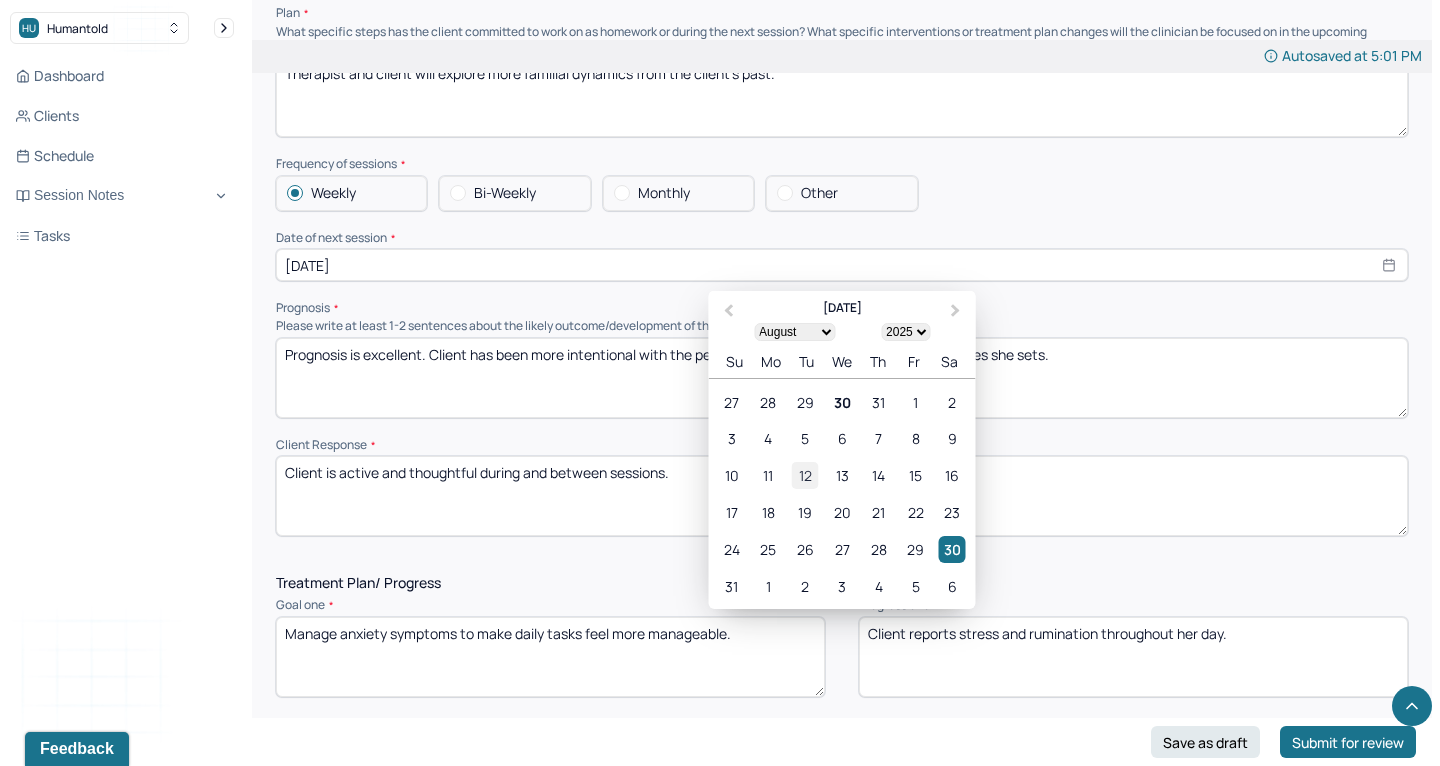click on "12" at bounding box center [805, 475] 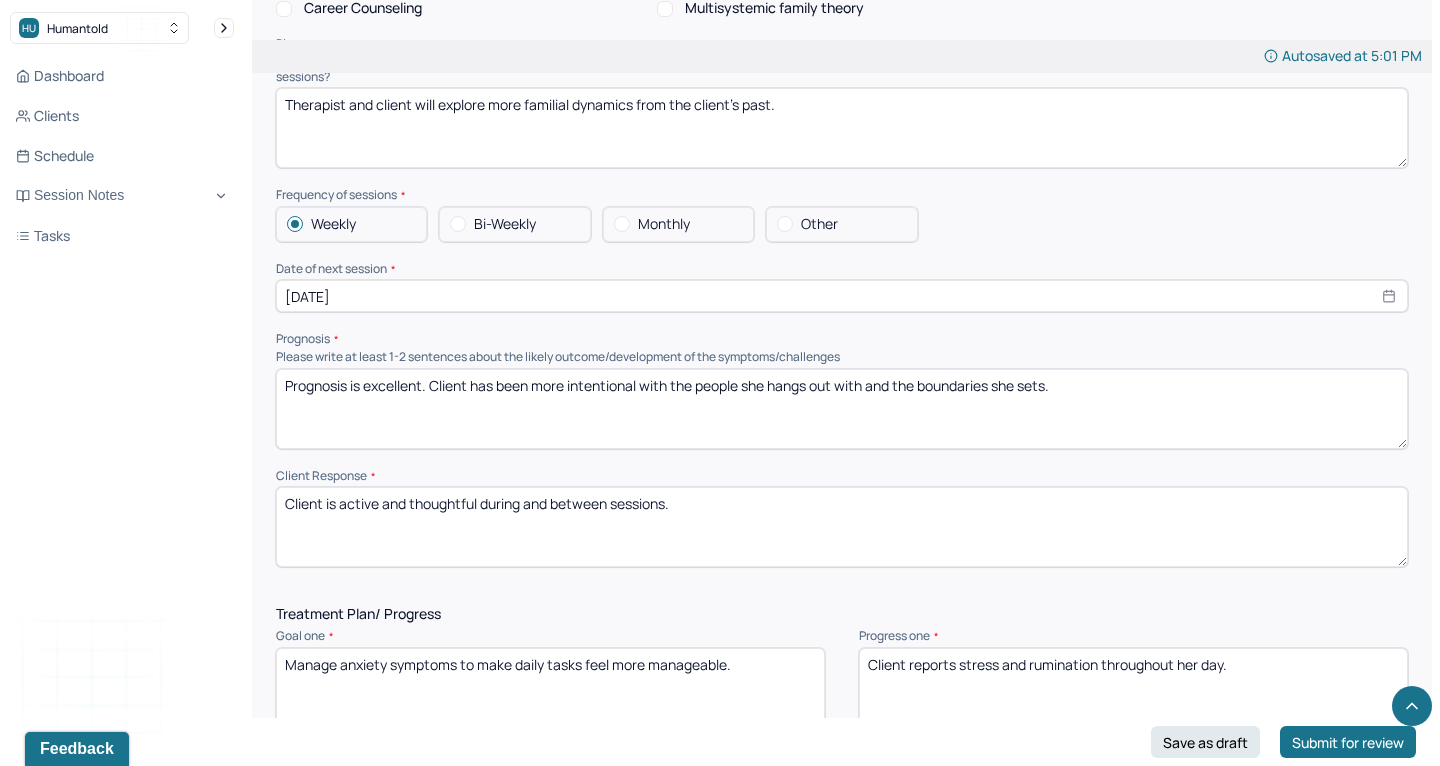 scroll, scrollTop: 2105, scrollLeft: 0, axis: vertical 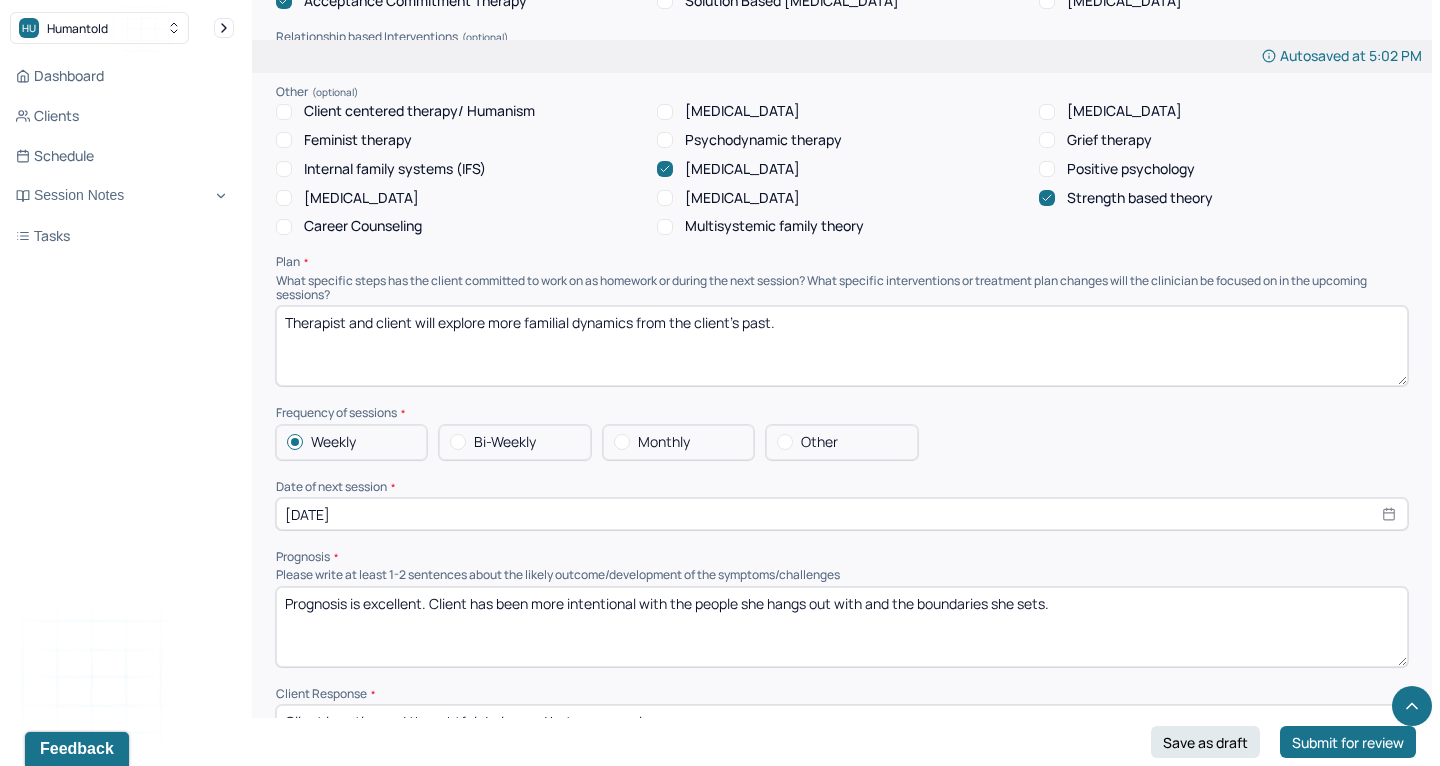drag, startPoint x: 790, startPoint y: 292, endPoint x: 493, endPoint y: 297, distance: 297.04208 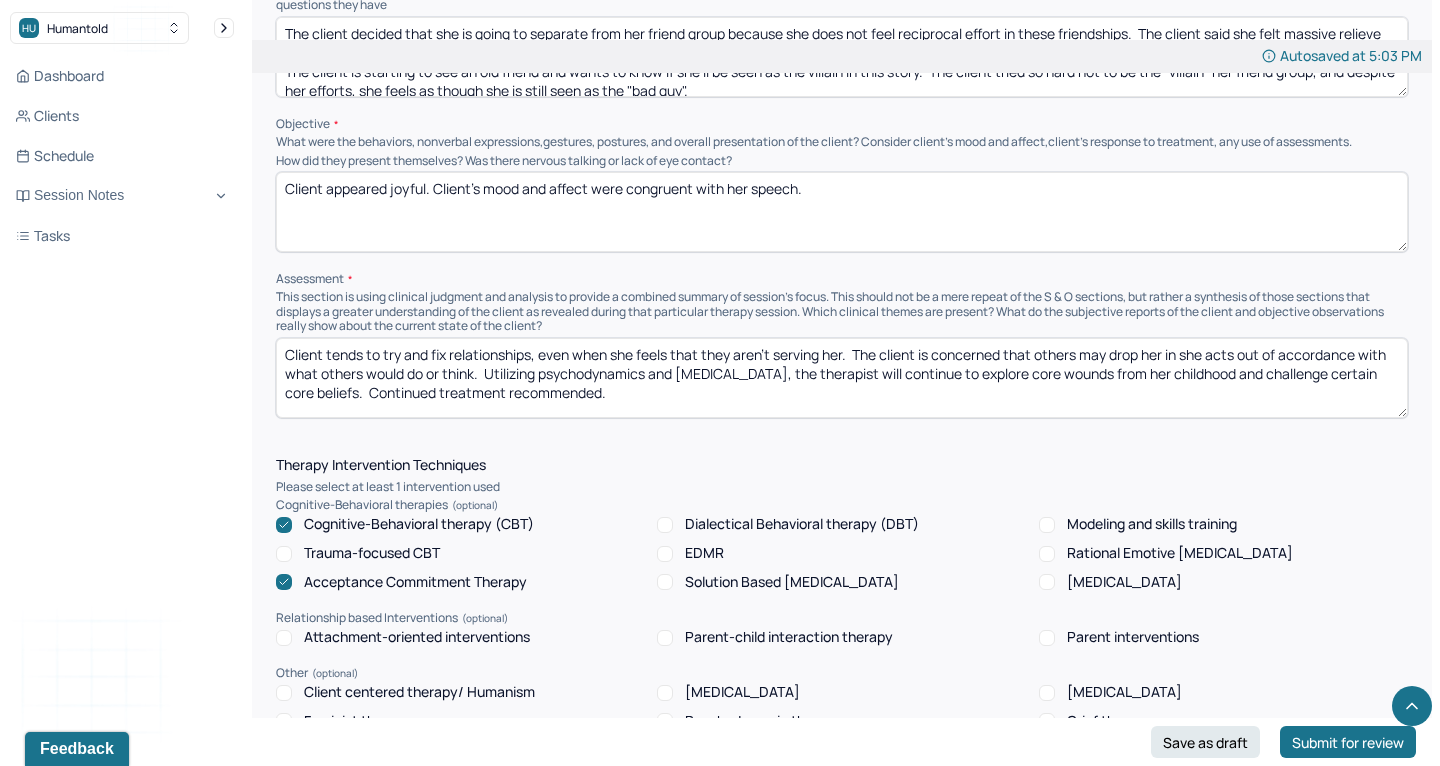 scroll, scrollTop: 1261, scrollLeft: 0, axis: vertical 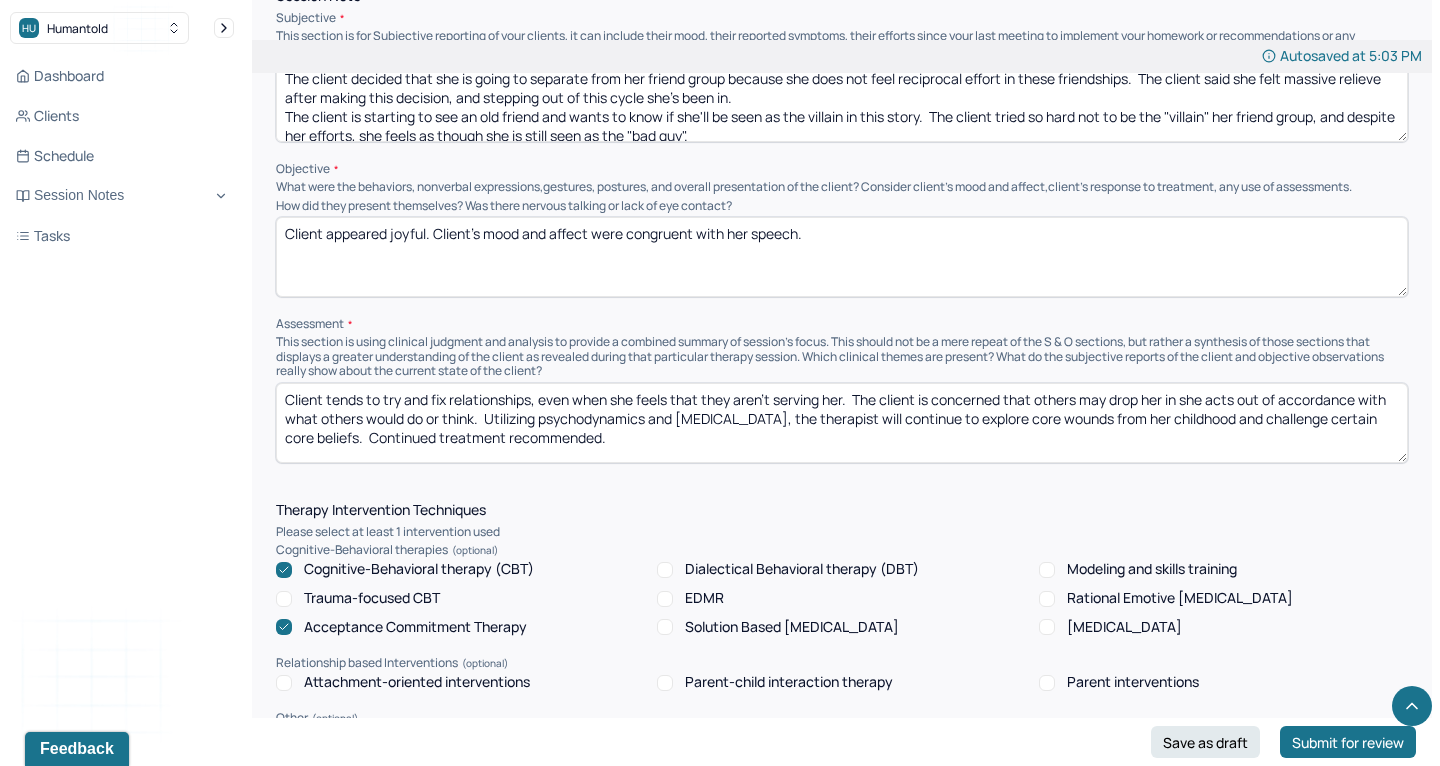 type on "Therapist and client will explore feelings of not being good enough and how that plays into putting others needs before hers." 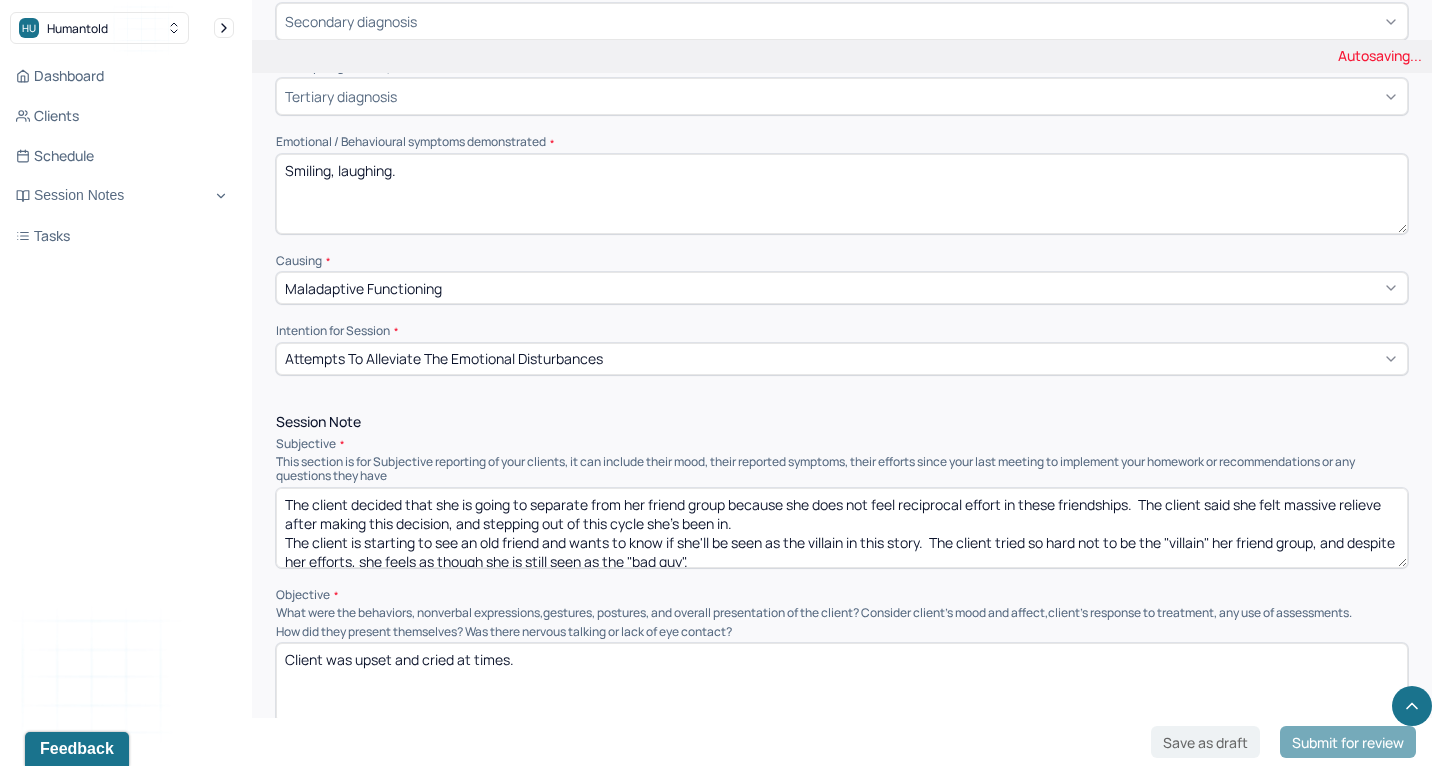 scroll, scrollTop: 833, scrollLeft: 0, axis: vertical 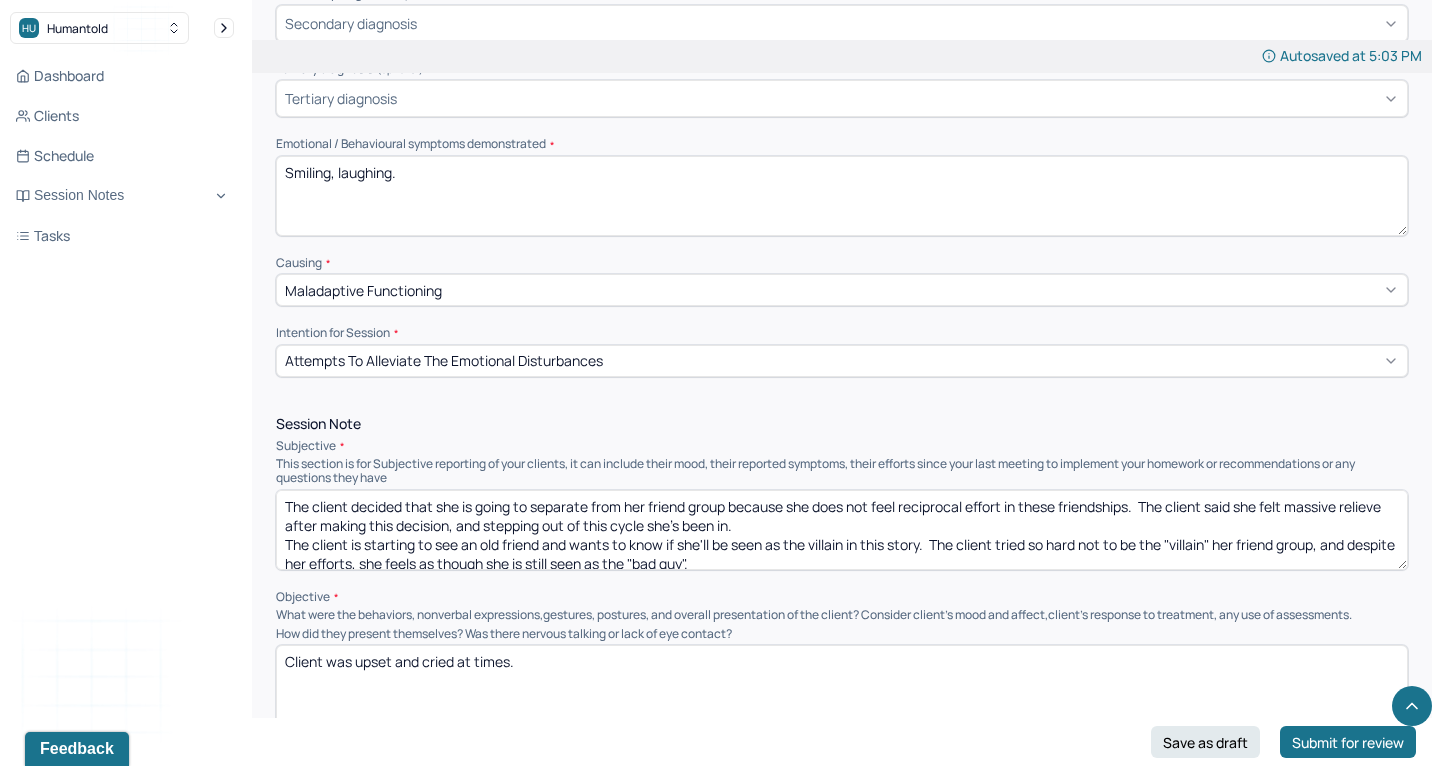 type on "Client was upset and cried at times." 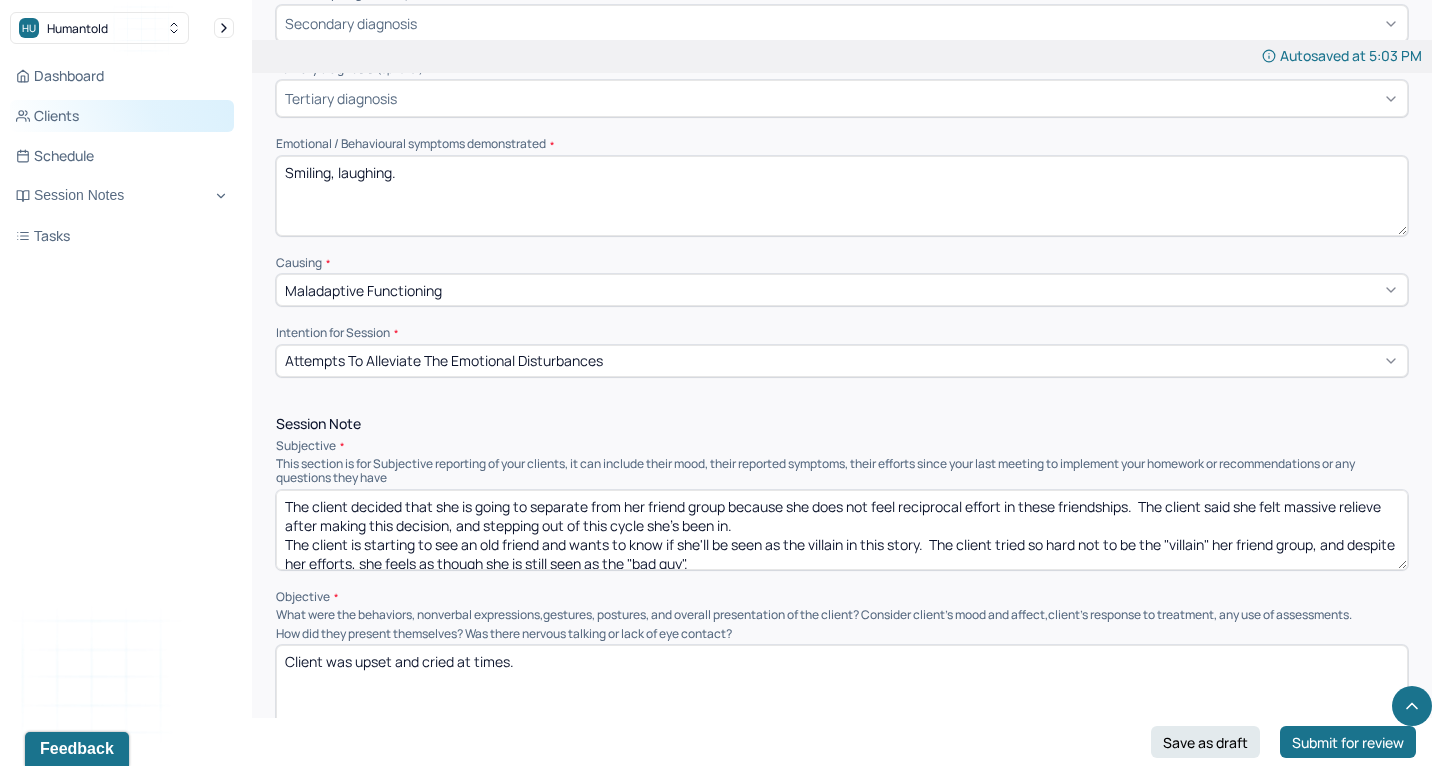 drag, startPoint x: 415, startPoint y: 161, endPoint x: 187, endPoint y: 100, distance: 236.01907 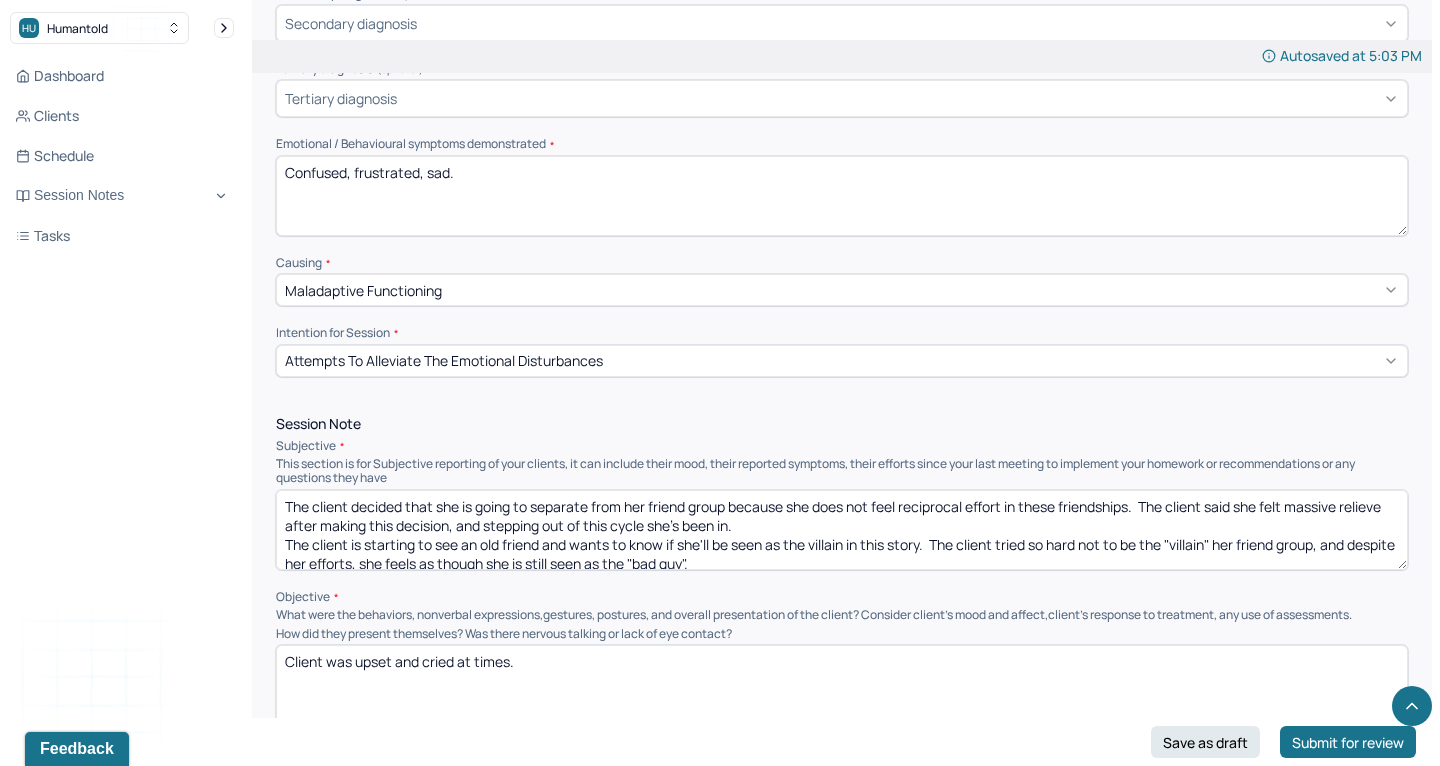 click on "Confused, frustrated," at bounding box center (842, 196) 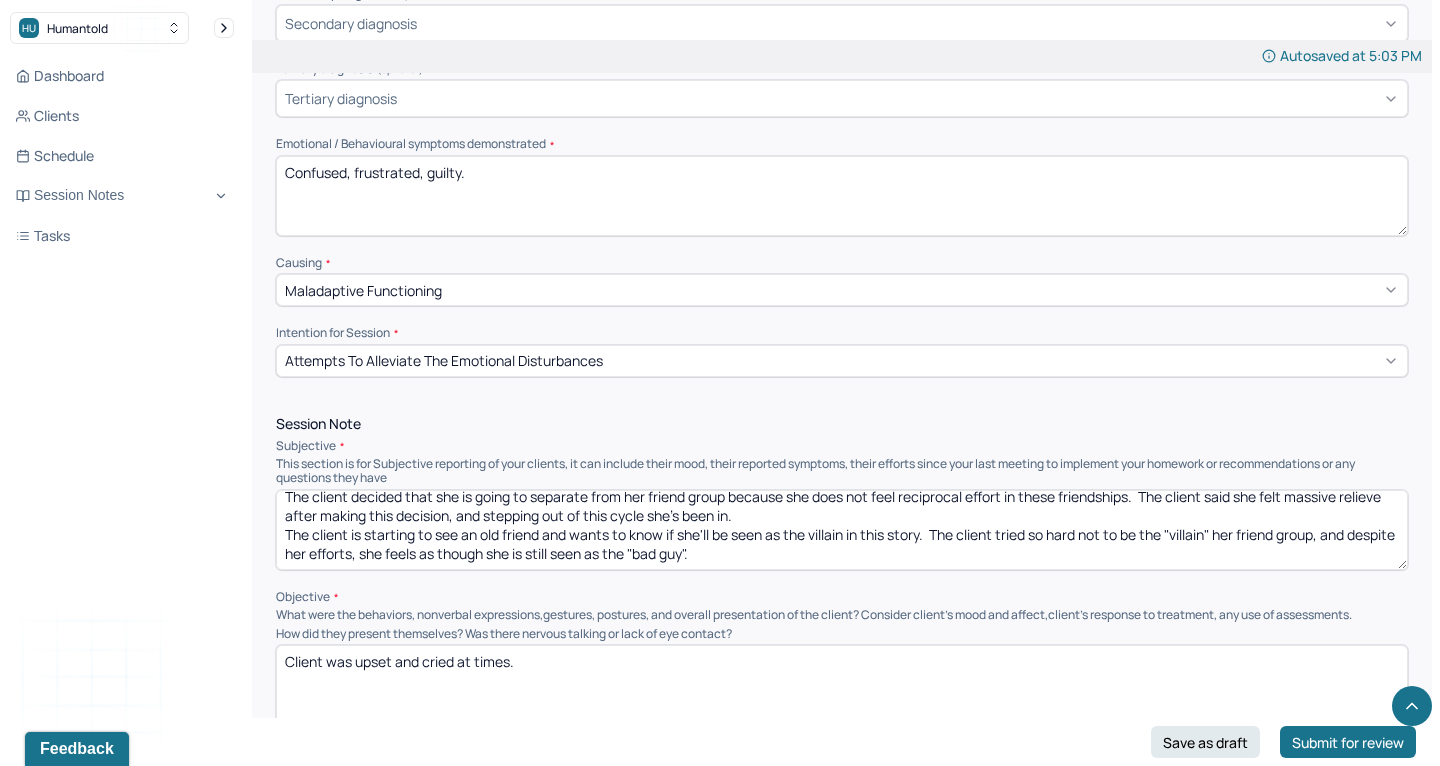 scroll, scrollTop: 9, scrollLeft: 0, axis: vertical 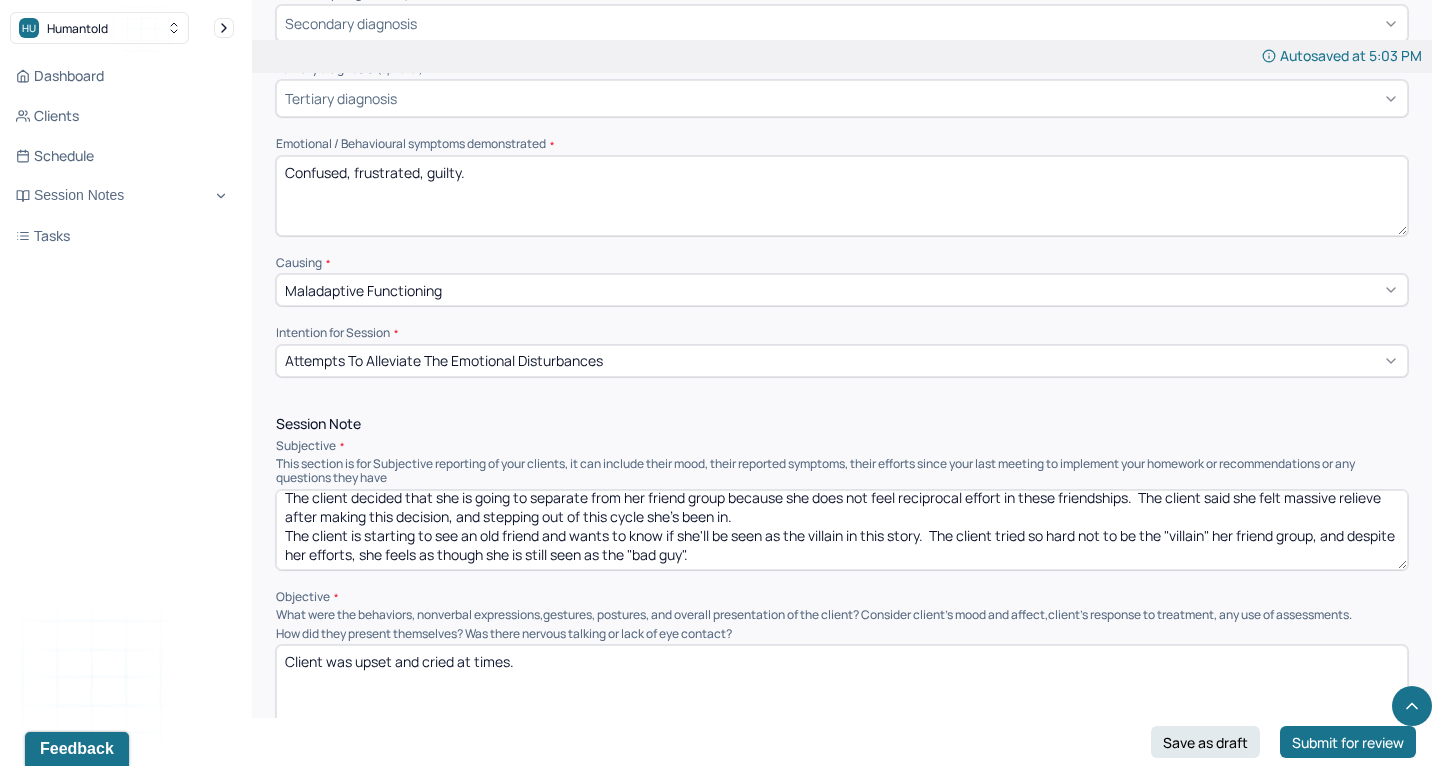 type on "Confused, frustrated, guilty." 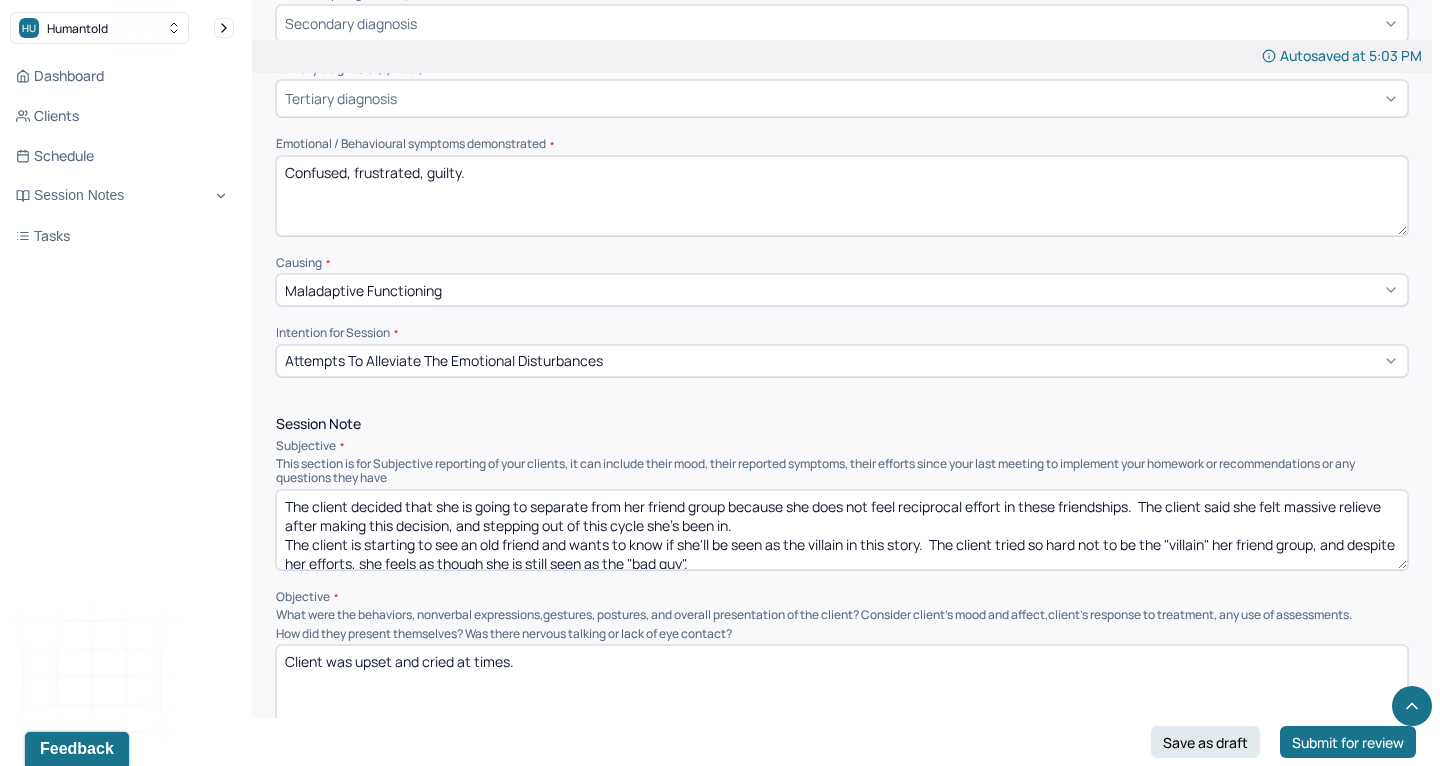 drag, startPoint x: 784, startPoint y: 533, endPoint x: 293, endPoint y: 403, distance: 507.9183 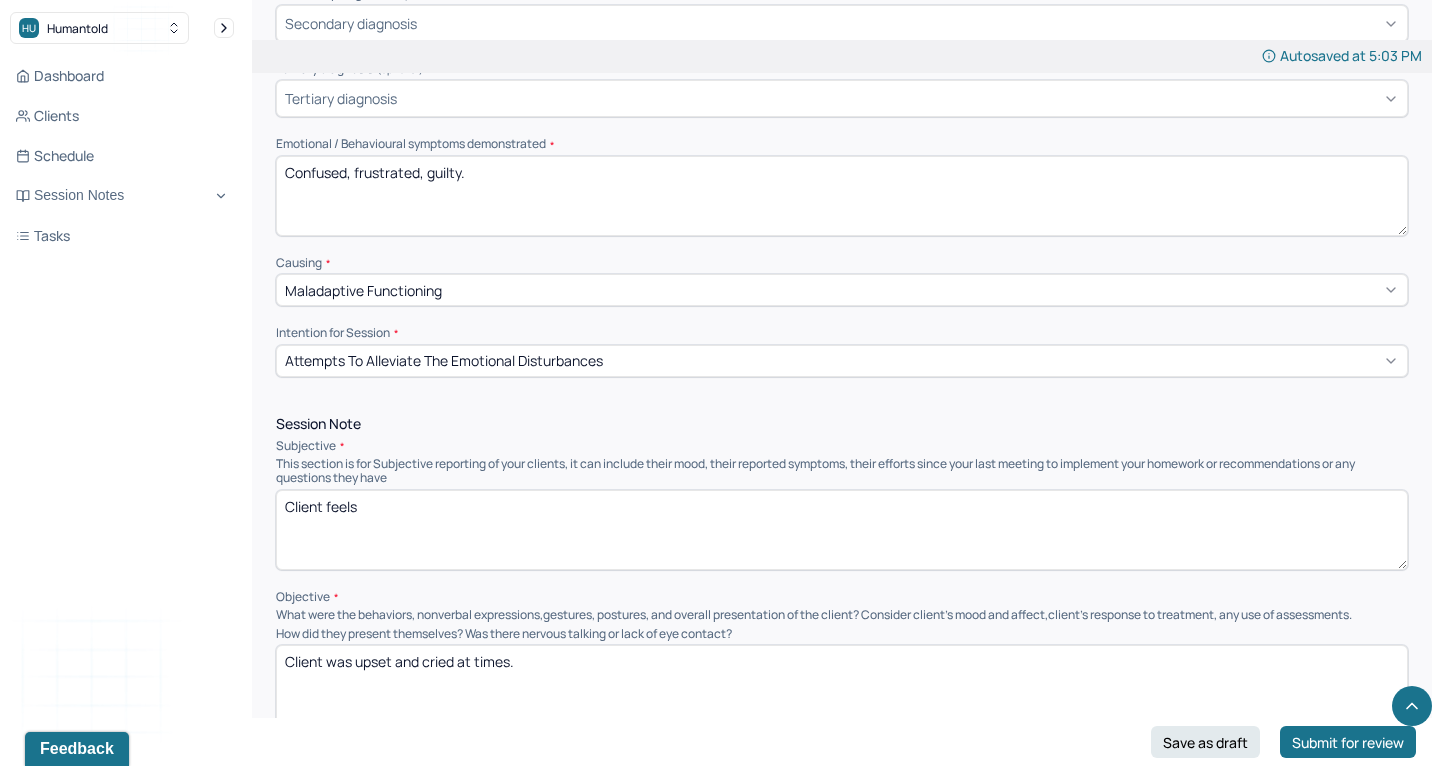 drag, startPoint x: 377, startPoint y: 499, endPoint x: 240, endPoint y: 451, distance: 145.16542 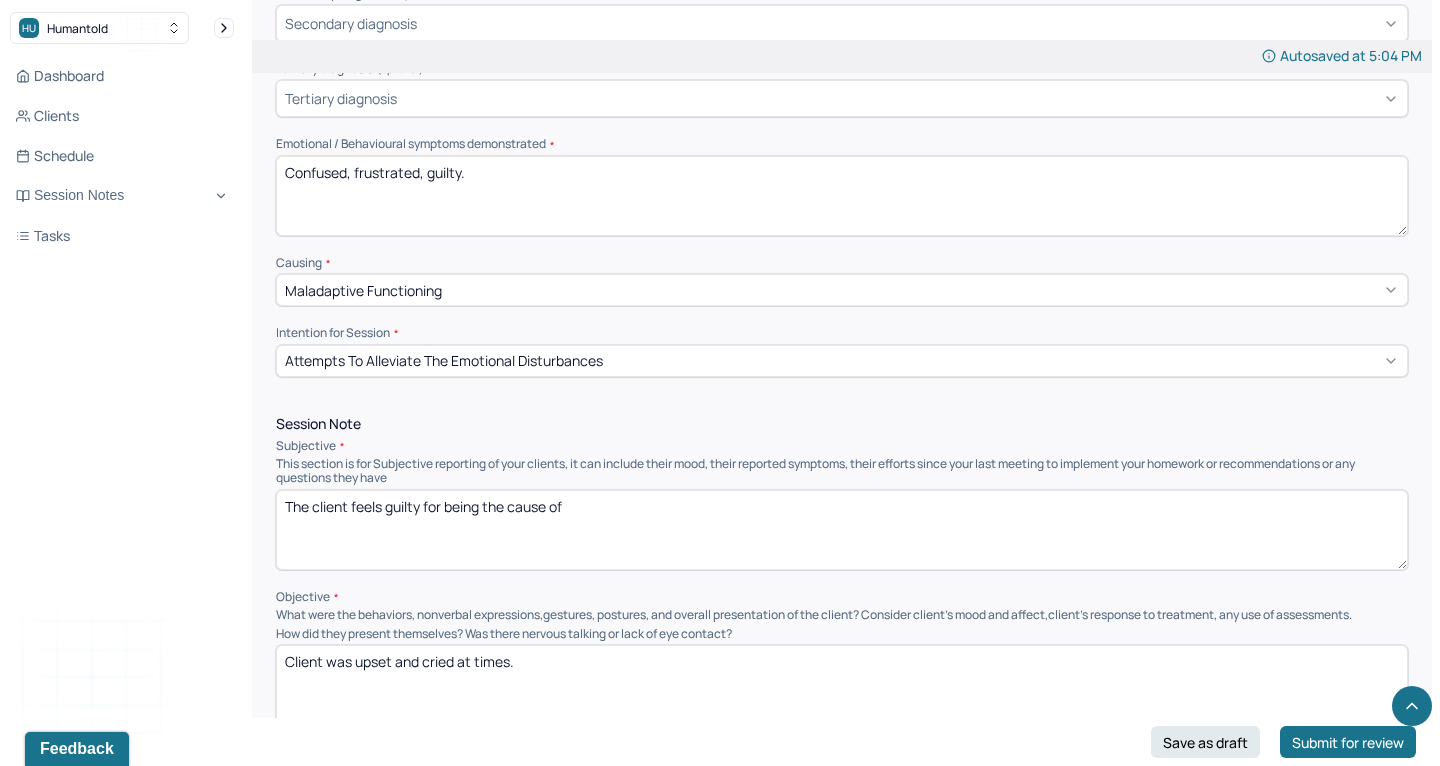 drag, startPoint x: 429, startPoint y: 485, endPoint x: 690, endPoint y: 467, distance: 261.61996 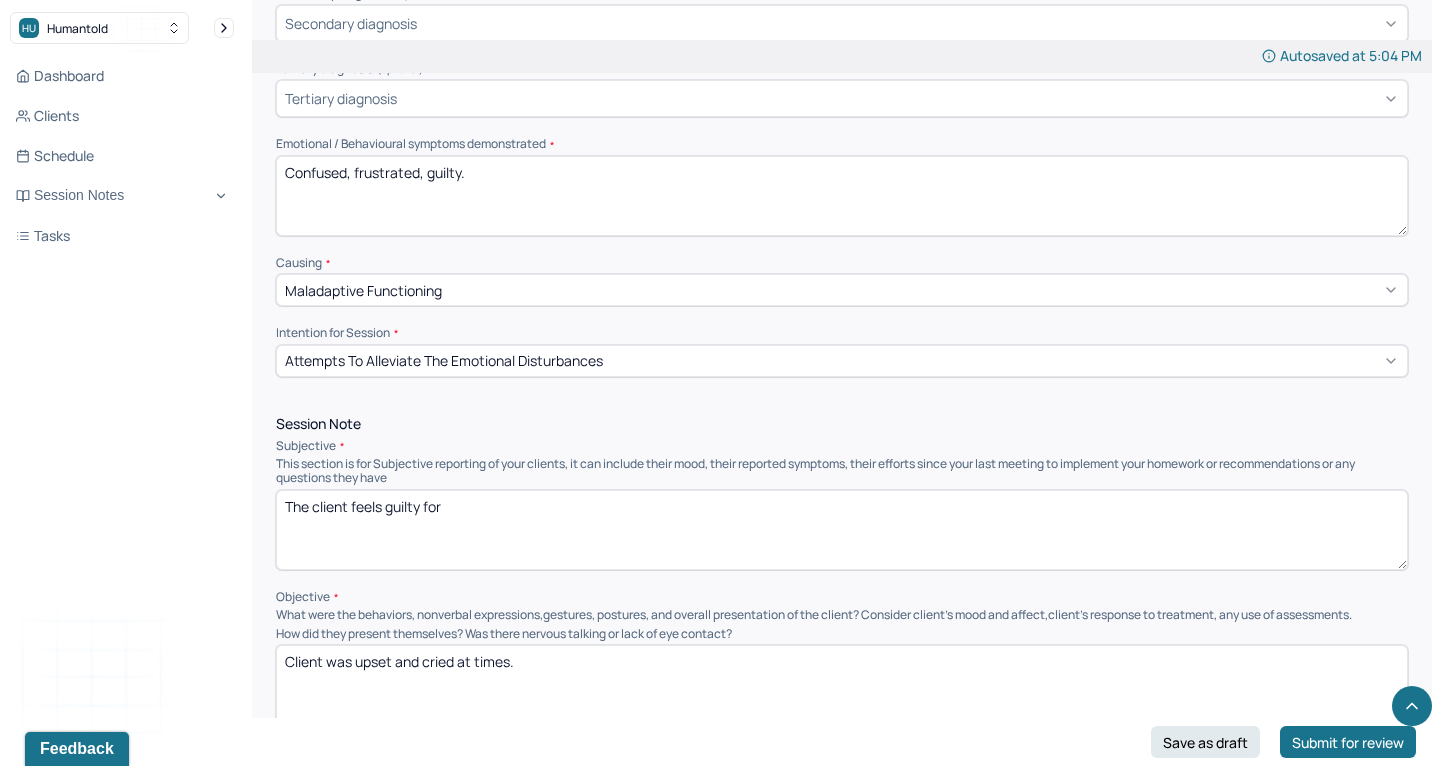 scroll, scrollTop: 843, scrollLeft: 0, axis: vertical 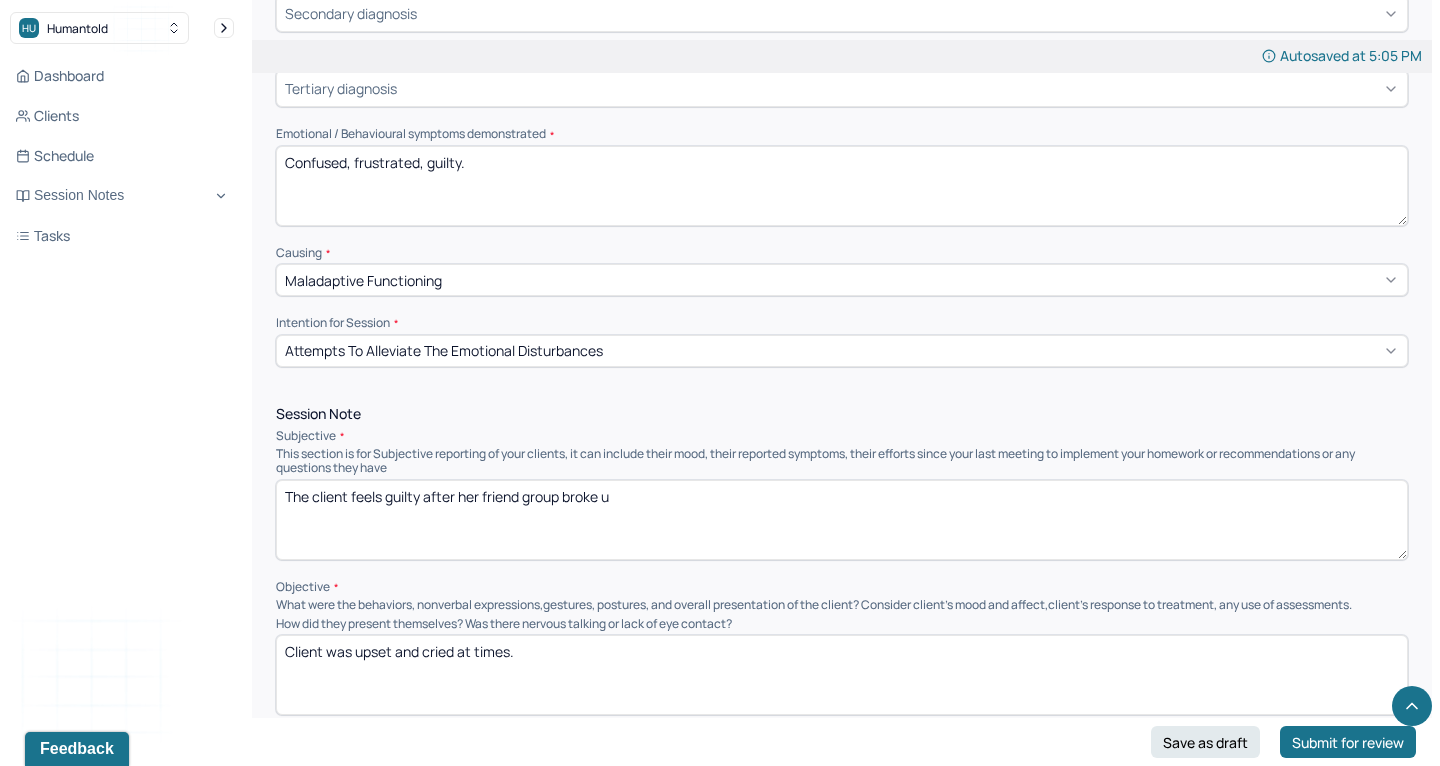 drag, startPoint x: 496, startPoint y: 496, endPoint x: 705, endPoint y: 457, distance: 212.60762 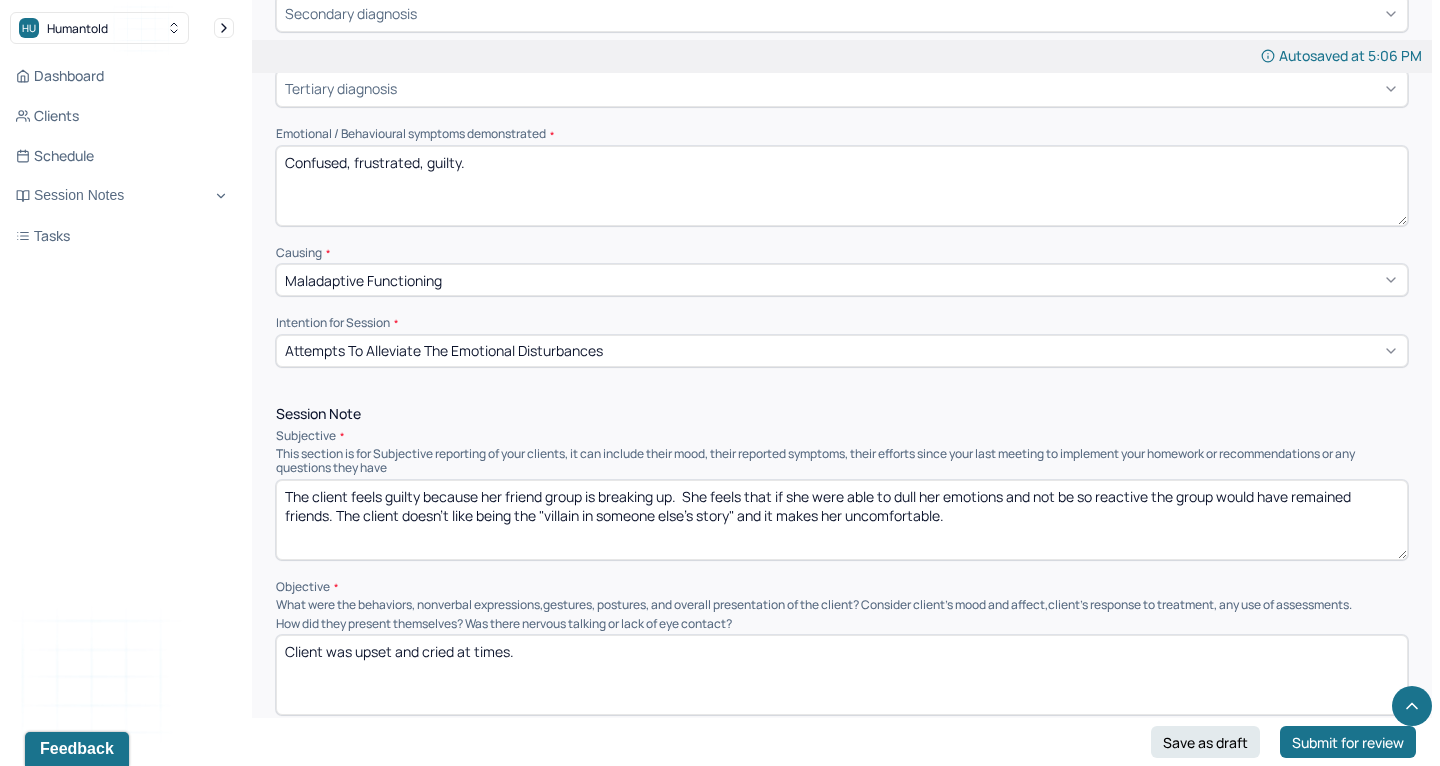 drag, startPoint x: 746, startPoint y: 488, endPoint x: 988, endPoint y: 488, distance: 242 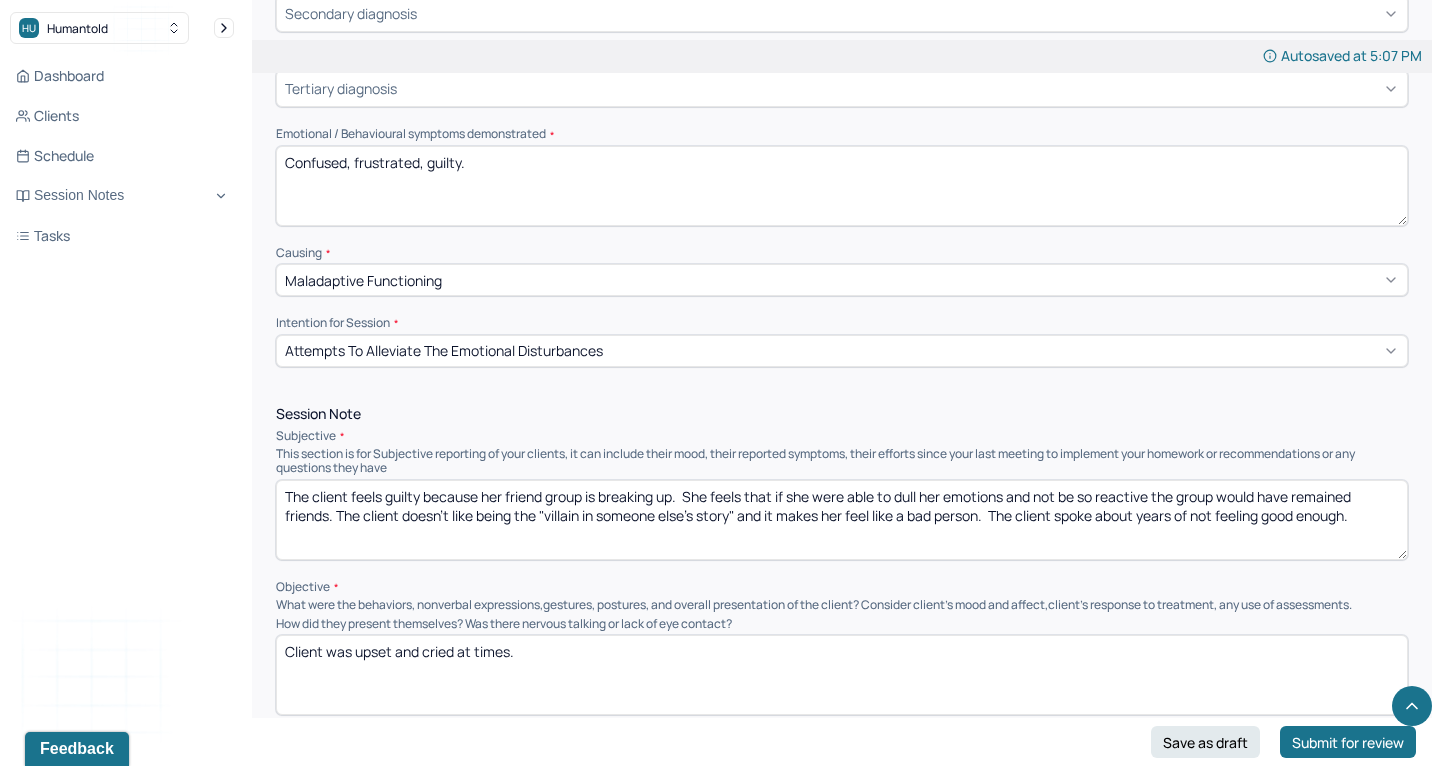 click on "The client feels guilty because her friend group is breaking up.  She feels that if she were able to dull her emotions and not be so reactive the group would have remained friends. The client doesn't like being the "villain in someone else's story" and it makes her feel like a bad person.  The client spoke about years of not feeling good enough." at bounding box center [842, 520] 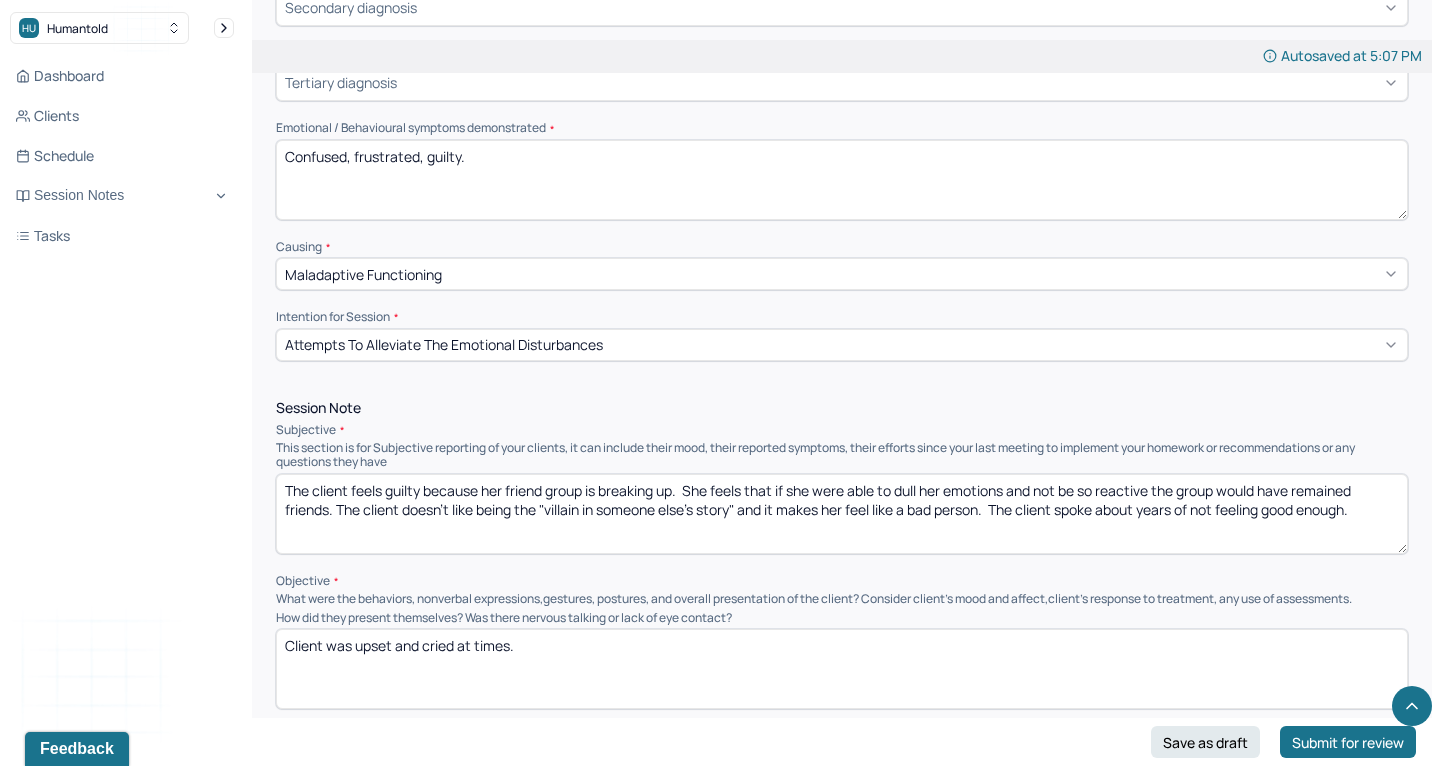 click on "The client feels guilty because her friend group is breaking up.  She feels that if she were able to dull her emotions and not be so reactive the group would have remained friends. The client doesn't like being the "villain in someone else's story" and it makes her feel like a bad person.  The client spoke about years of not feeling good enough." at bounding box center [842, 514] 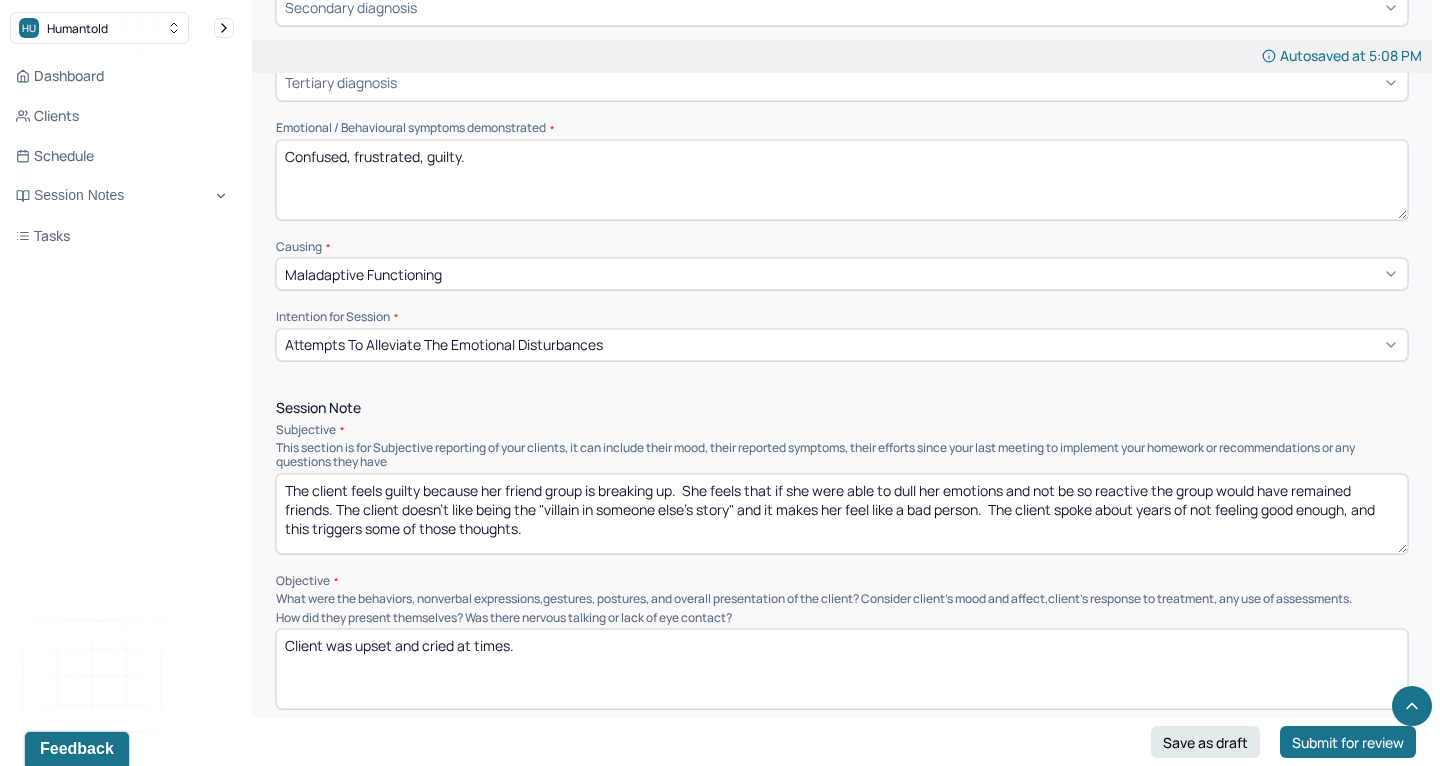 drag, startPoint x: 365, startPoint y: 507, endPoint x: 519, endPoint y: 511, distance: 154.05194 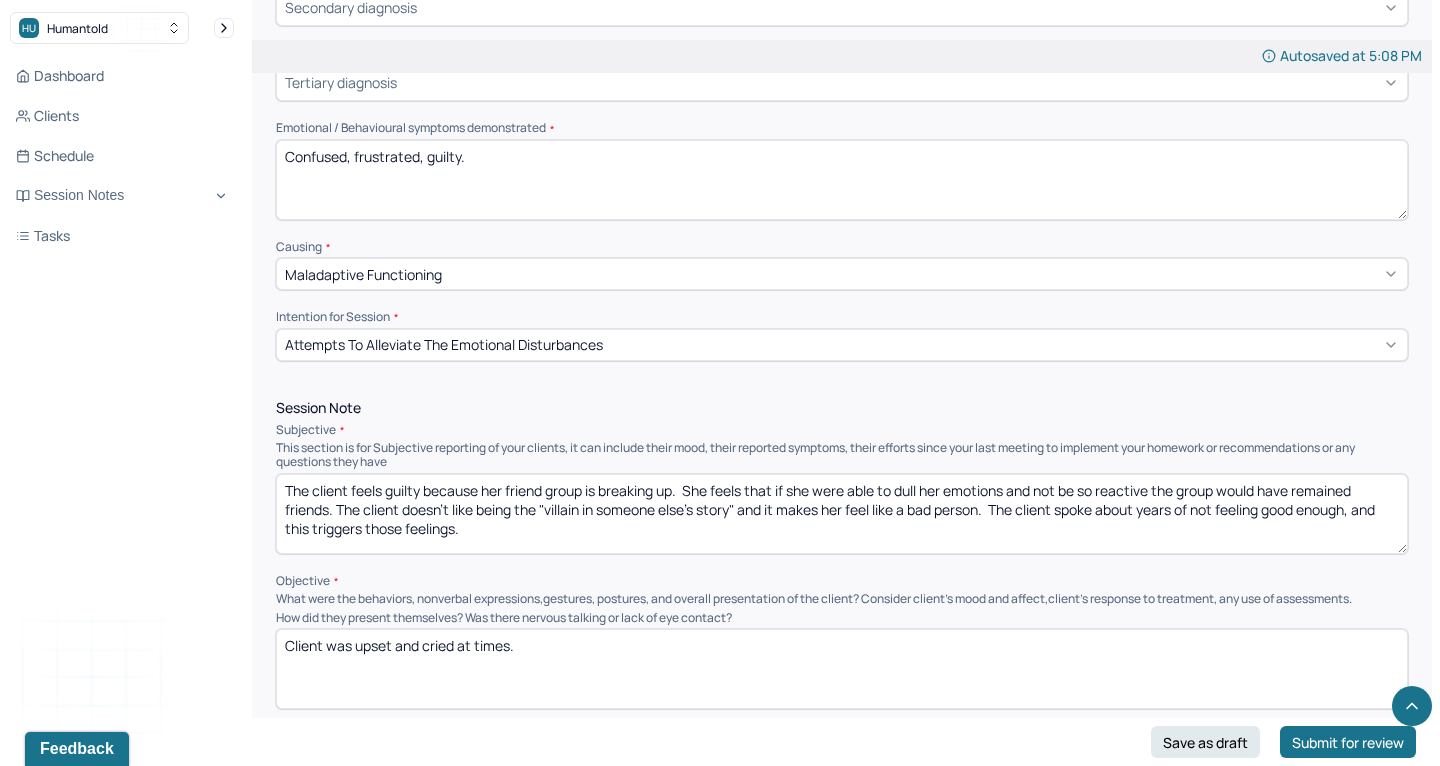 click on "The client feels guilty because her friend group is breaking up.  She feels that if she were able to dull her emotions and not be so reactive the group would have remained friends. The client doesn't like being the "villain in someone else's story" and it makes her feel like a bad person.  The client spoke about years of not feeling good enough, and this triggers some of those thoughts." at bounding box center [842, 514] 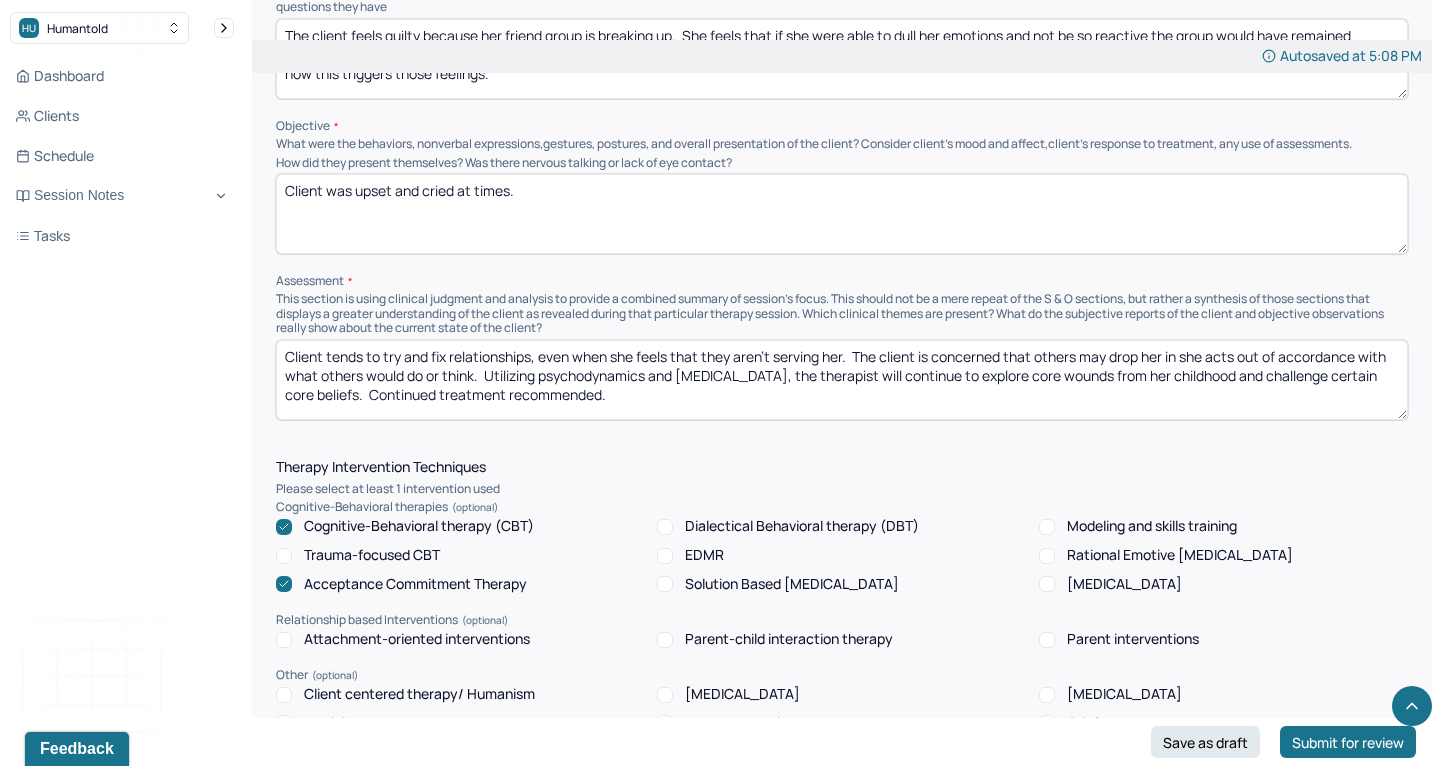 scroll, scrollTop: 1303, scrollLeft: 0, axis: vertical 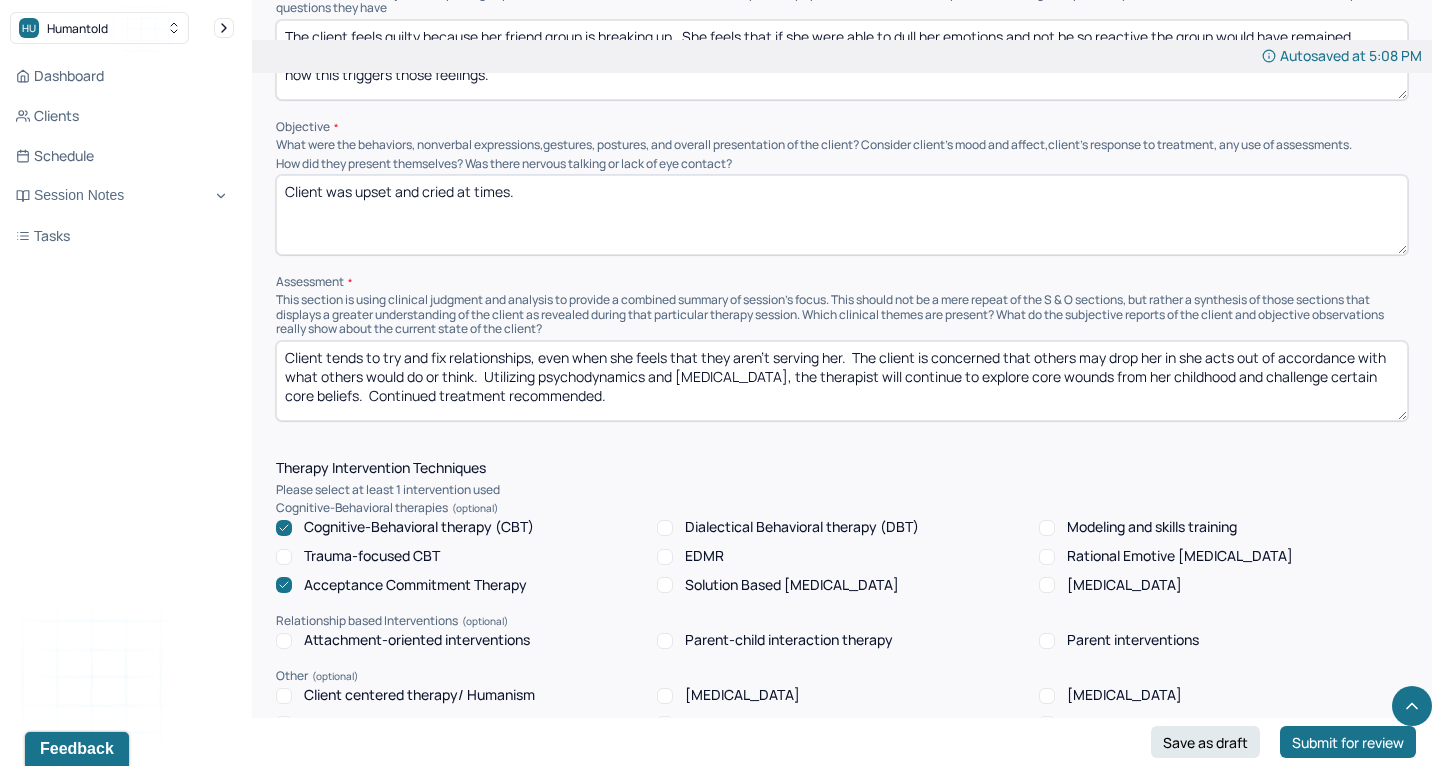type on "The client feels guilty because her friend group is breaking up.  She feels that if she were able to dull her emotions and not be so reactive the group would have remained friends. The client doesn't like being the "villain in someone else's story" and it makes her feel like a bad person.  The client spoke about years of not feeling good enough, and how this triggers those feelings." 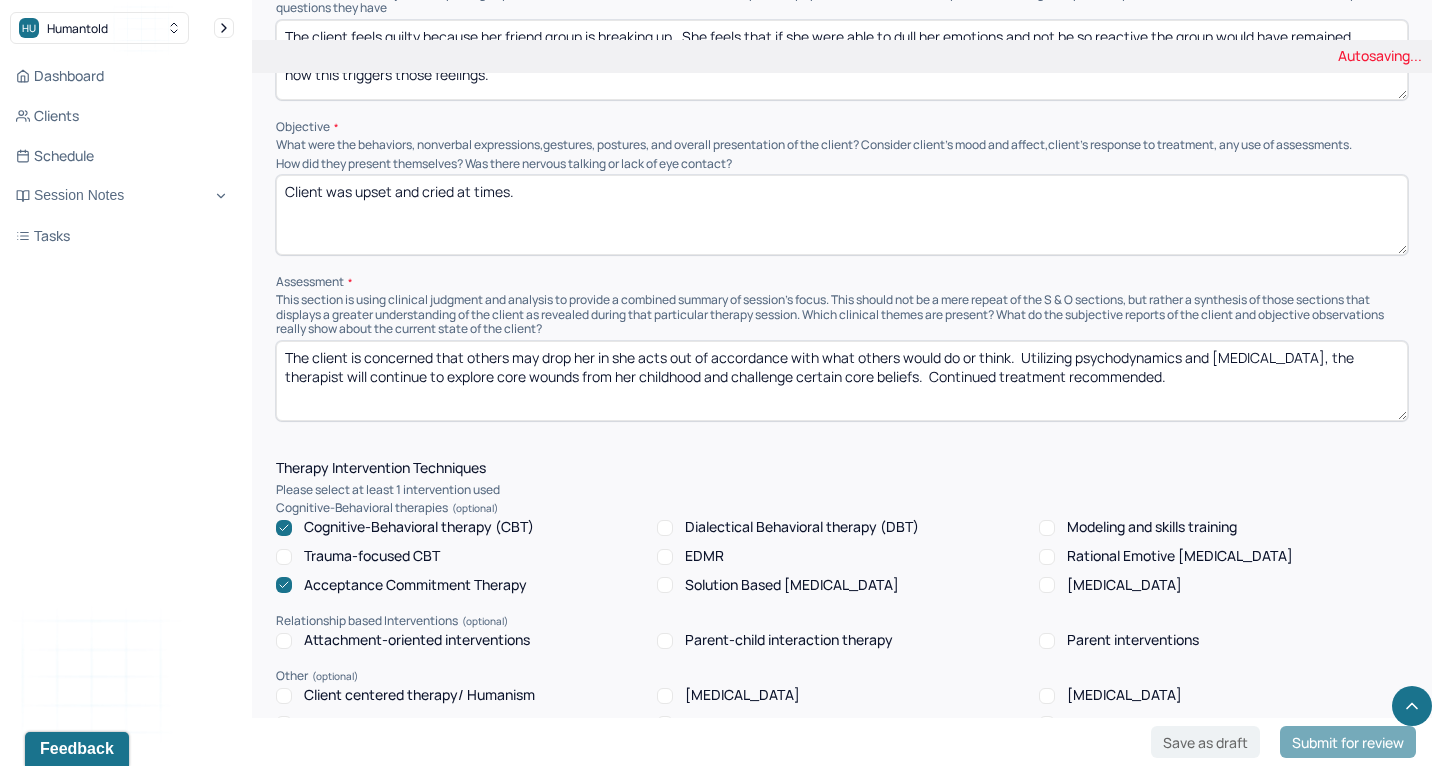 click on "Client tends to try and fix relationships, even when she feels that they aren't serving her.  The client is concerned that others may drop her in she acts out of accordance with what others would do or think.  Utilizing psychodynamics and [MEDICAL_DATA], the therapist will continue to explore core wounds from her childhood and challenge certain core beliefs.  Continued treatment recommended." at bounding box center (842, 381) 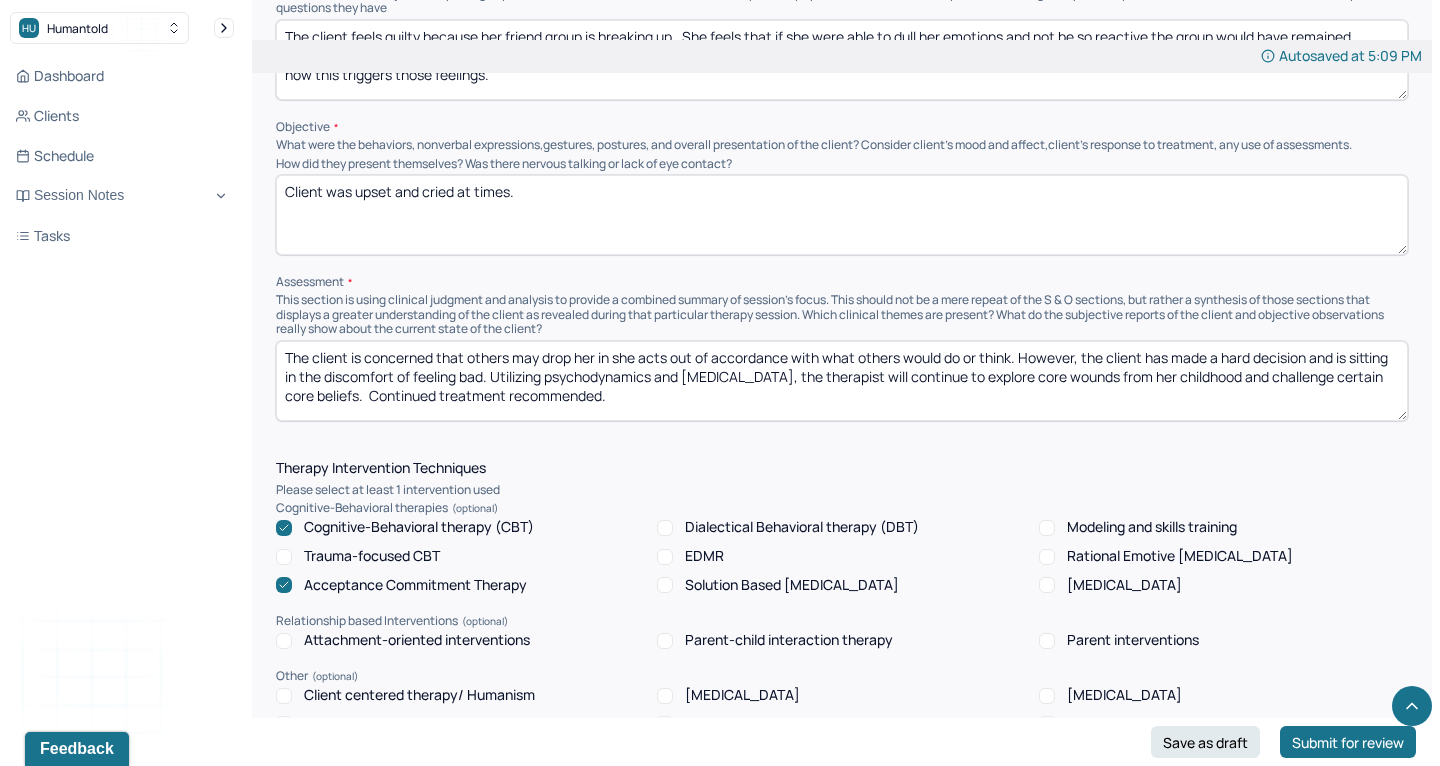 click on "The client is concerned that others may drop her in she acts out of accordance with what others would do or think. However, the client has made a hard decision and is sitting in the discomfort of feeling bad. Utilizing psychodynamics and [MEDICAL_DATA], the therapist will continue to explore core wounds from her childhood and challenge certain core beliefs.  Continued treatment recommended." at bounding box center (842, 381) 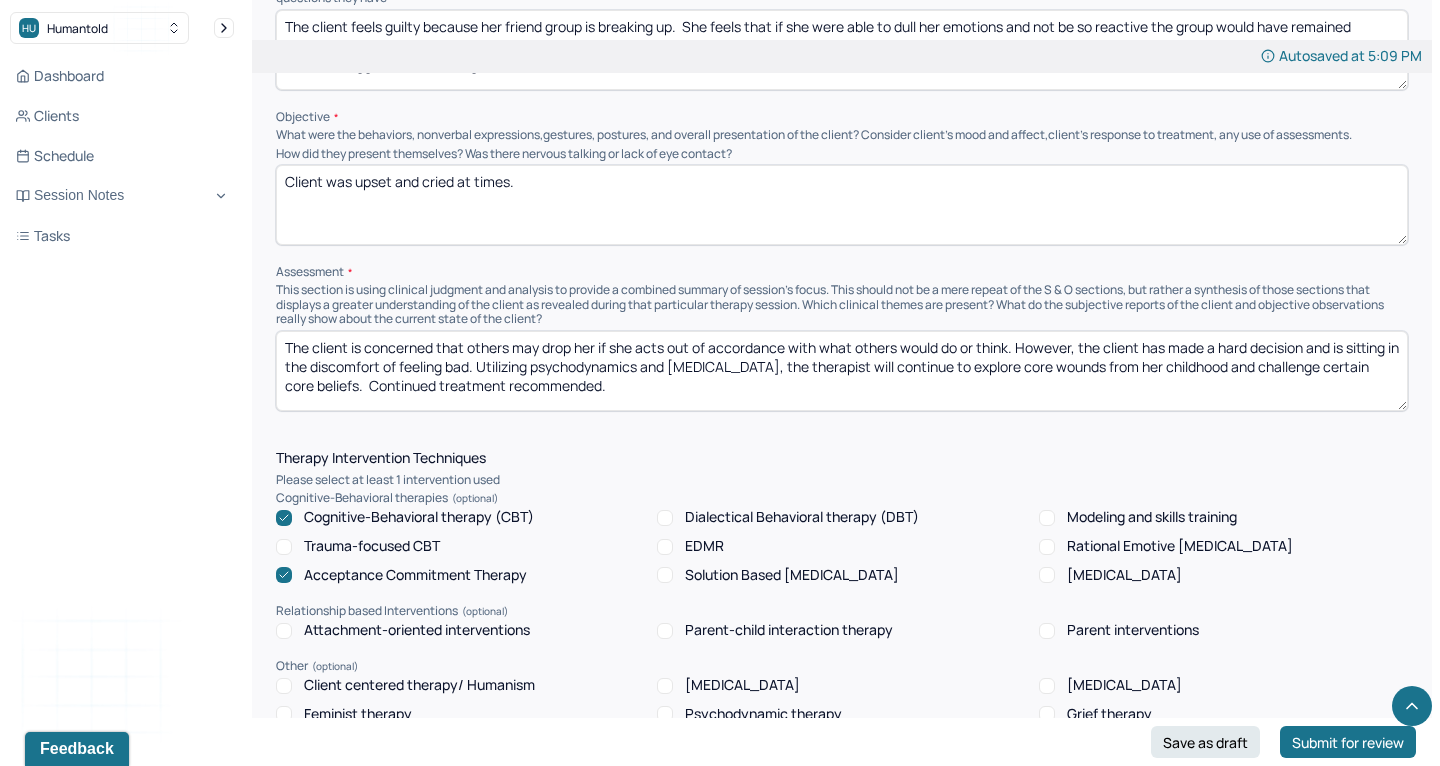 scroll, scrollTop: 1314, scrollLeft: 0, axis: vertical 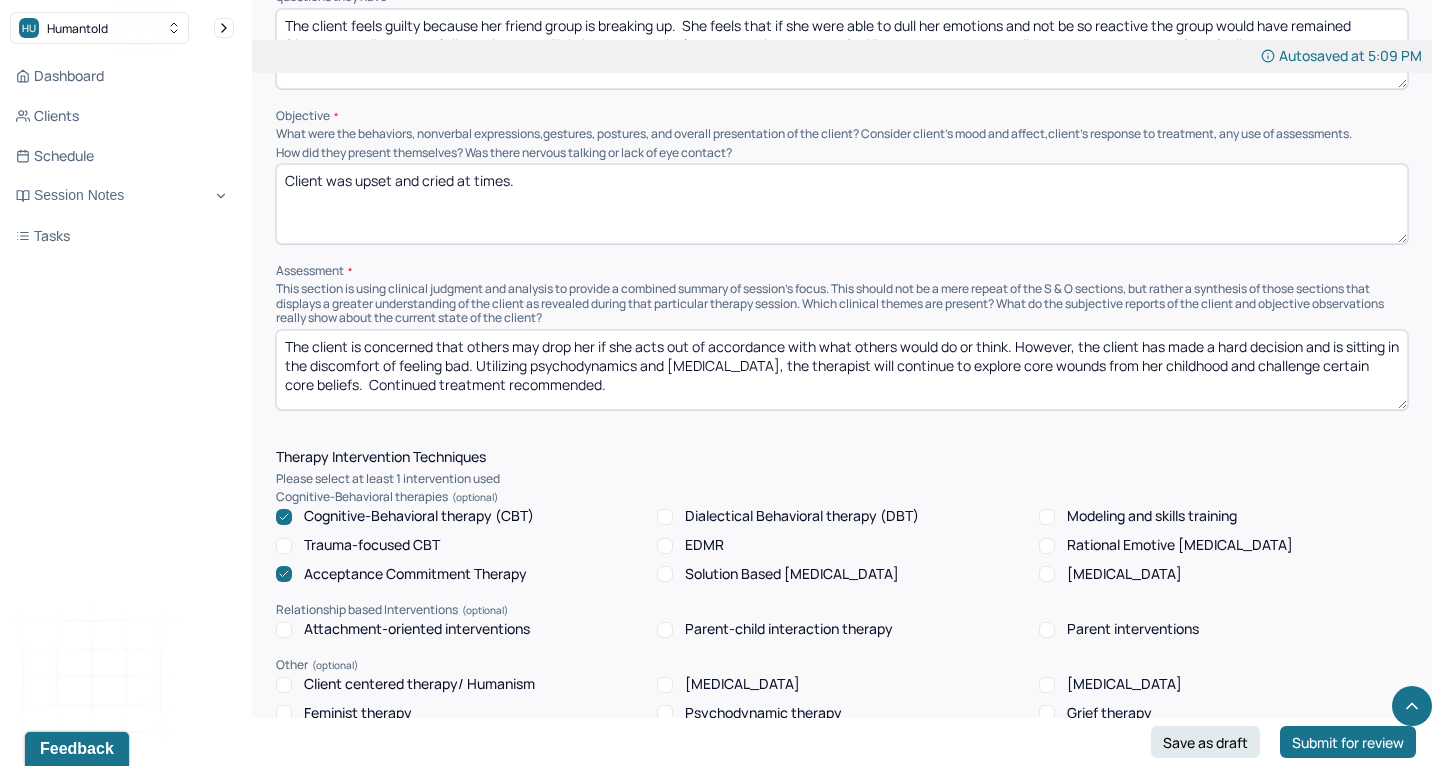 drag, startPoint x: 1016, startPoint y: 325, endPoint x: 1075, endPoint y: 321, distance: 59.135437 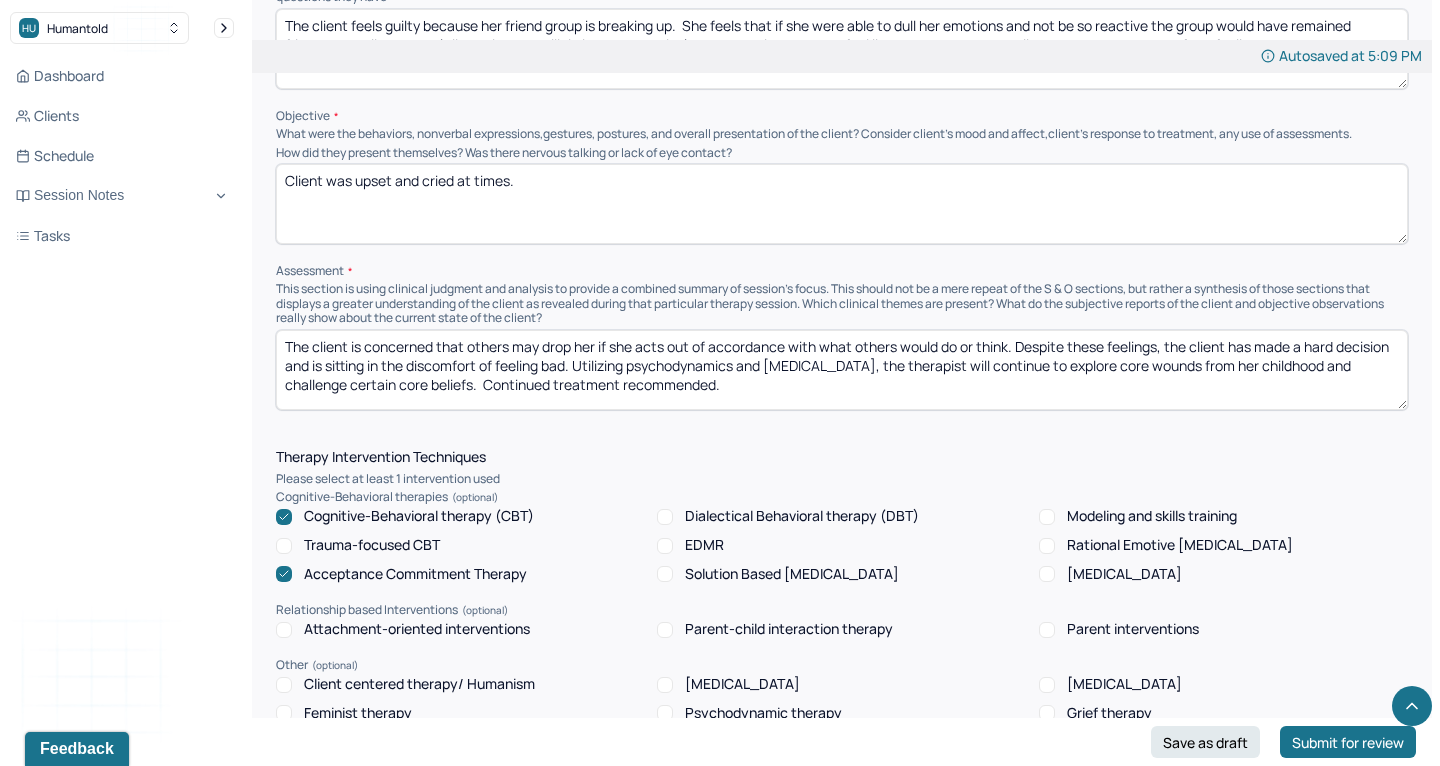click on "The client is concerned that others may drop her if she acts out of accordance with what others would do or think. Despite these feelings, the client has made a hard decision and is sitting in the discomfort of feeling bad. Utilizing psychodynamics and [MEDICAL_DATA], the therapist will continue to explore core wounds from her childhood and challenge certain core beliefs.  Continued treatment recommended." at bounding box center [842, 370] 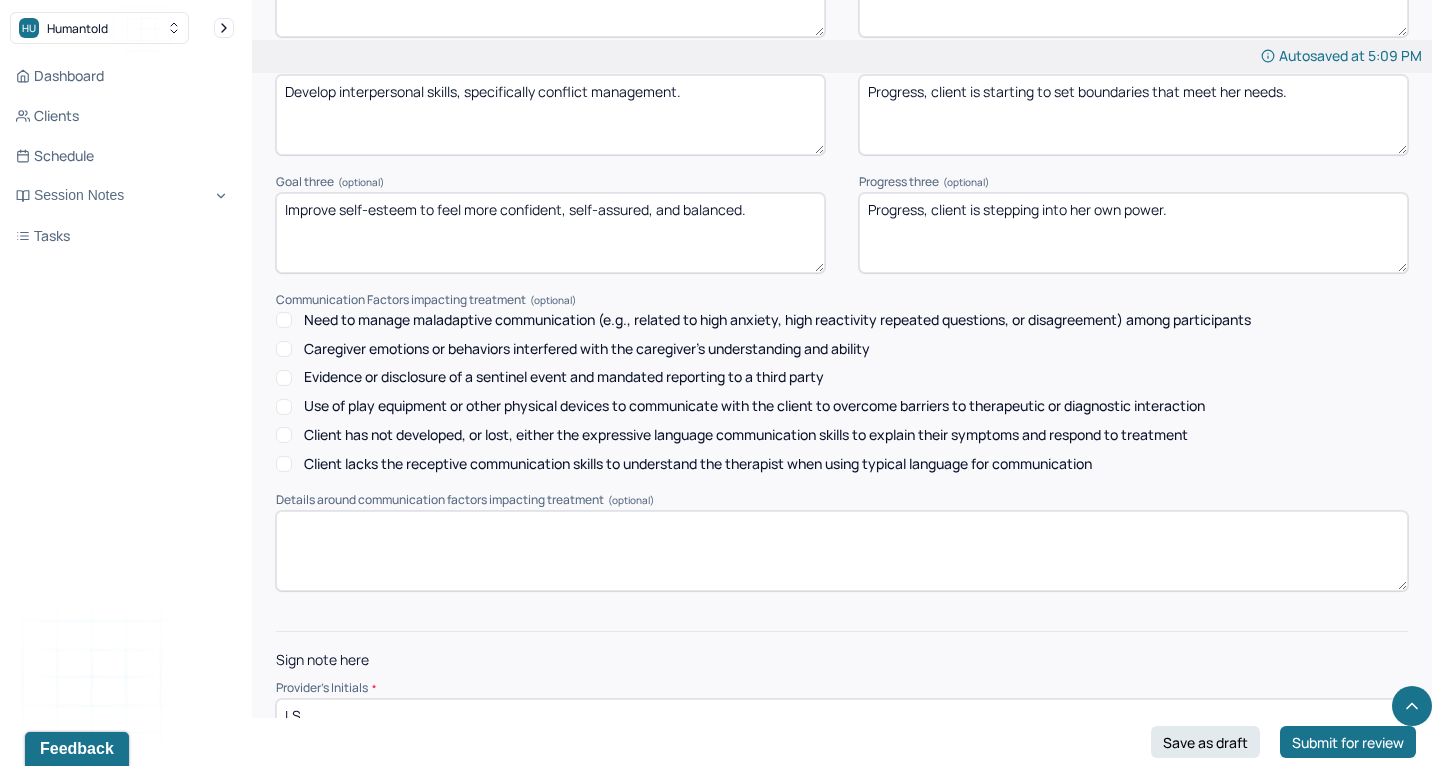 scroll, scrollTop: 2795, scrollLeft: 0, axis: vertical 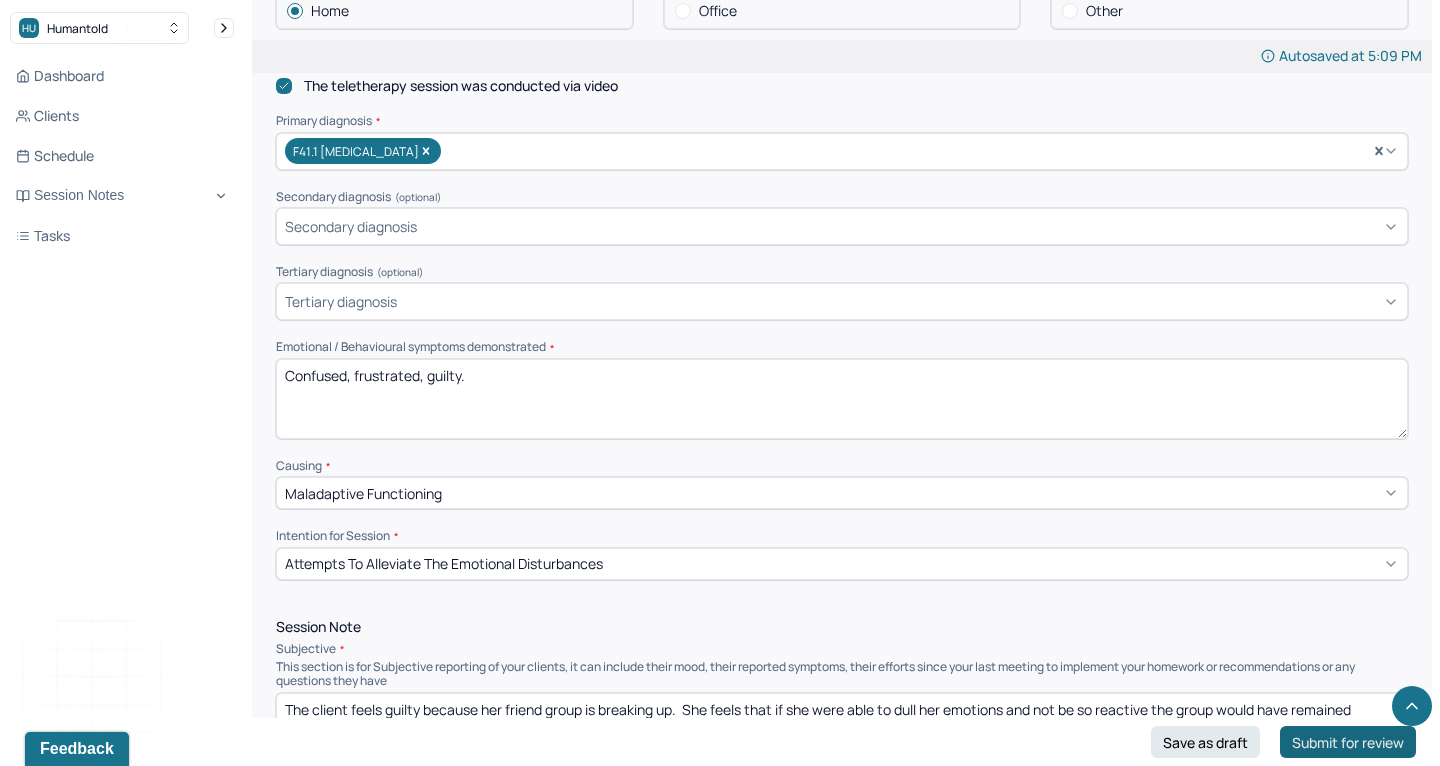 type on "The client is concerned that others may drop her if she acts out of accordance with what others would do or think. Despite these feelings, the client has made a hard decision and is sitting in the discomfort of feeling bad. Utilizing psychodynamics and [MEDICAL_DATA], the therapist will continue to explore core wounds from her childhood and challenge certain core beliefs.  Continued treatment recommended." 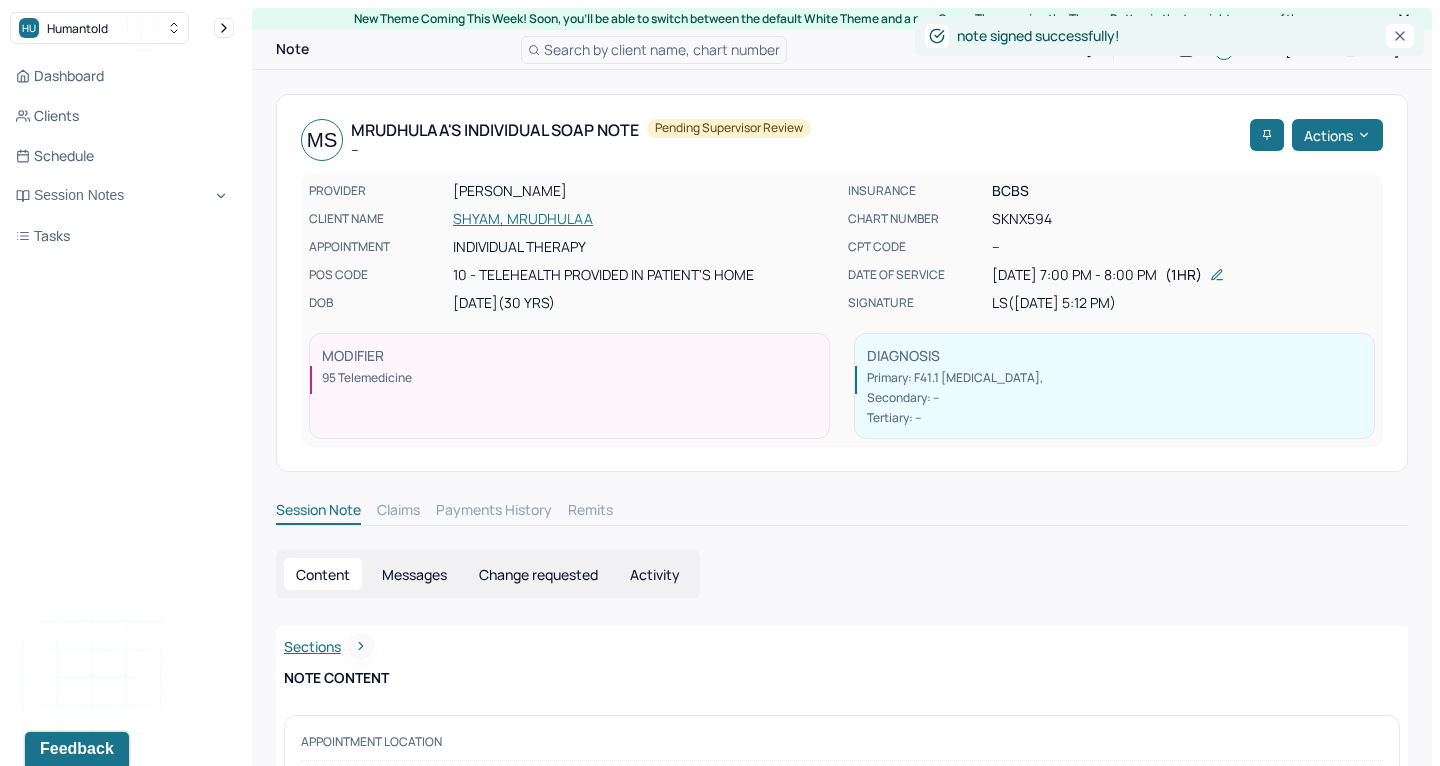 scroll, scrollTop: 0, scrollLeft: 0, axis: both 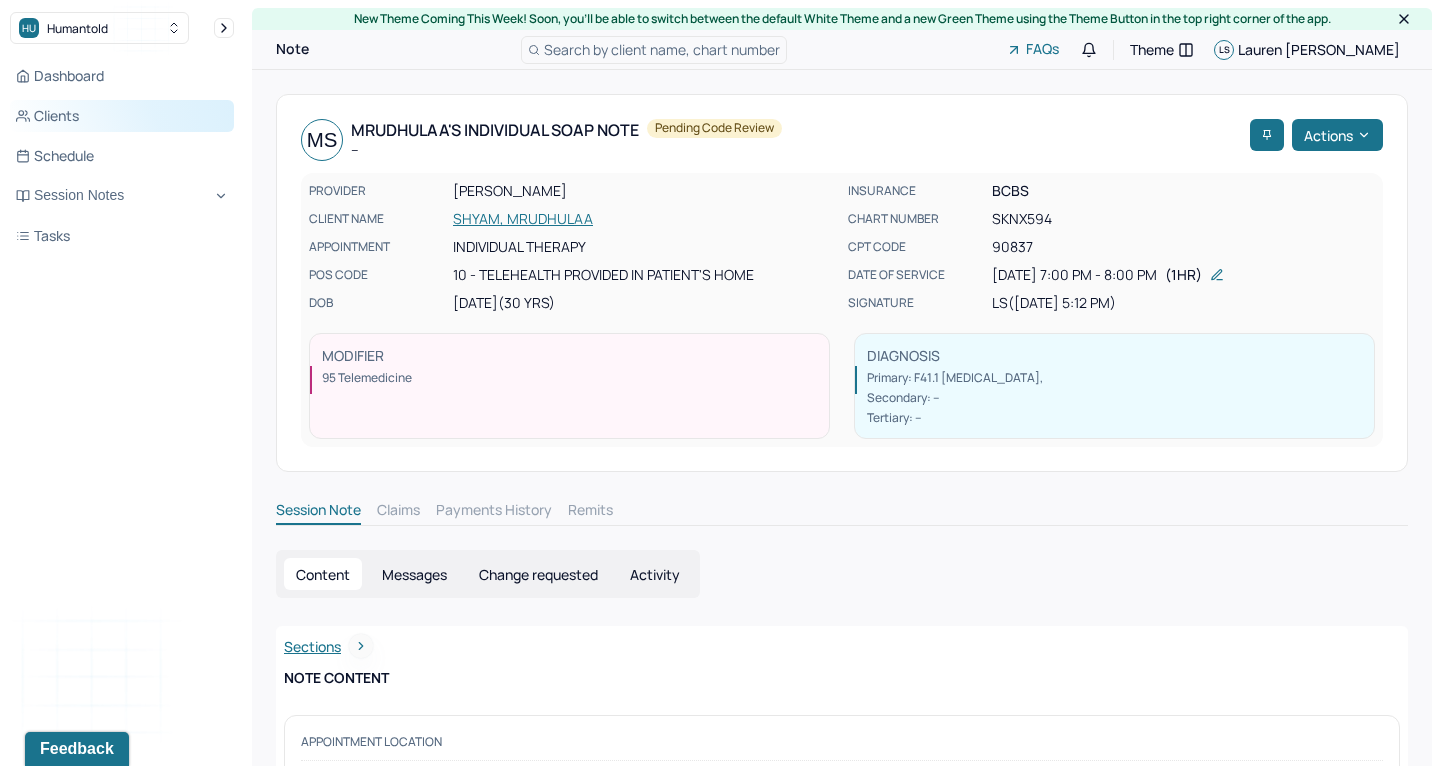 click on "Clients" at bounding box center [122, 116] 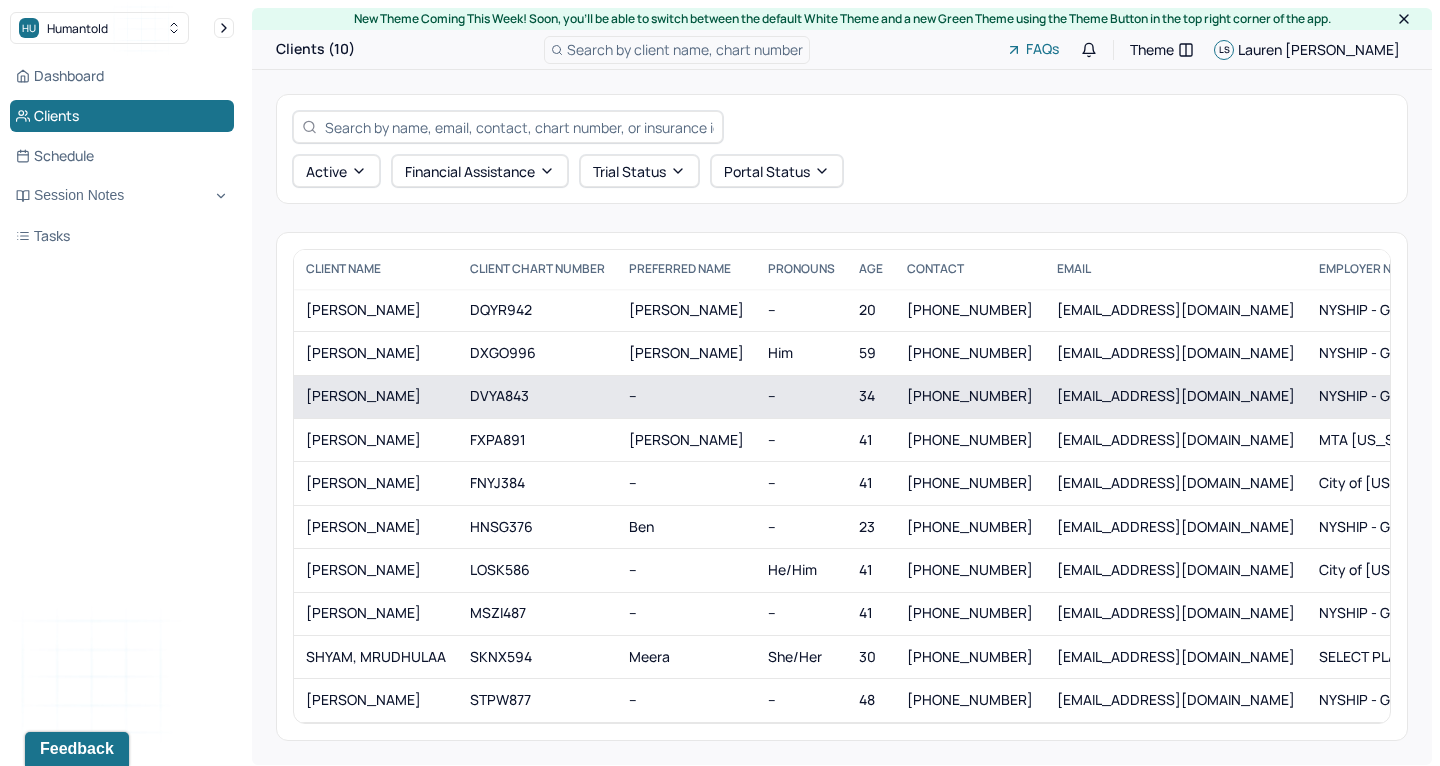 click on "[PERSON_NAME]" at bounding box center [376, 396] 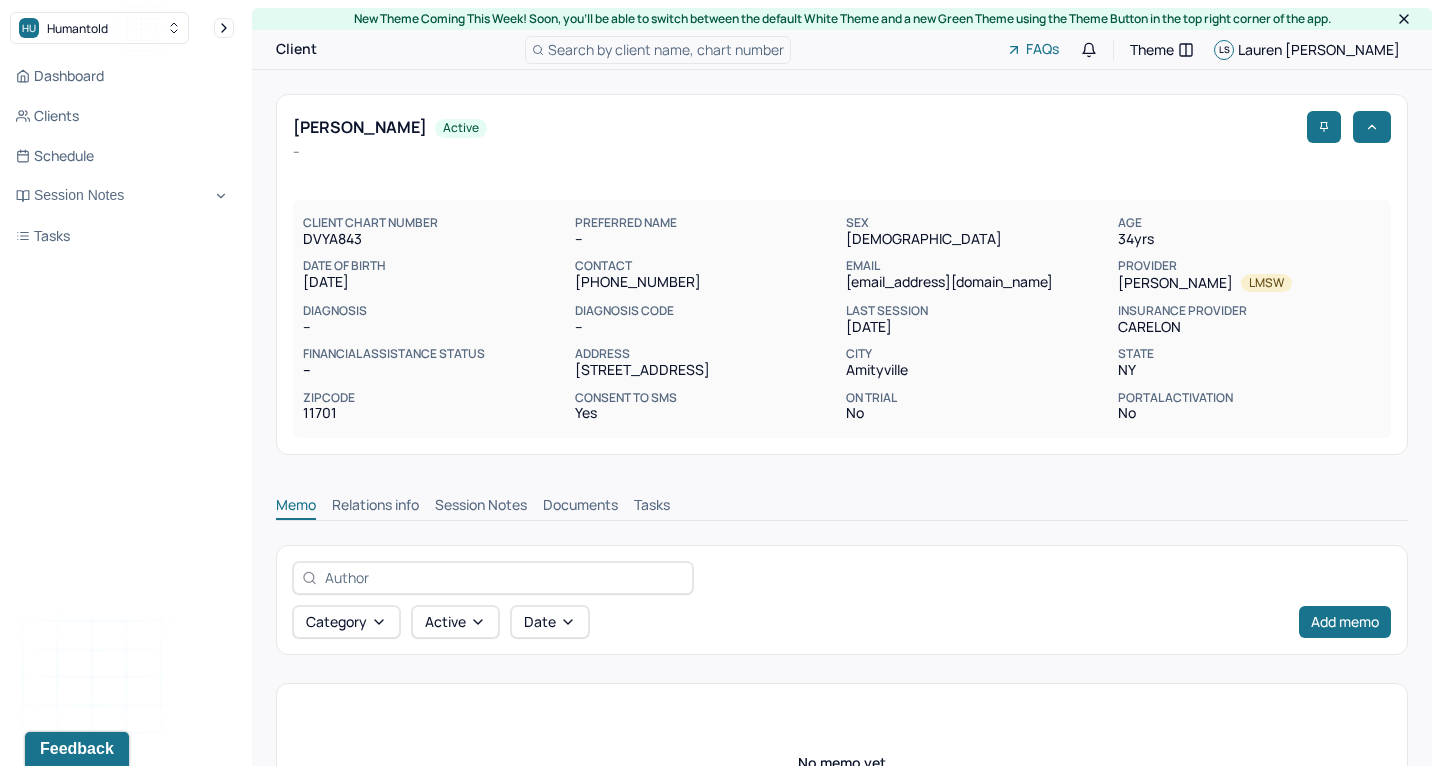 click on "Session Notes" at bounding box center [481, 507] 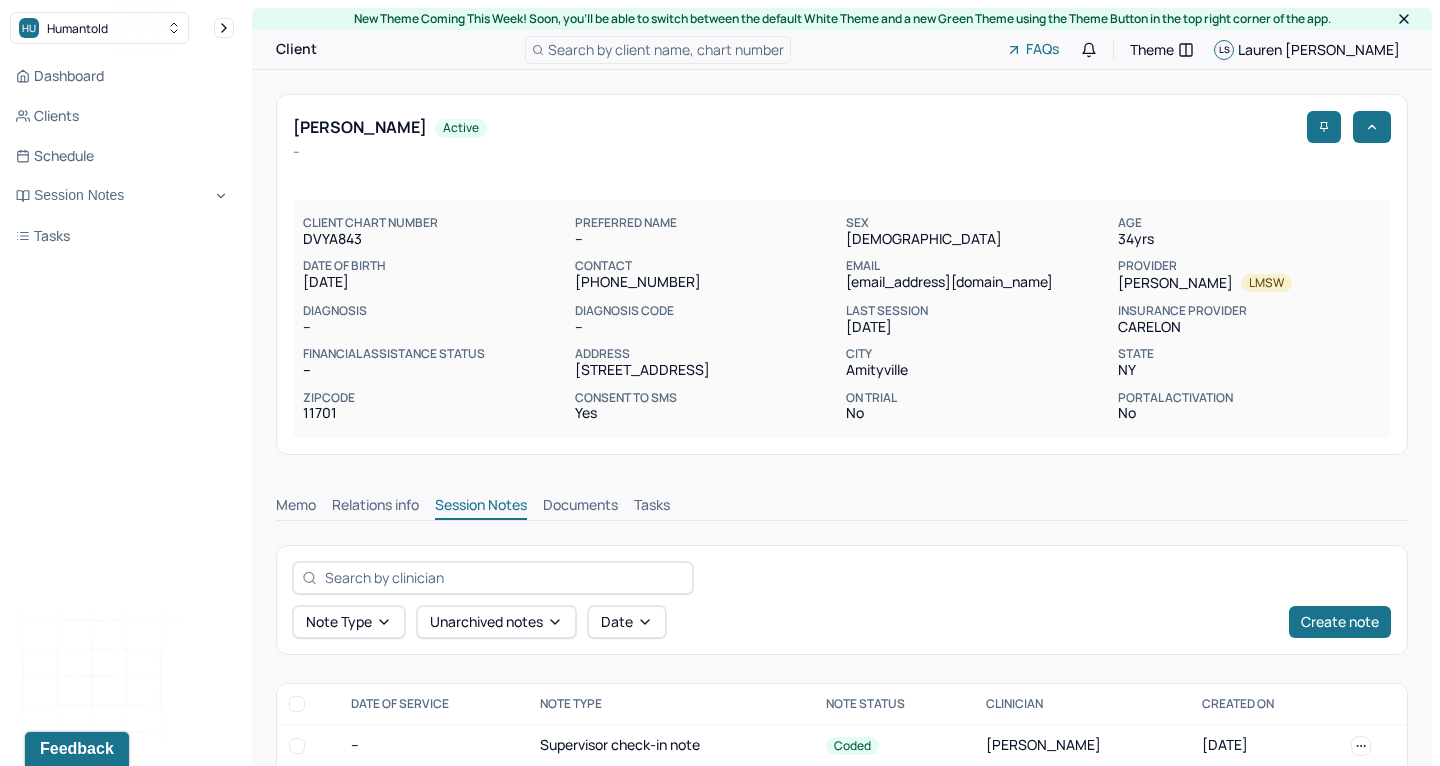 scroll, scrollTop: 279, scrollLeft: 0, axis: vertical 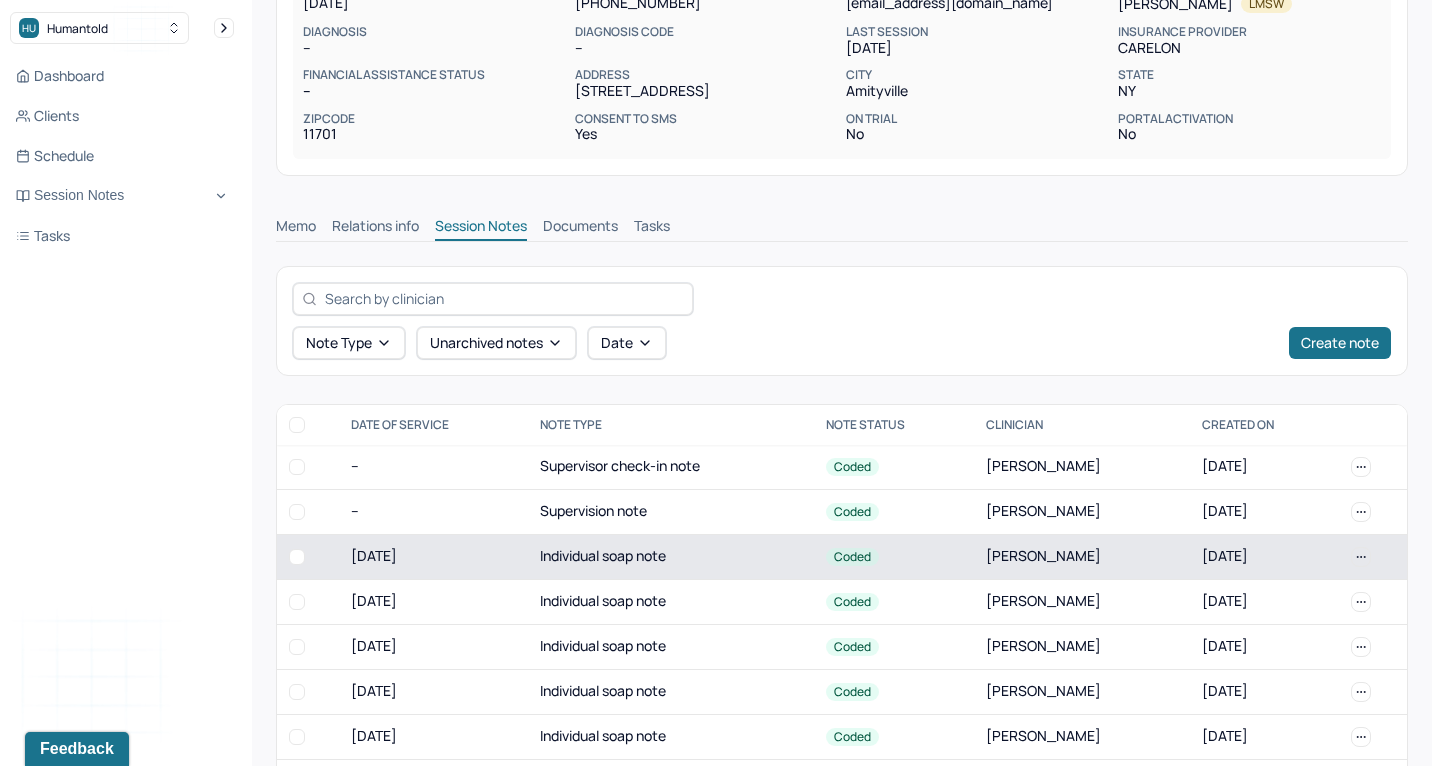 click on "Individual soap note" at bounding box center [671, 556] 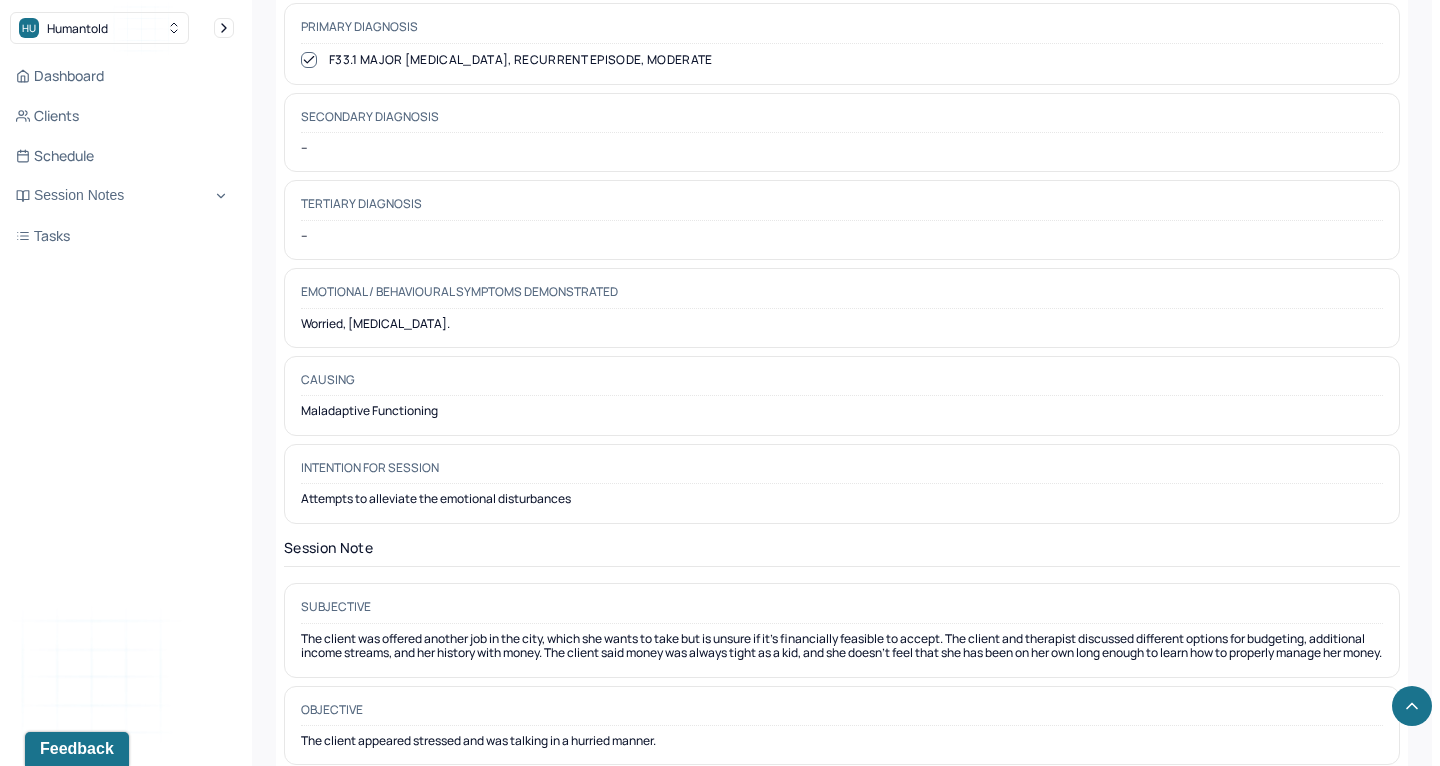 scroll, scrollTop: 1140, scrollLeft: 0, axis: vertical 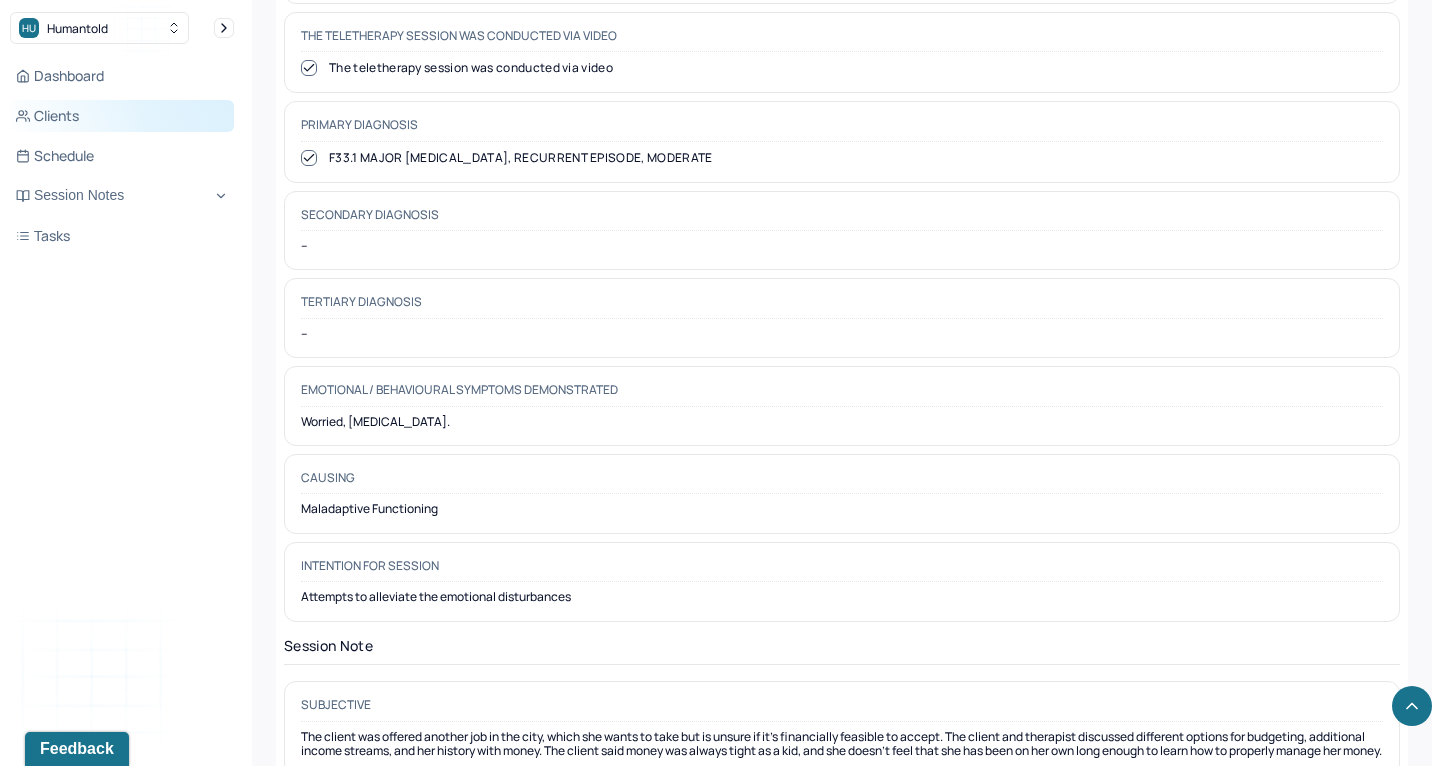 click on "Clients" at bounding box center [122, 116] 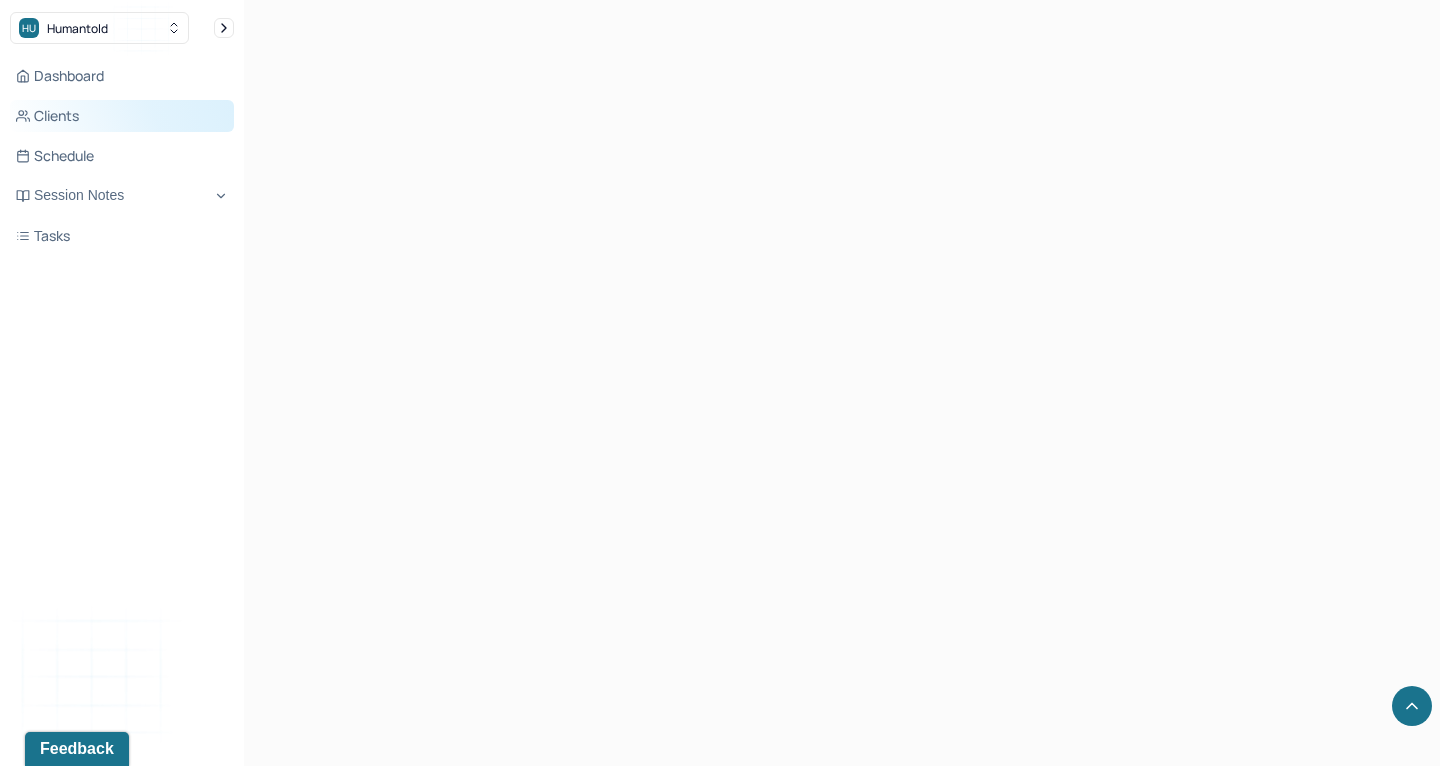 scroll, scrollTop: 0, scrollLeft: 0, axis: both 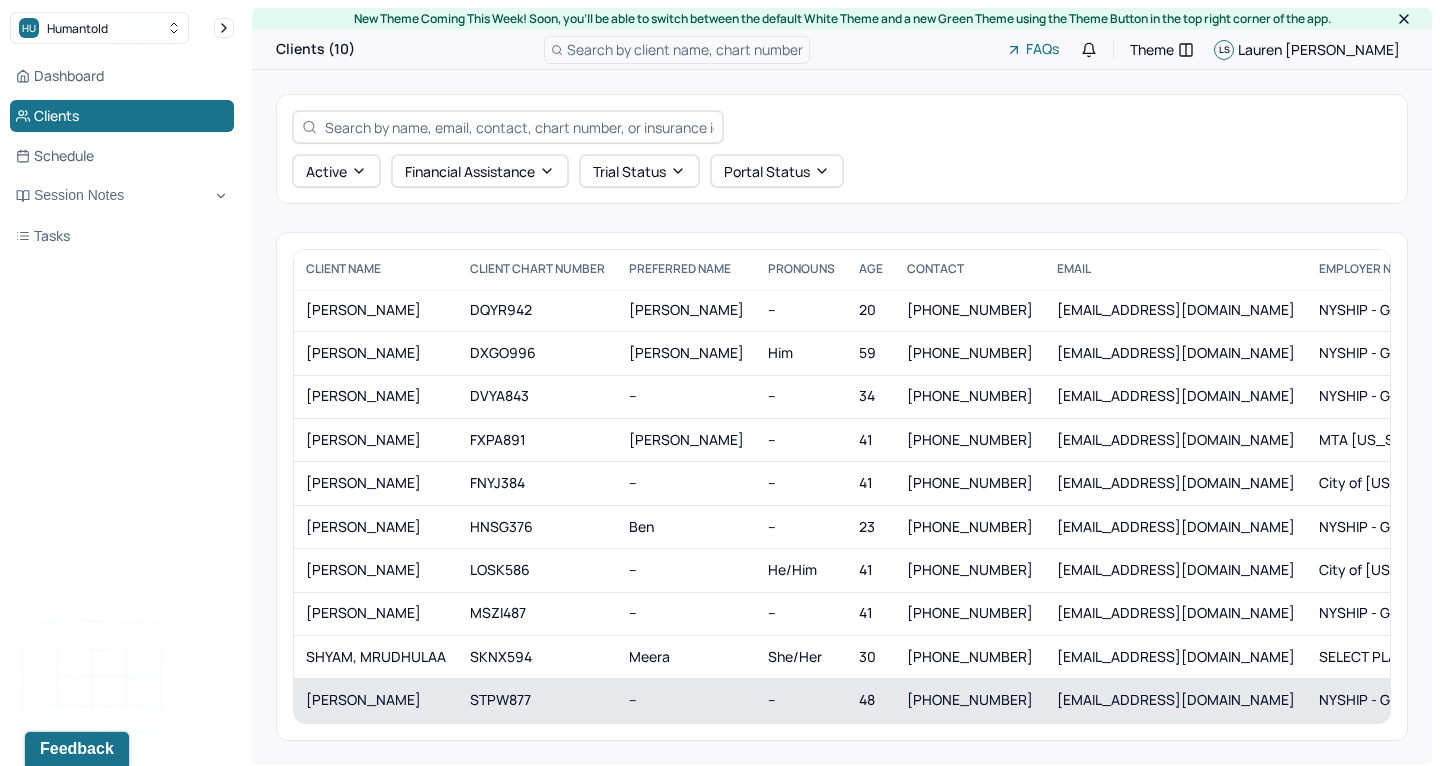 click on "SPIECKER, MATTHEW" at bounding box center (376, 700) 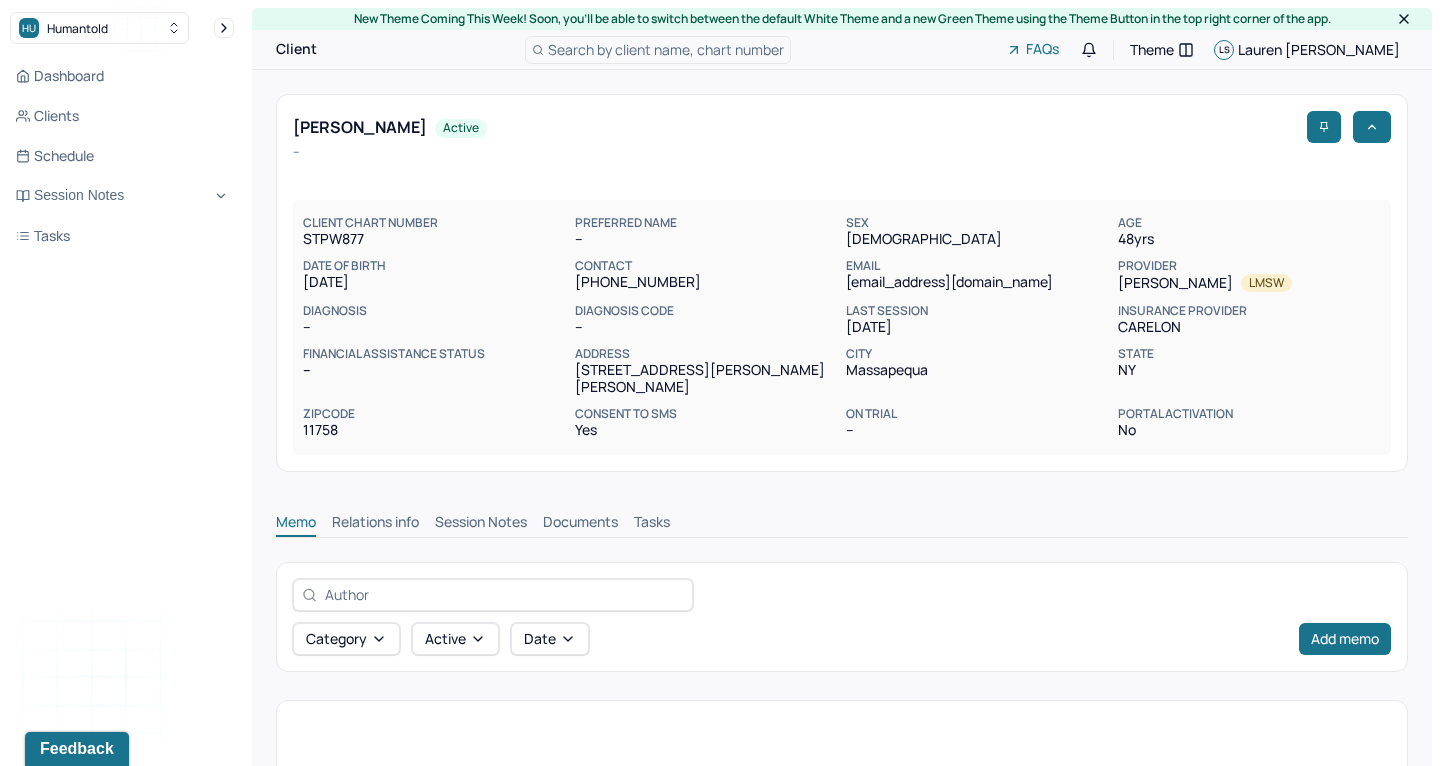 click on "Session Notes" at bounding box center (481, 524) 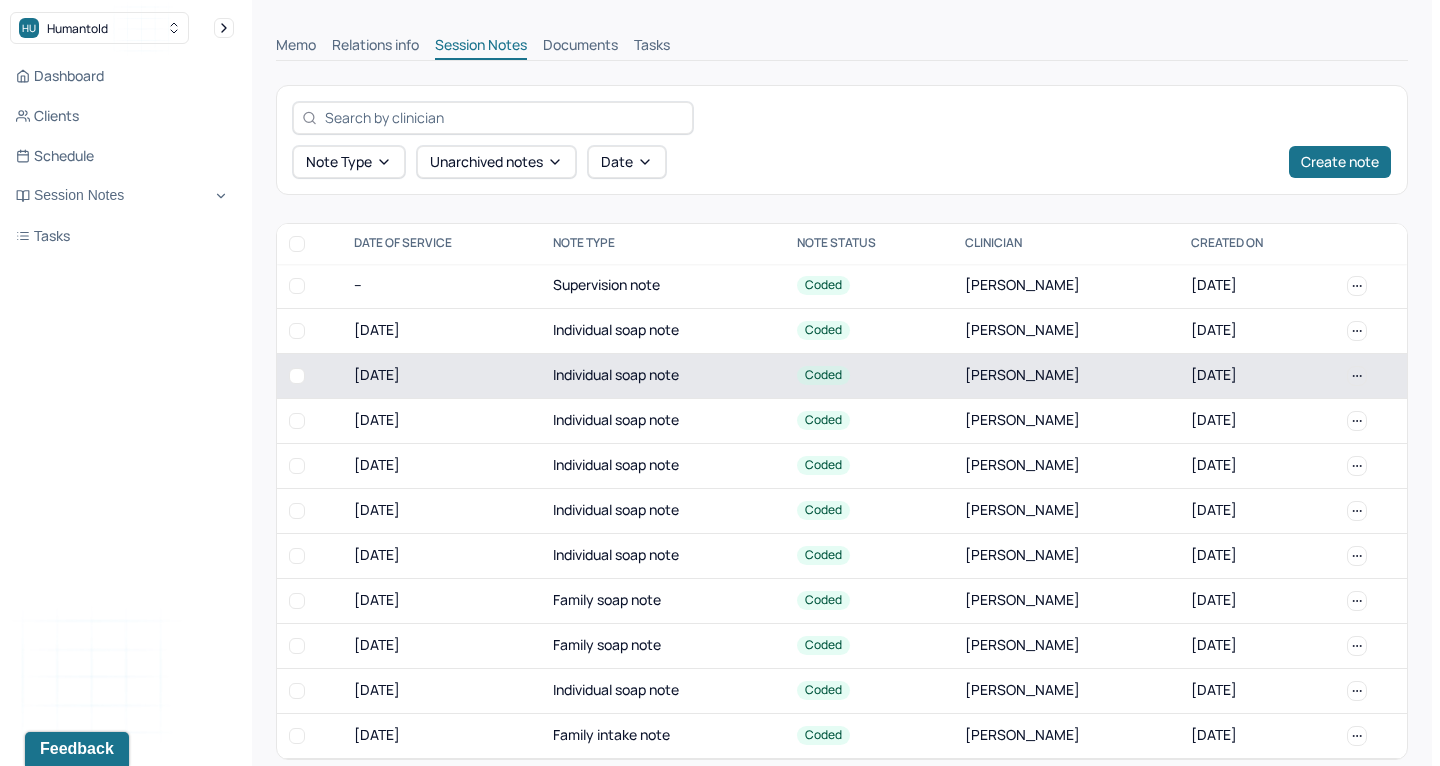 scroll, scrollTop: 476, scrollLeft: 0, axis: vertical 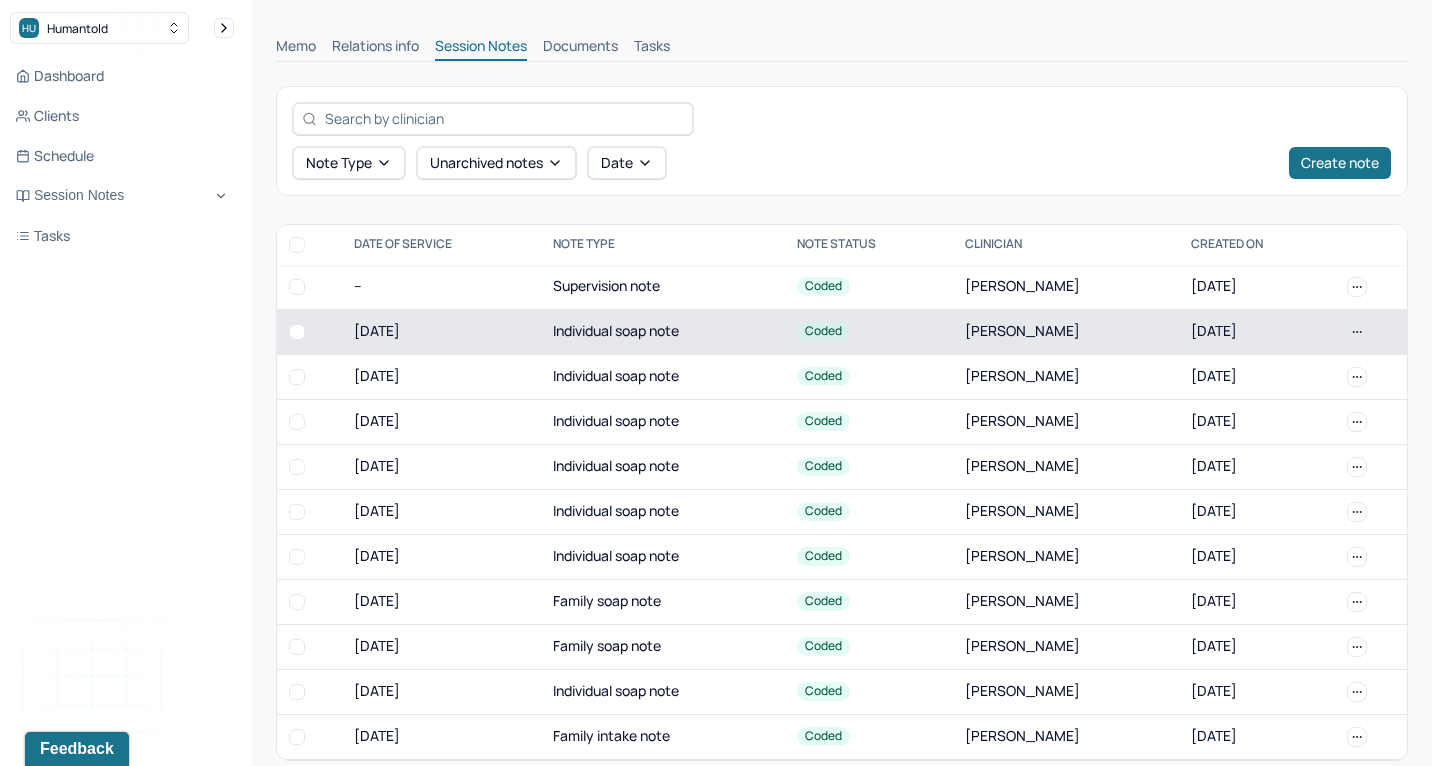 click on "07/23/2025" at bounding box center (441, 331) 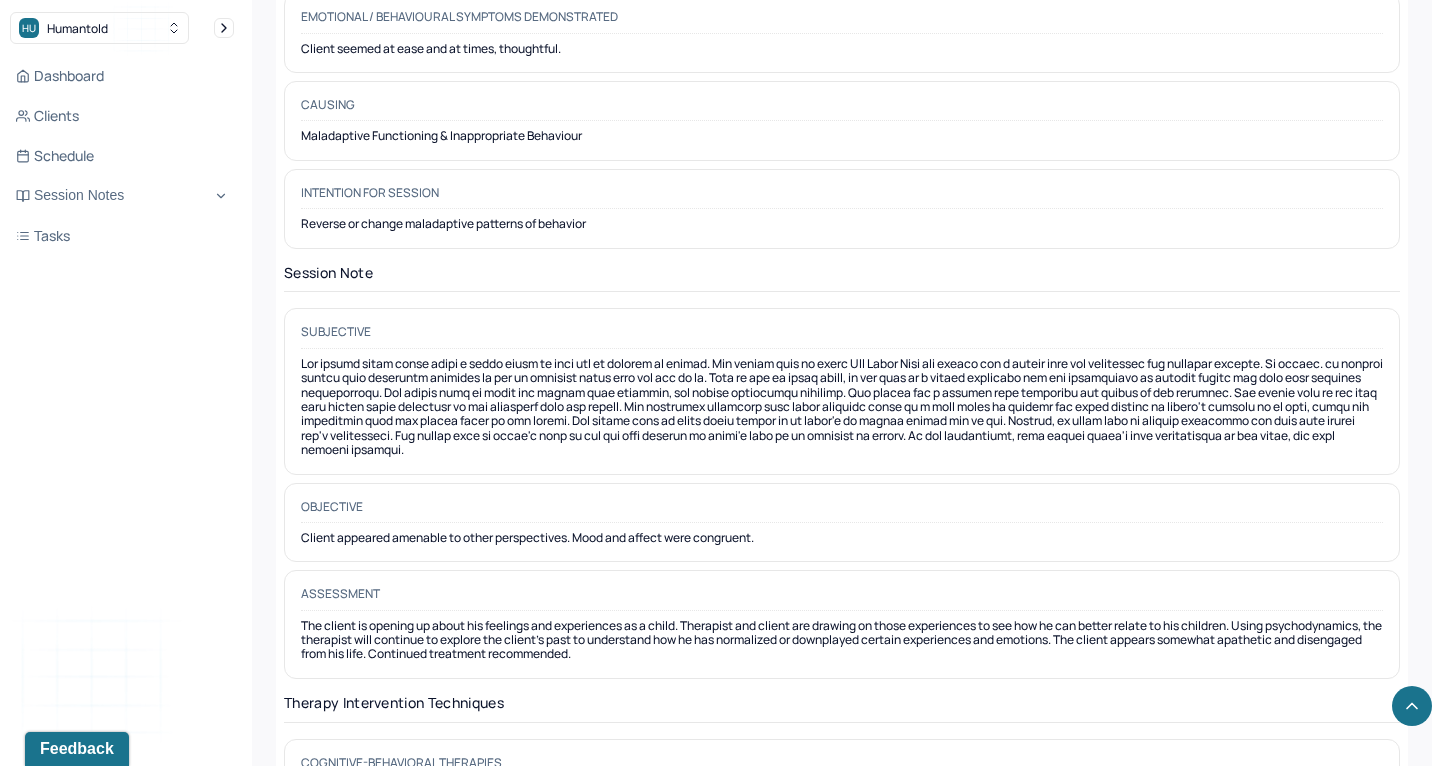 scroll, scrollTop: 1522, scrollLeft: 0, axis: vertical 